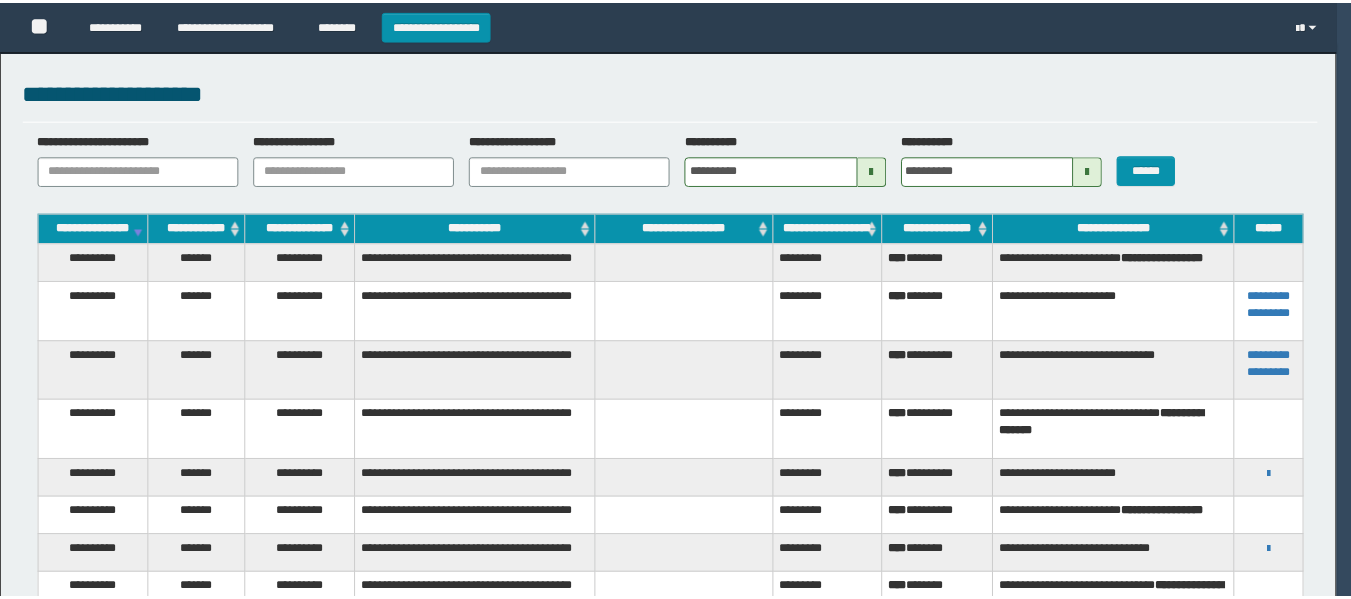scroll, scrollTop: 0, scrollLeft: 0, axis: both 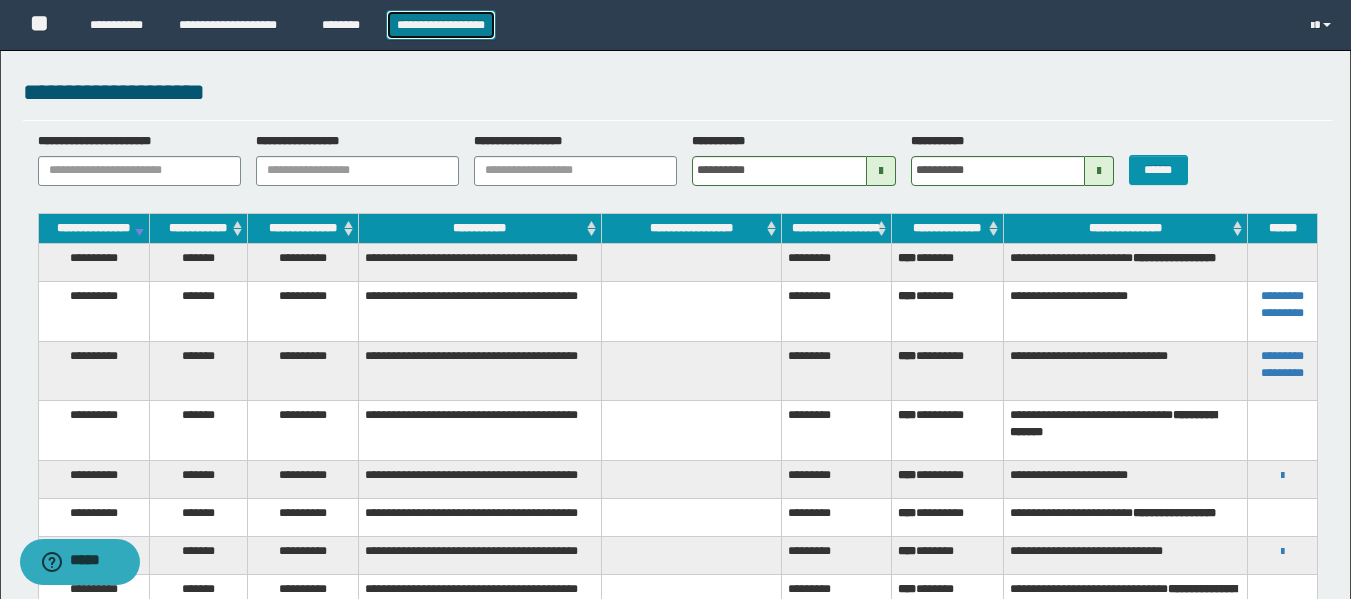 click on "**********" at bounding box center [441, 25] 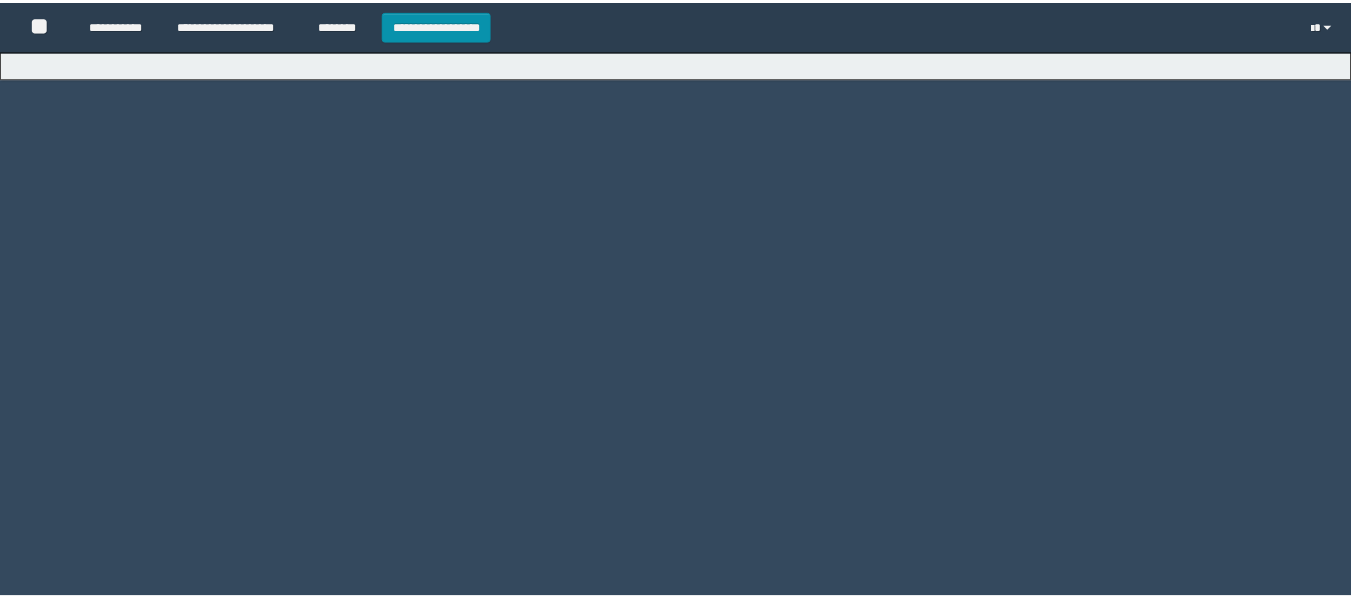 scroll, scrollTop: 0, scrollLeft: 0, axis: both 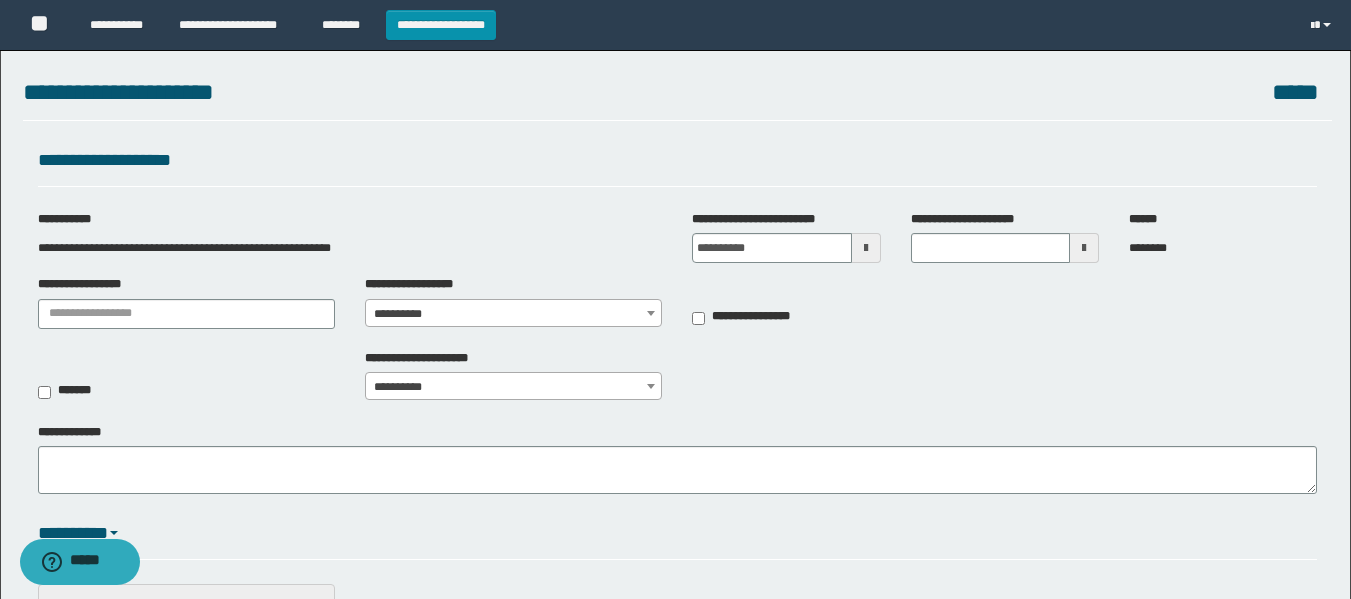 click at bounding box center (866, 248) 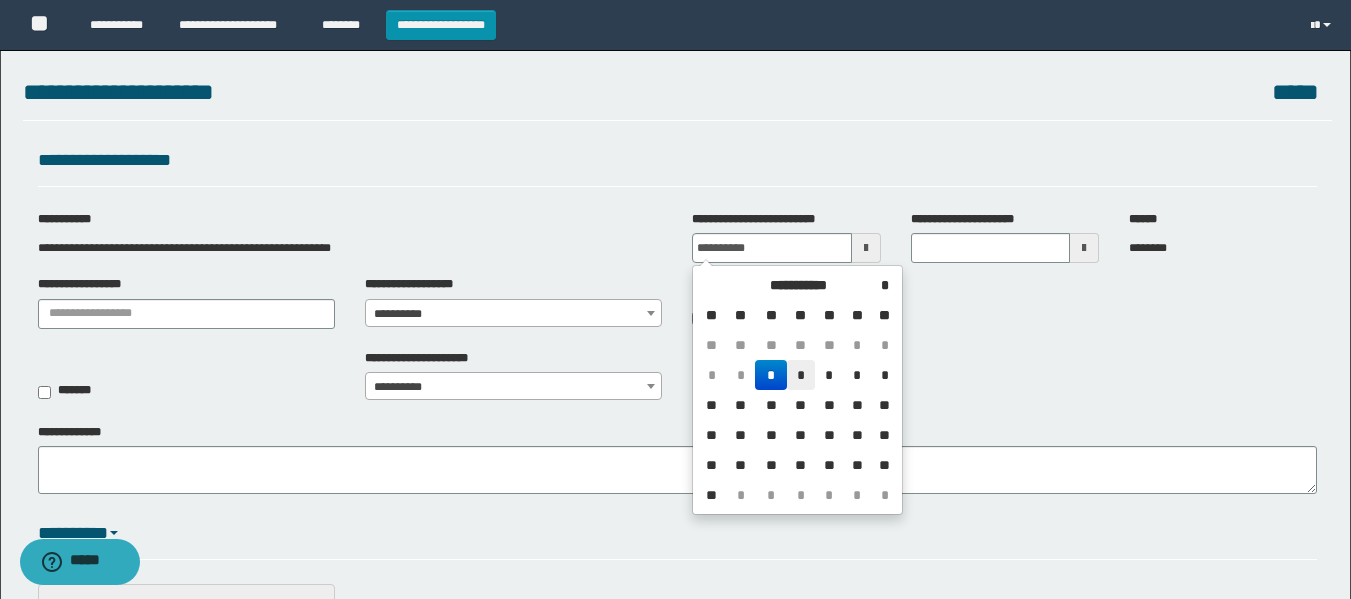 click on "*" at bounding box center [801, 375] 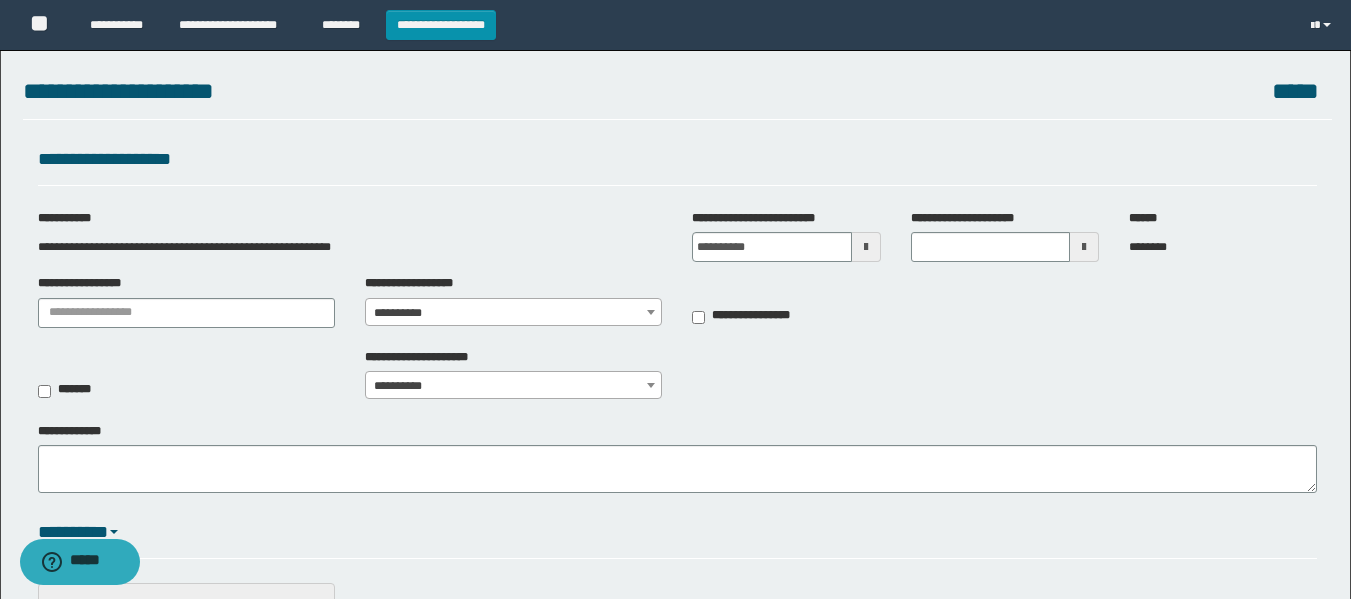 scroll, scrollTop: 0, scrollLeft: 0, axis: both 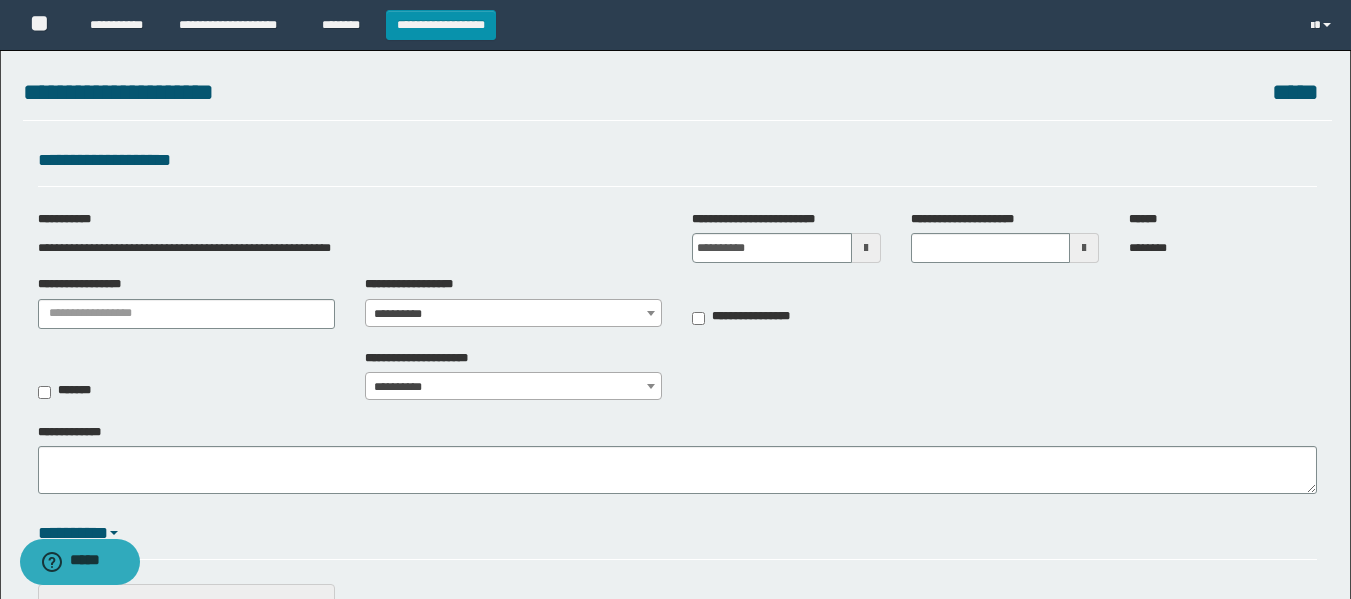 click at bounding box center [651, 313] 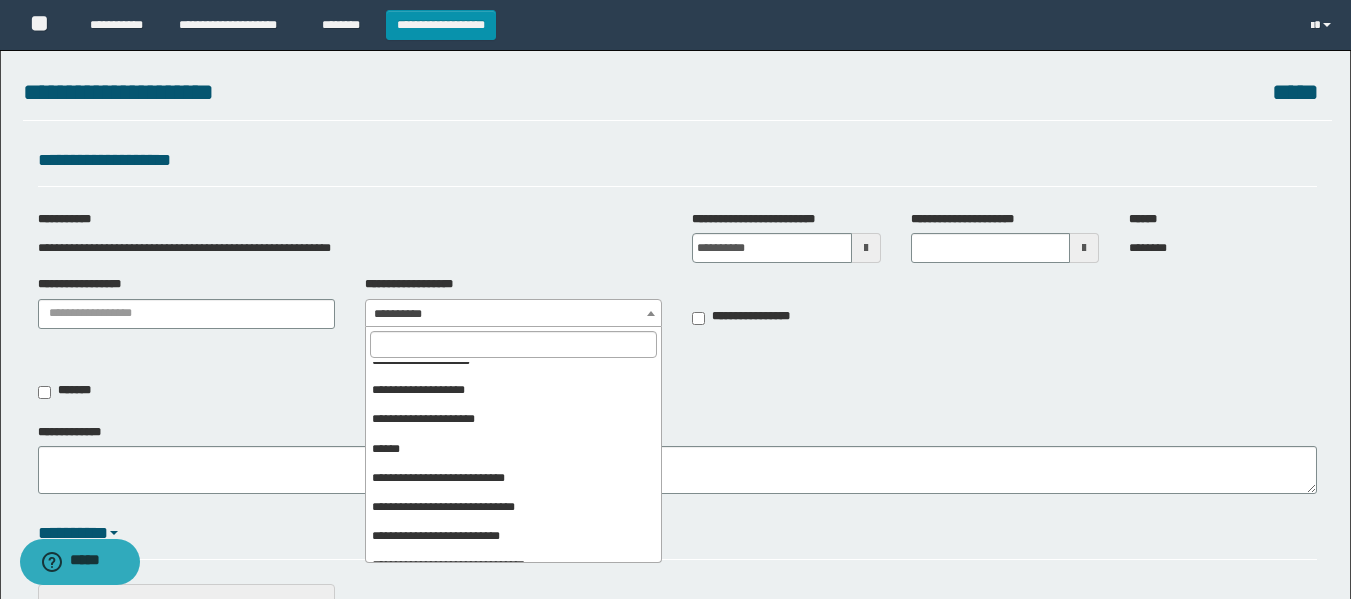 scroll, scrollTop: 900, scrollLeft: 0, axis: vertical 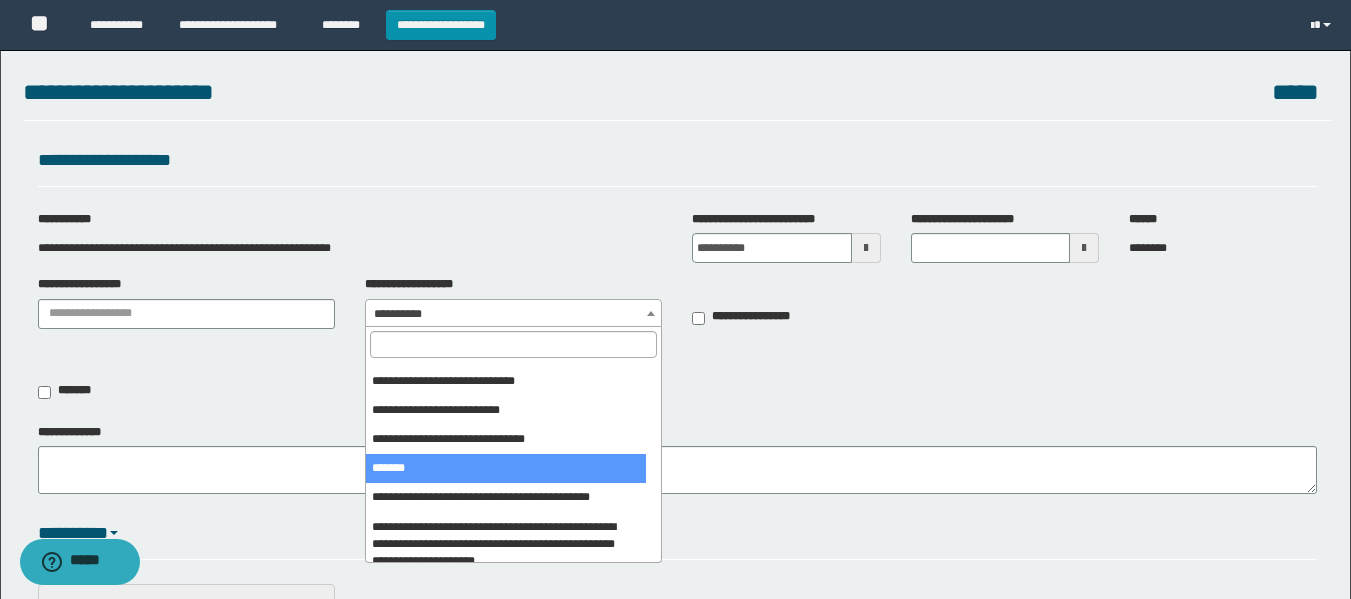 select on "***" 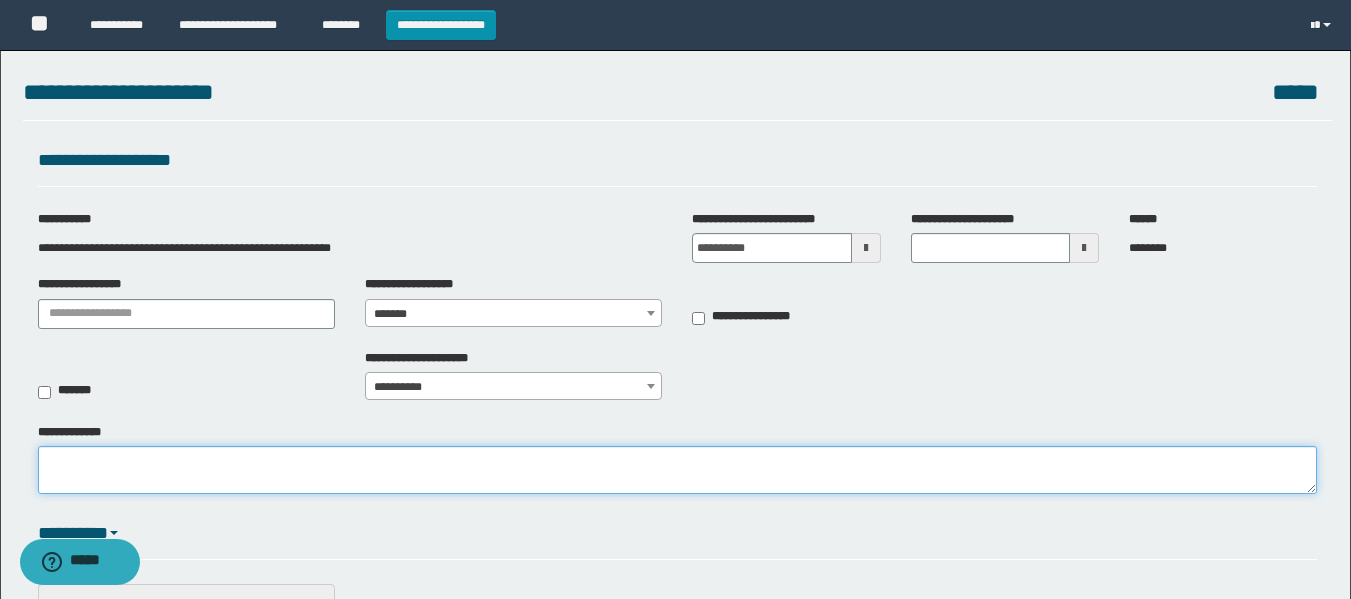 click on "**********" at bounding box center (677, 470) 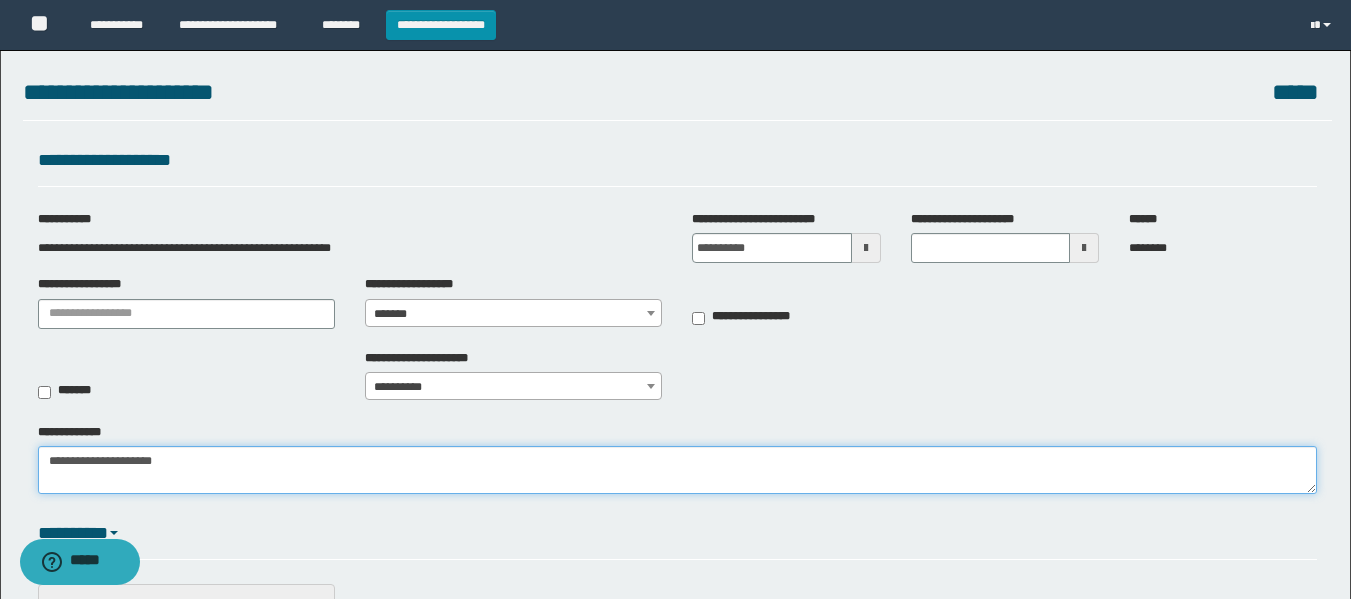 type on "**********" 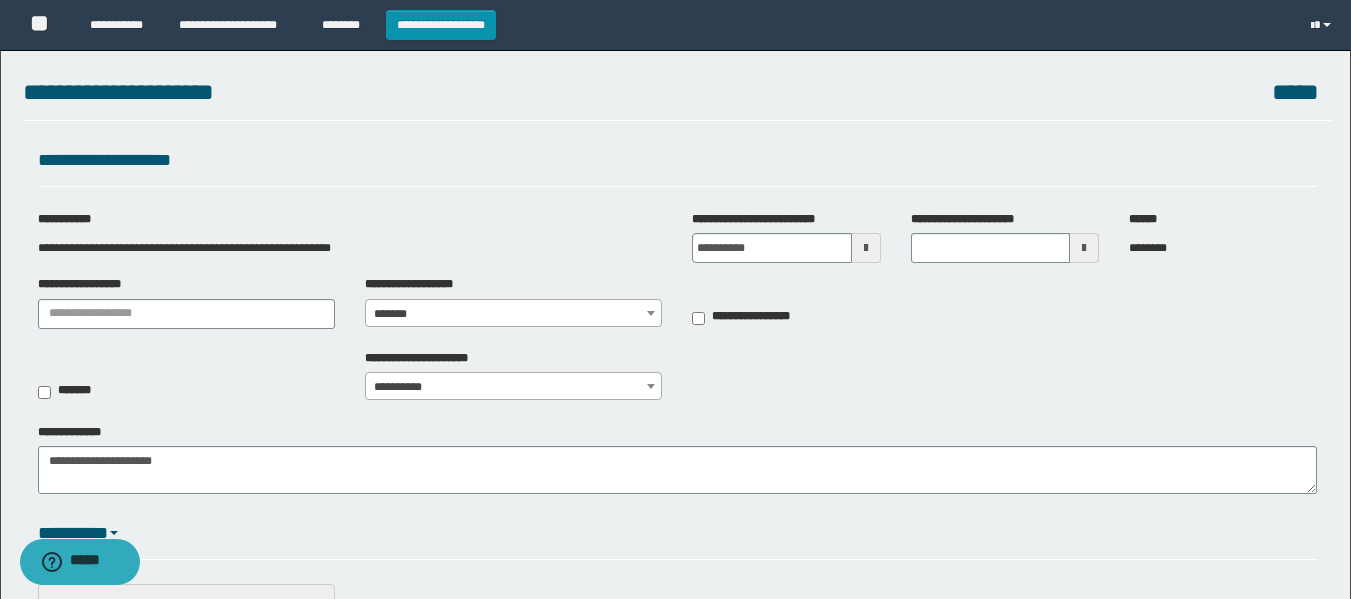 click on "*********" at bounding box center [677, 539] 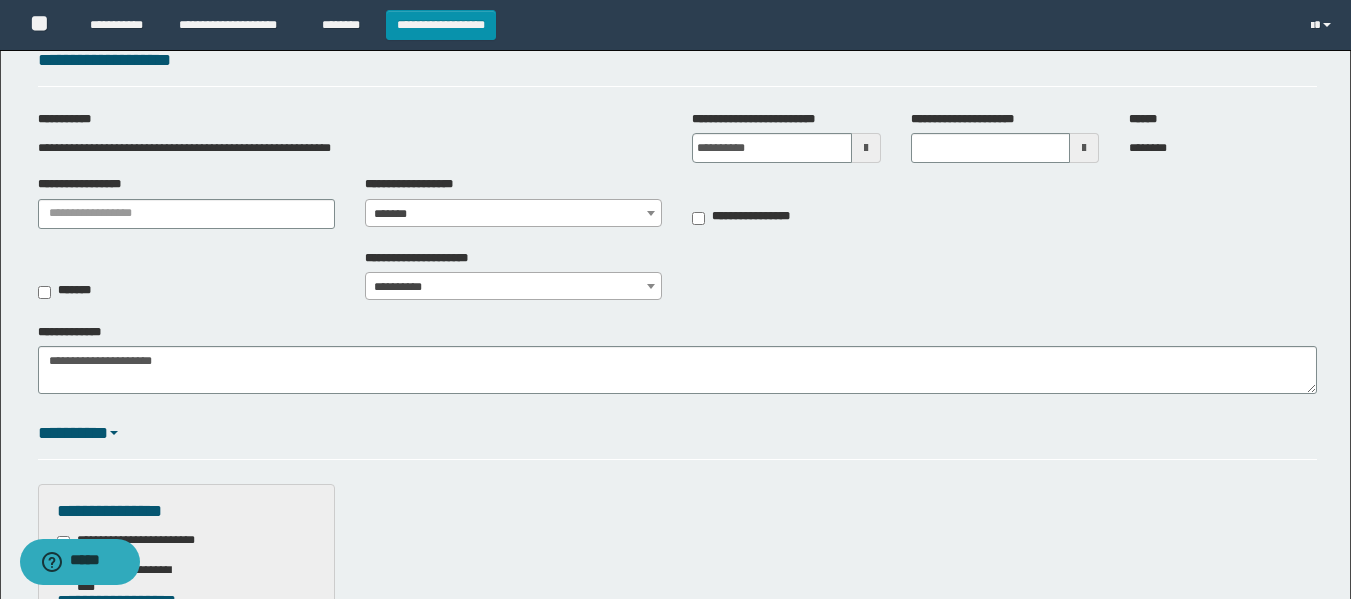 scroll, scrollTop: 0, scrollLeft: 0, axis: both 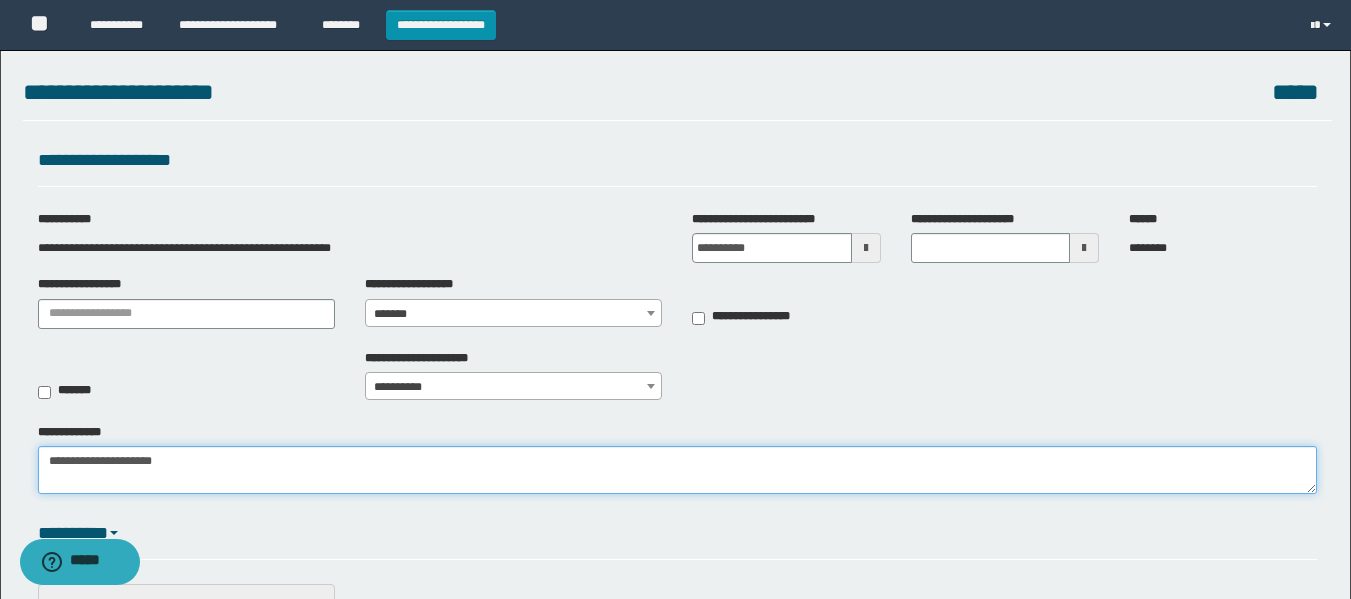 click on "**********" at bounding box center [677, 470] 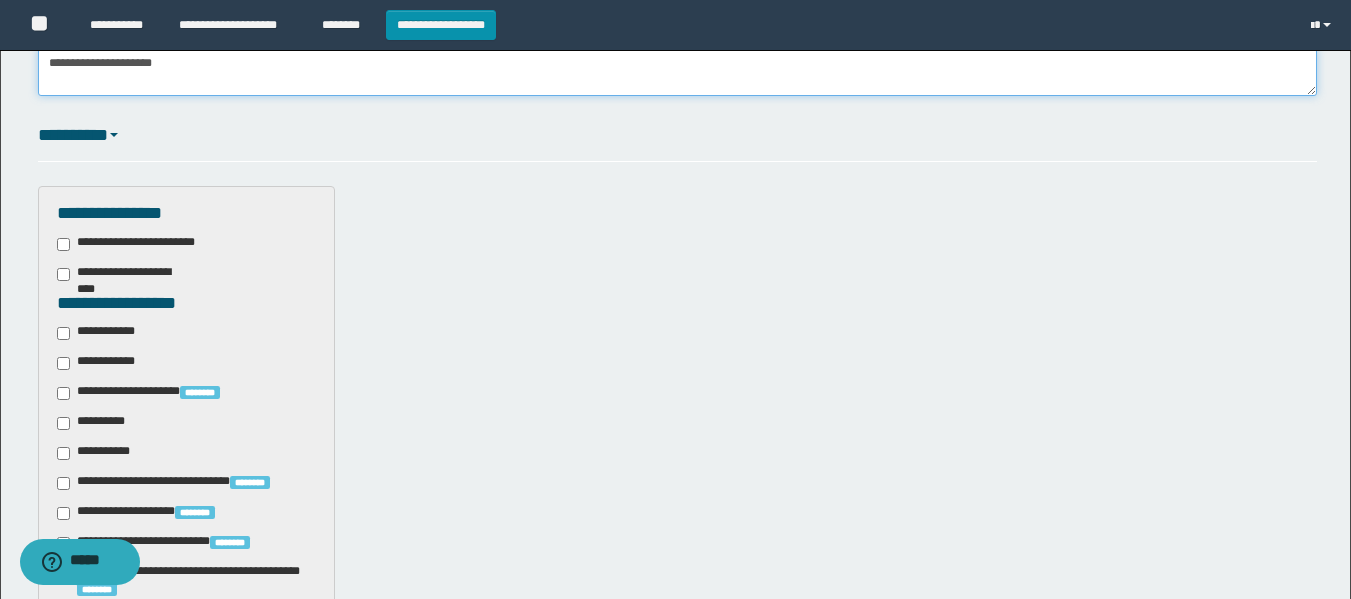 scroll, scrollTop: 400, scrollLeft: 0, axis: vertical 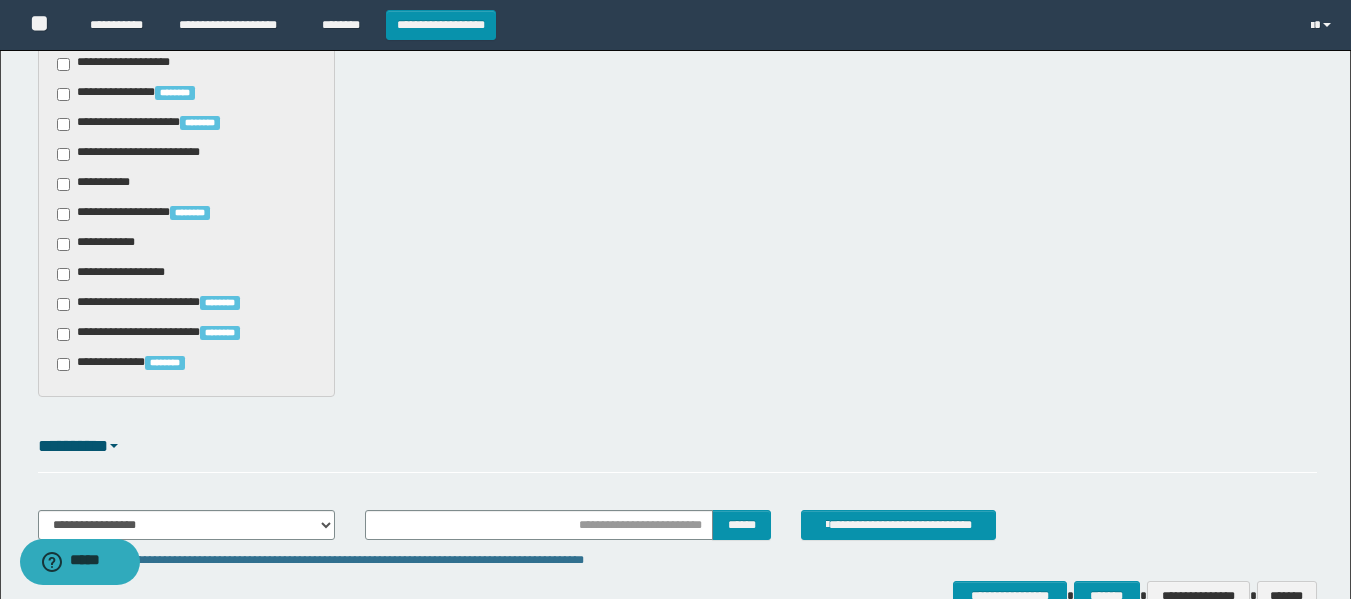 click on "**********" at bounding box center (164, 304) 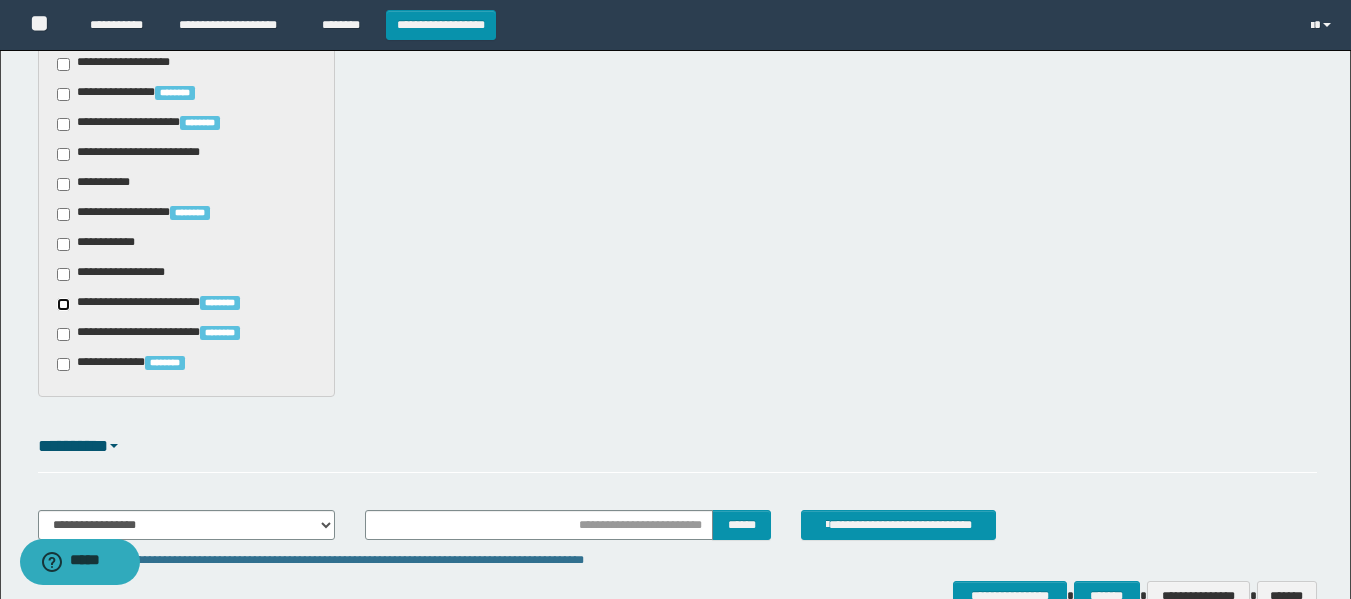 scroll, scrollTop: 1600, scrollLeft: 0, axis: vertical 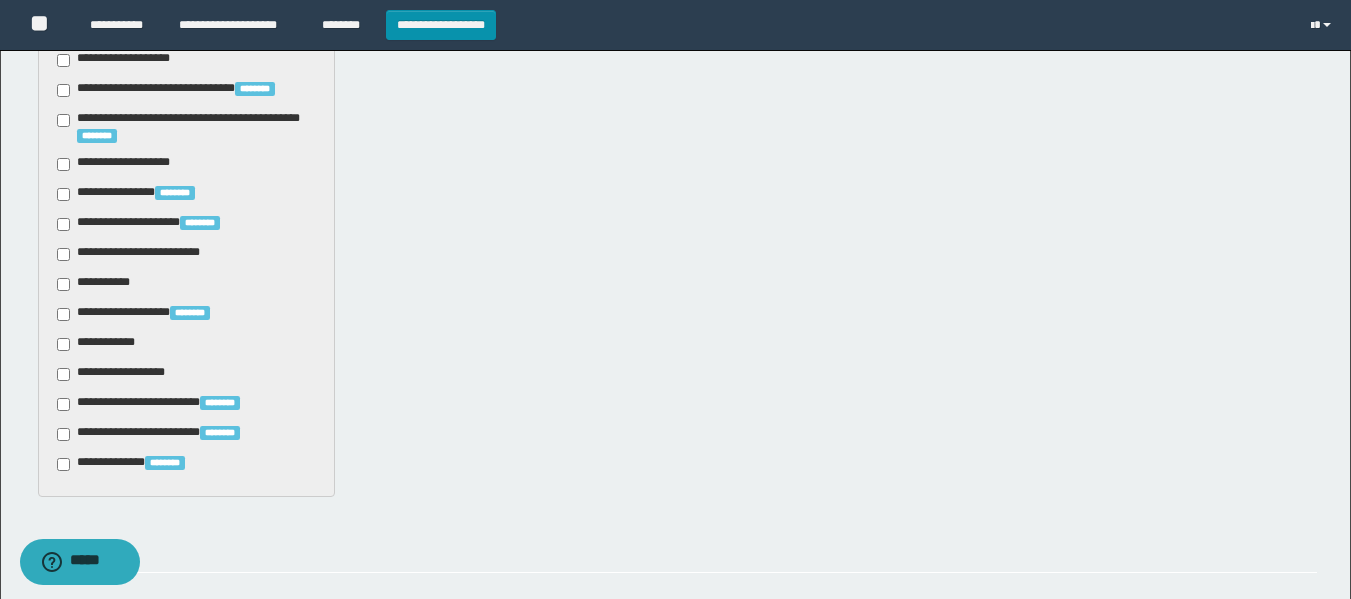 click on "**********" at bounding box center [101, 344] 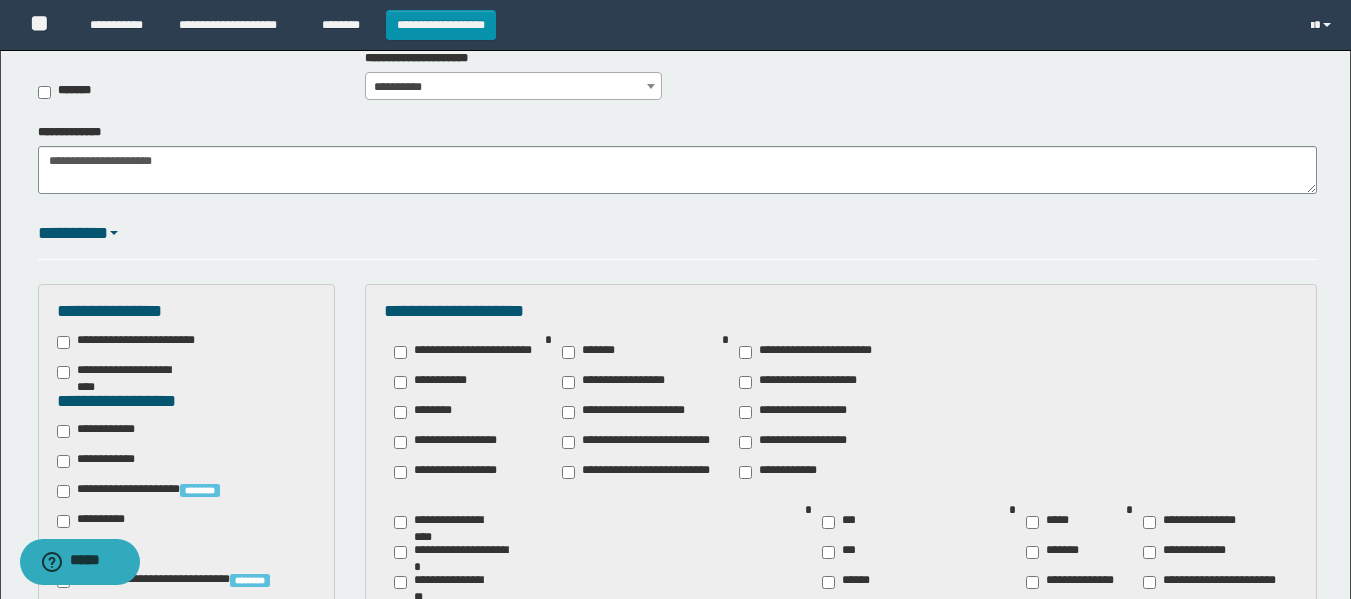 scroll, scrollTop: 500, scrollLeft: 0, axis: vertical 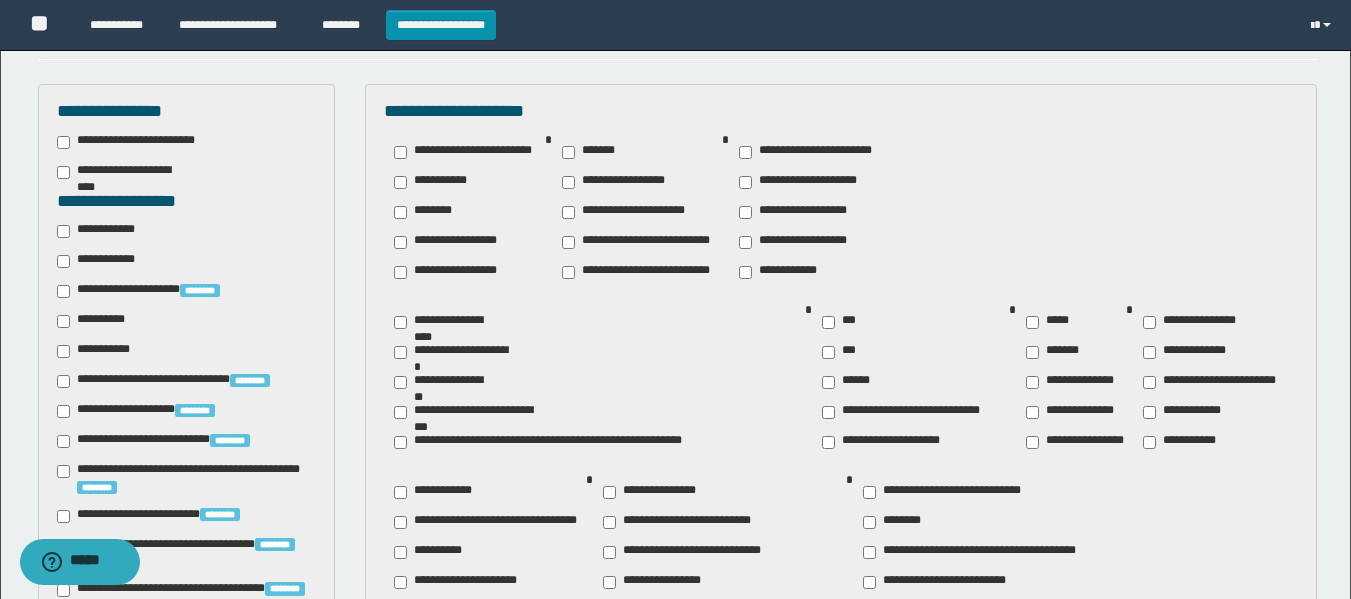 click on "**********" at bounding box center (452, 272) 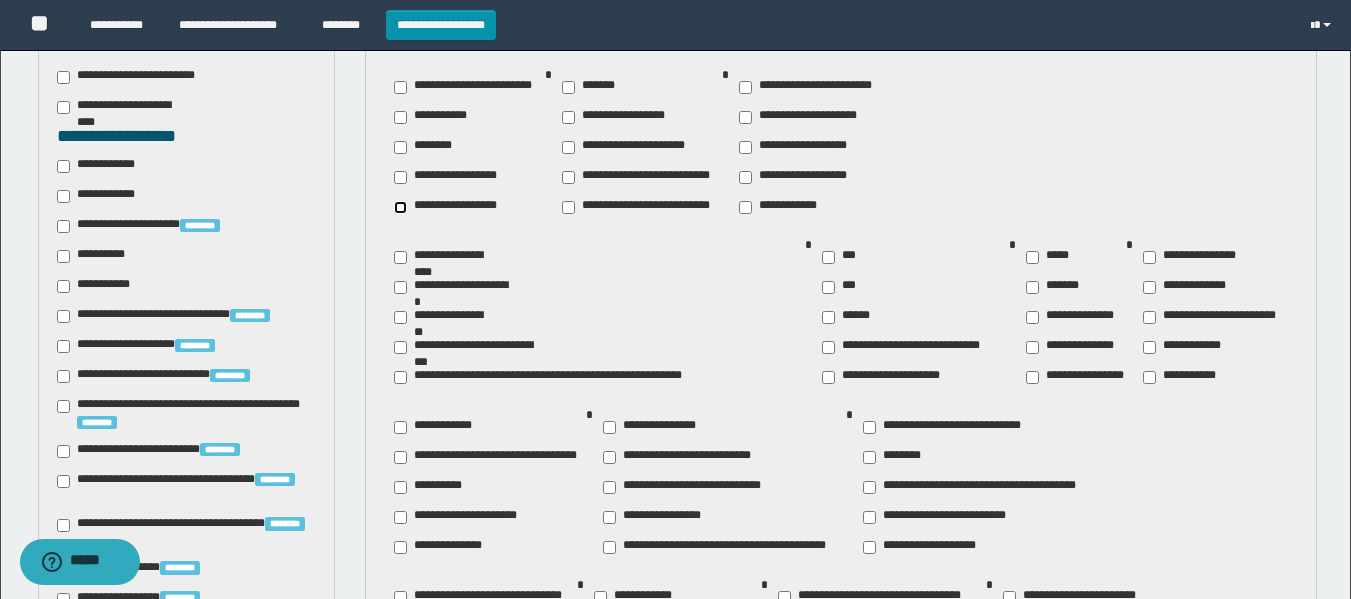 scroll, scrollTop: 600, scrollLeft: 0, axis: vertical 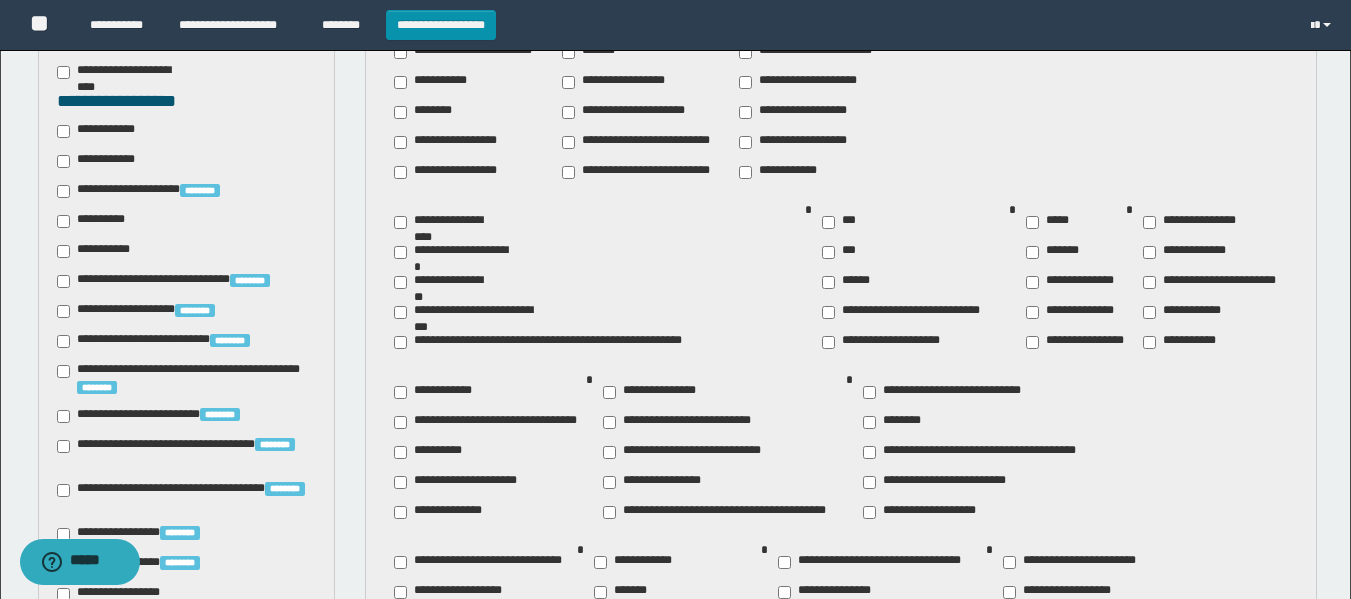 drag, startPoint x: 1026, startPoint y: 452, endPoint x: 560, endPoint y: 439, distance: 466.1813 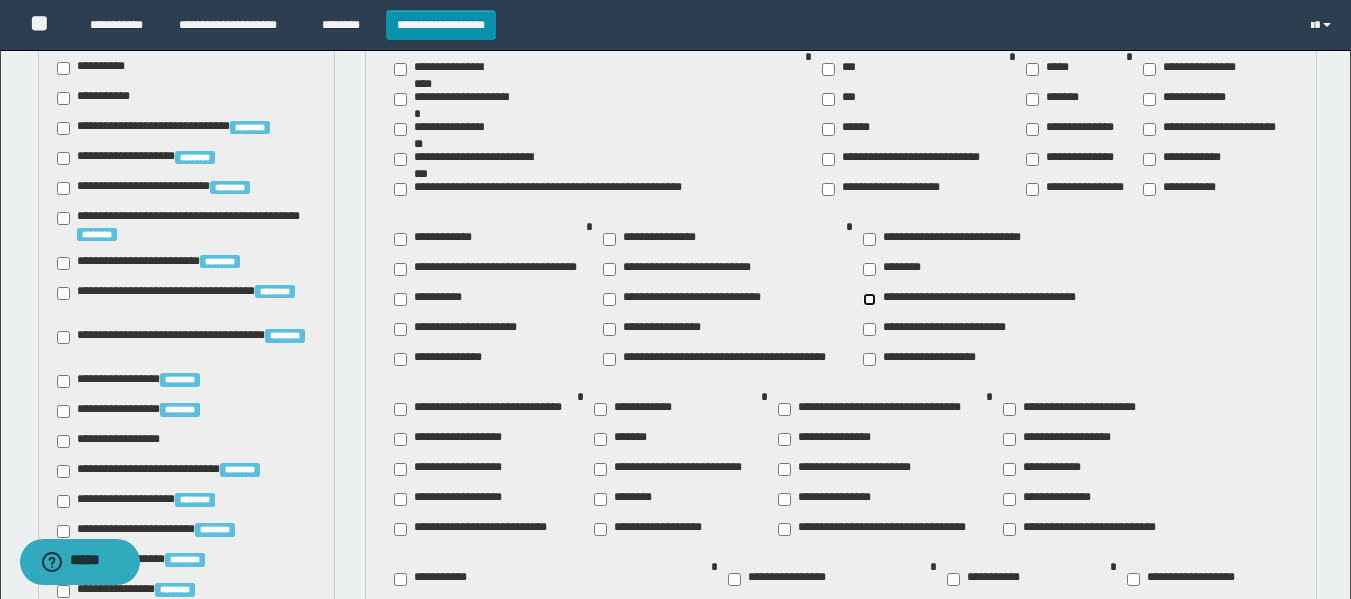 scroll, scrollTop: 800, scrollLeft: 0, axis: vertical 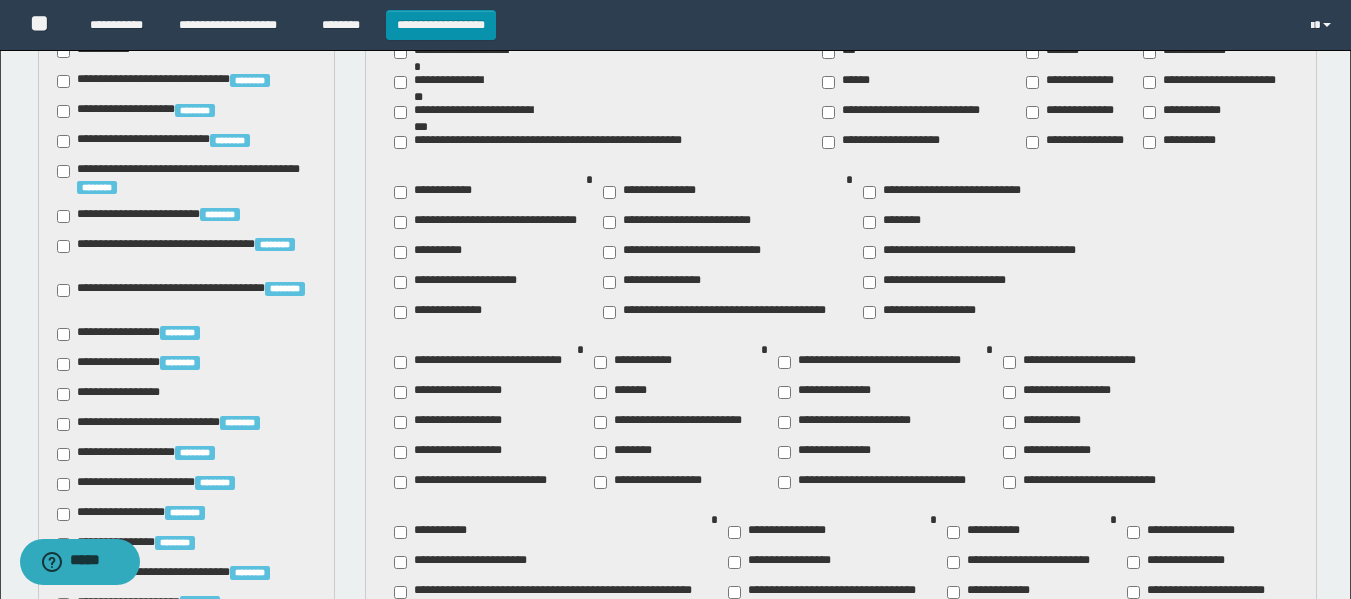 click on "********" at bounding box center [627, 452] 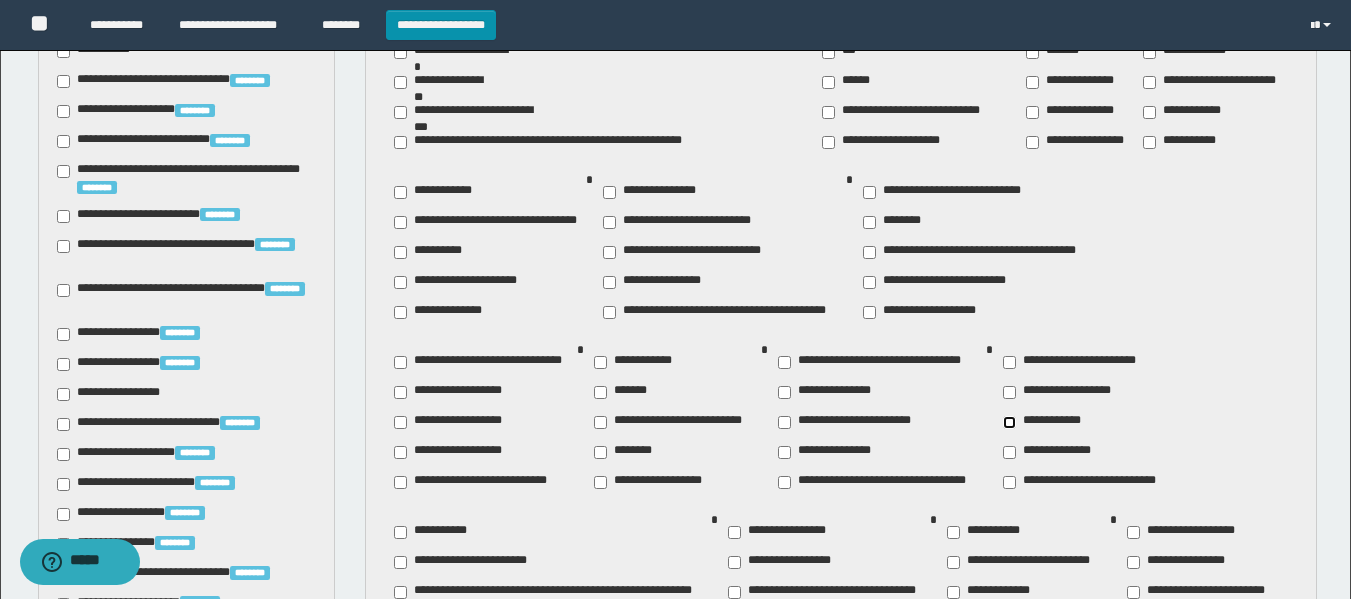scroll, scrollTop: 1100, scrollLeft: 0, axis: vertical 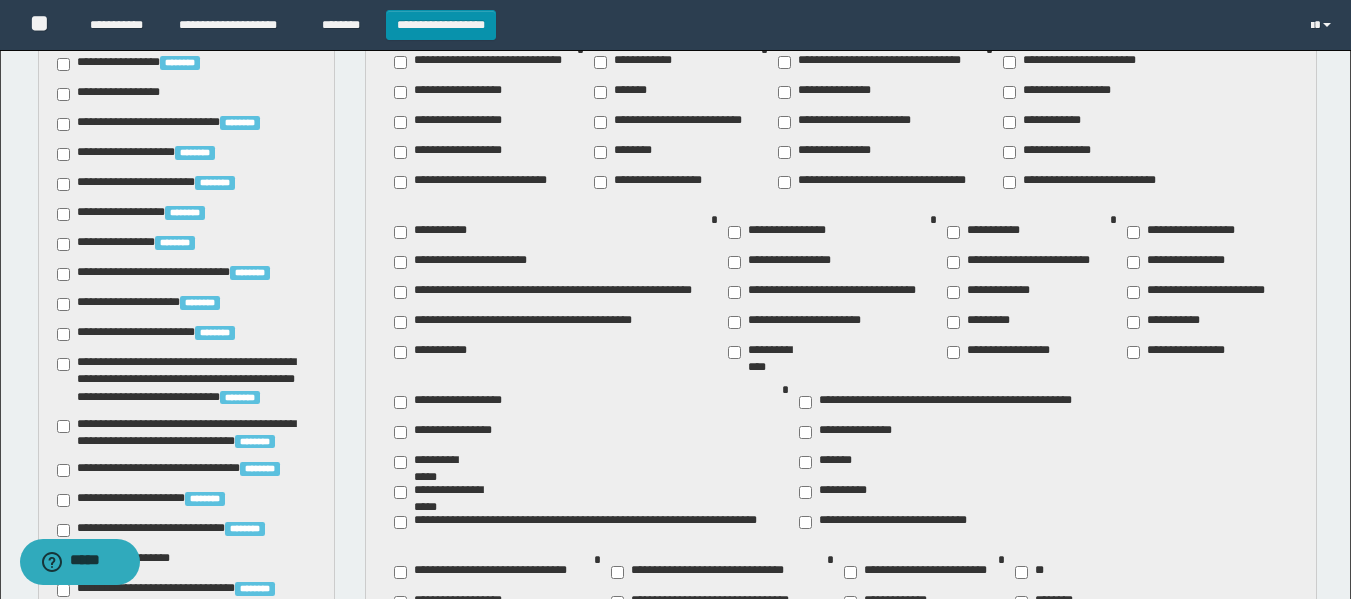 click on "**********" at bounding box center [438, 462] 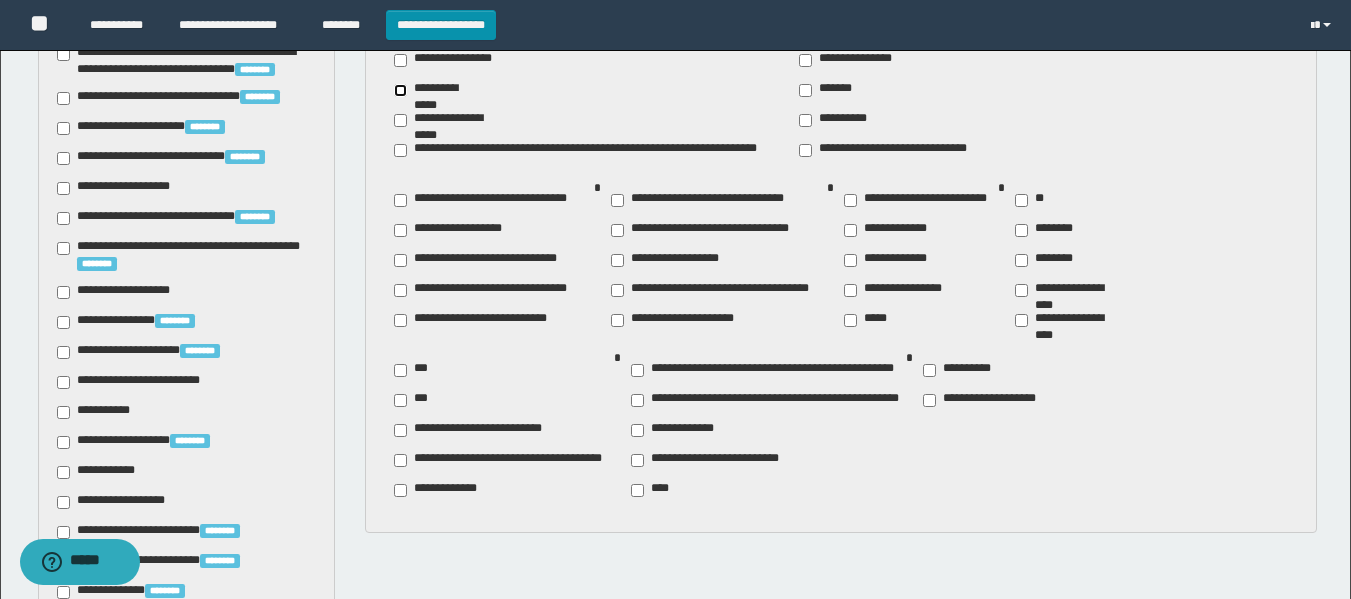 scroll, scrollTop: 1500, scrollLeft: 0, axis: vertical 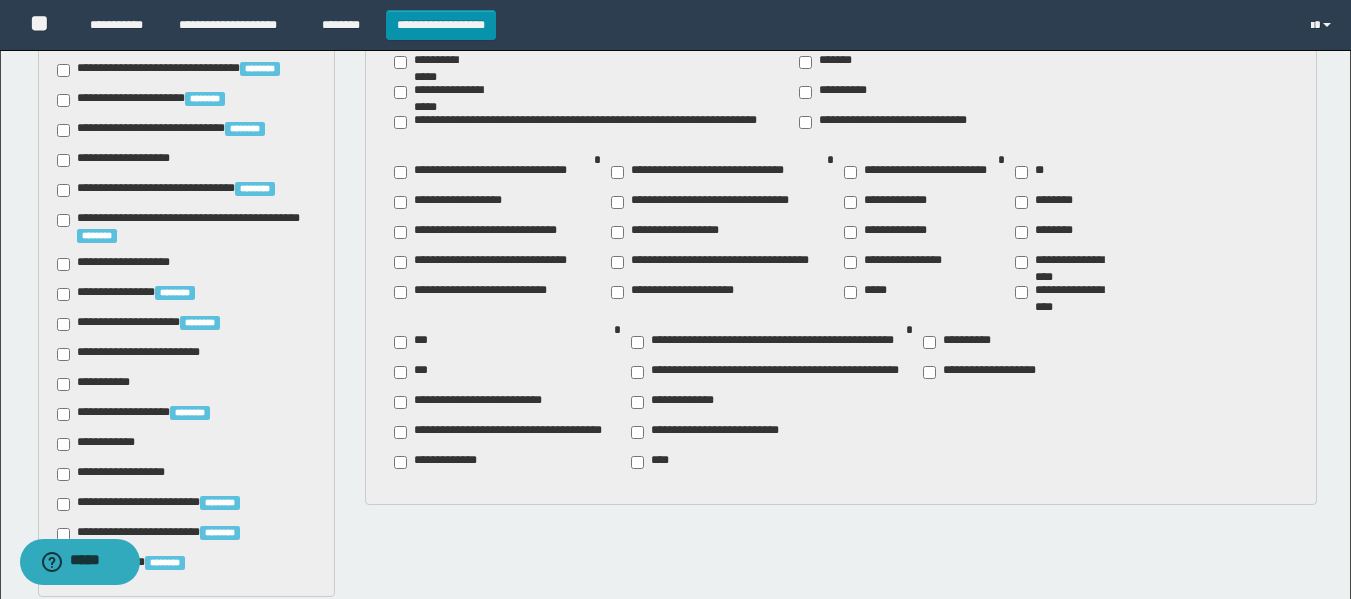 click on "**********" at bounding box center [118, 160] 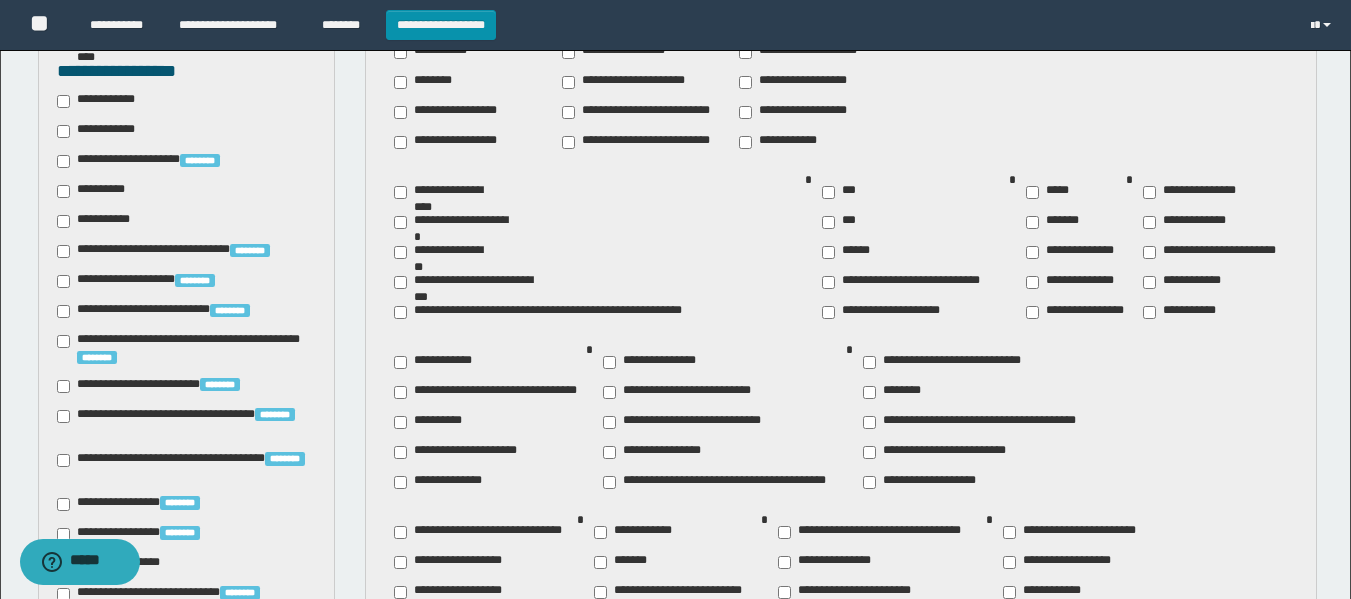 scroll, scrollTop: 600, scrollLeft: 0, axis: vertical 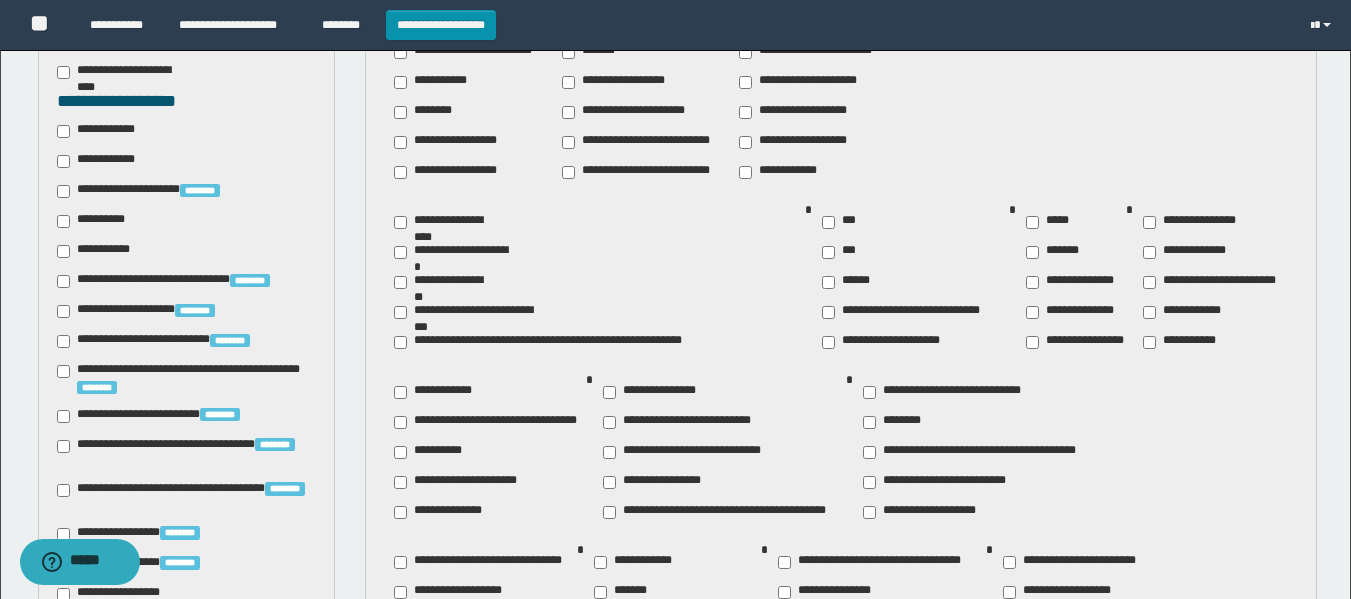 click on "**********" at bounding box center [97, 221] 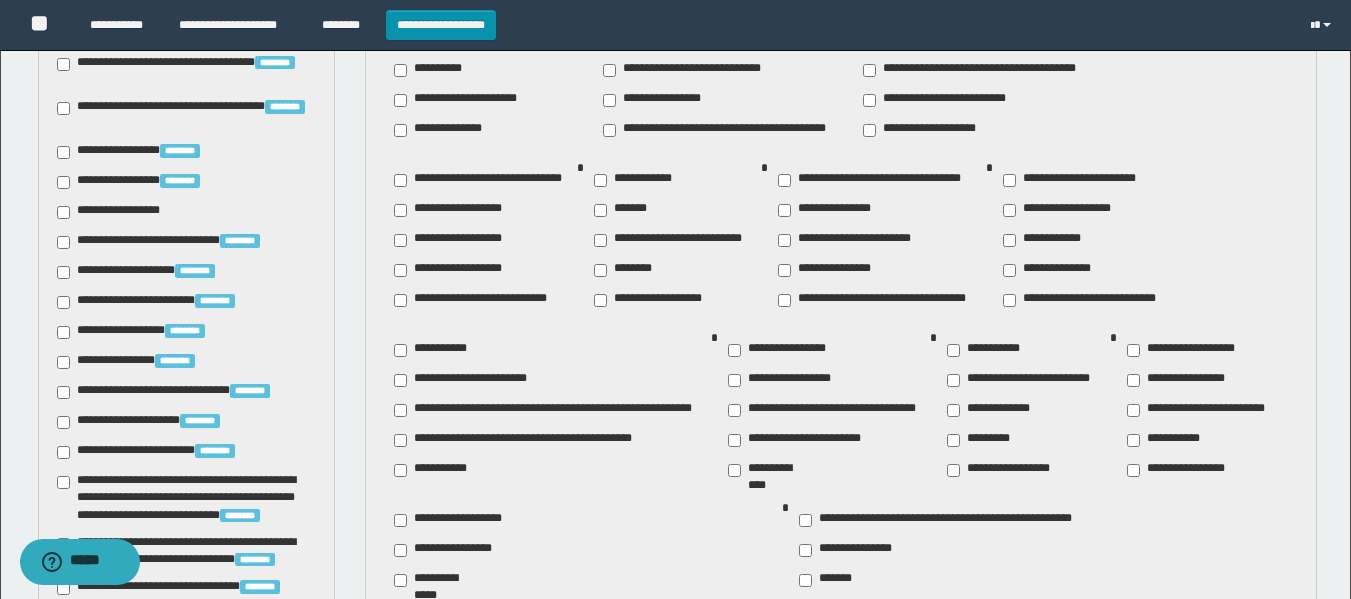scroll, scrollTop: 1017, scrollLeft: 0, axis: vertical 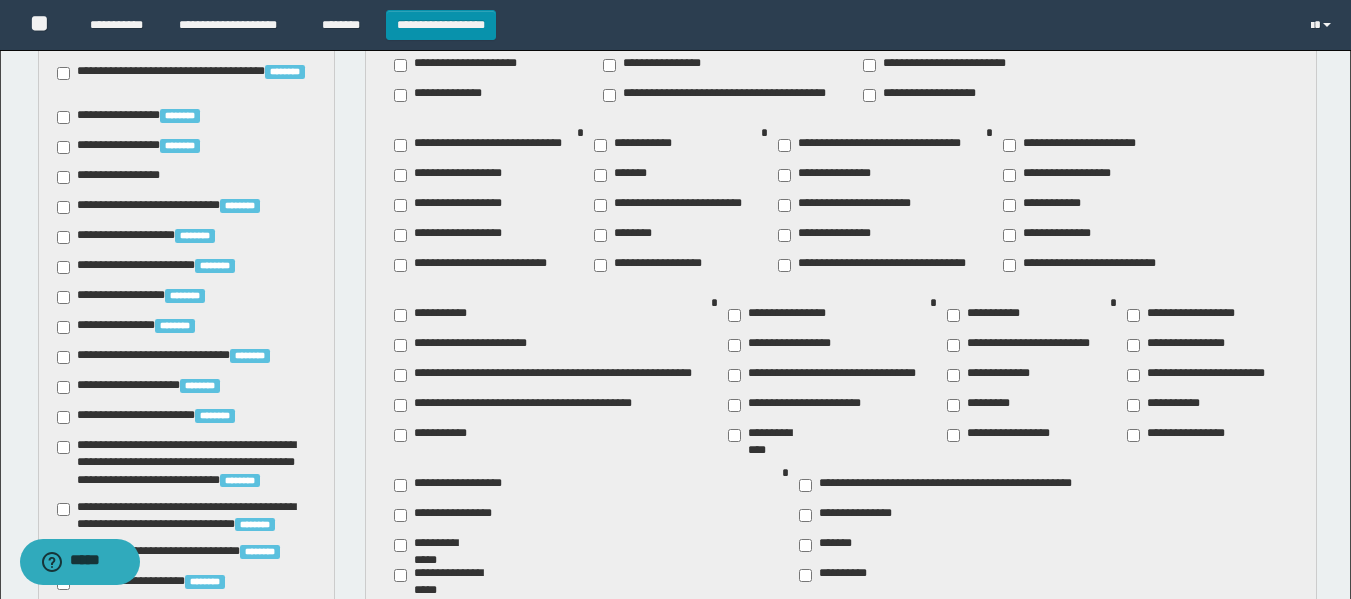 click on "**********" at bounding box center [136, 327] 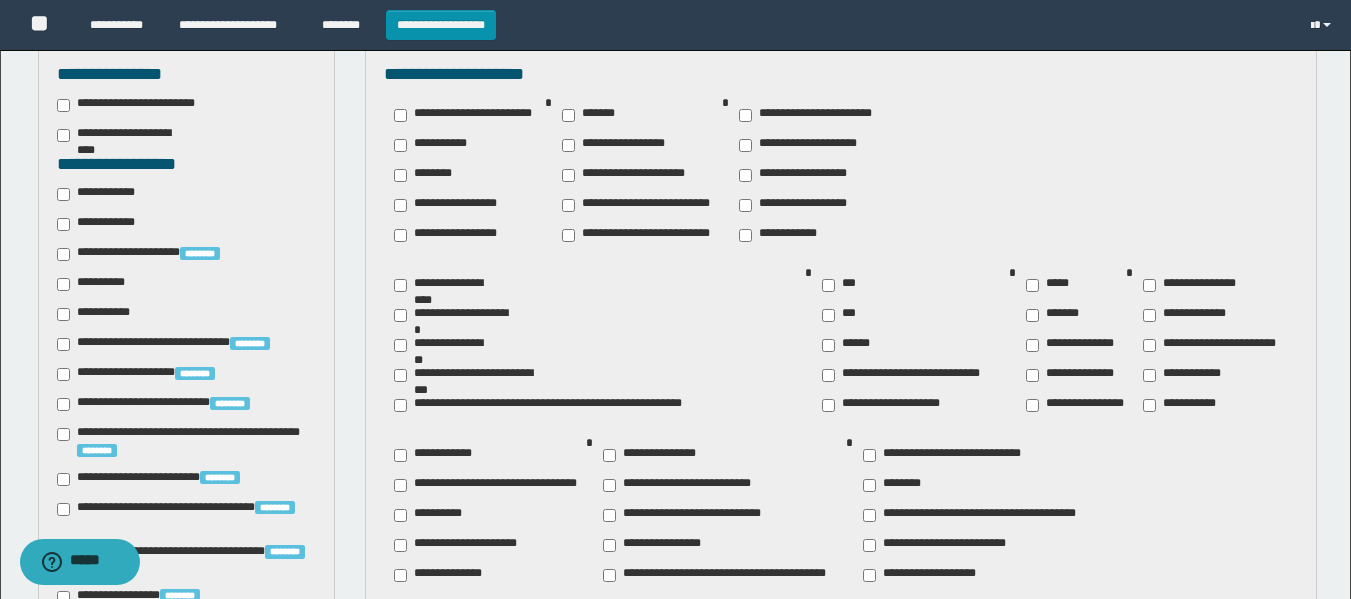 scroll, scrollTop: 517, scrollLeft: 0, axis: vertical 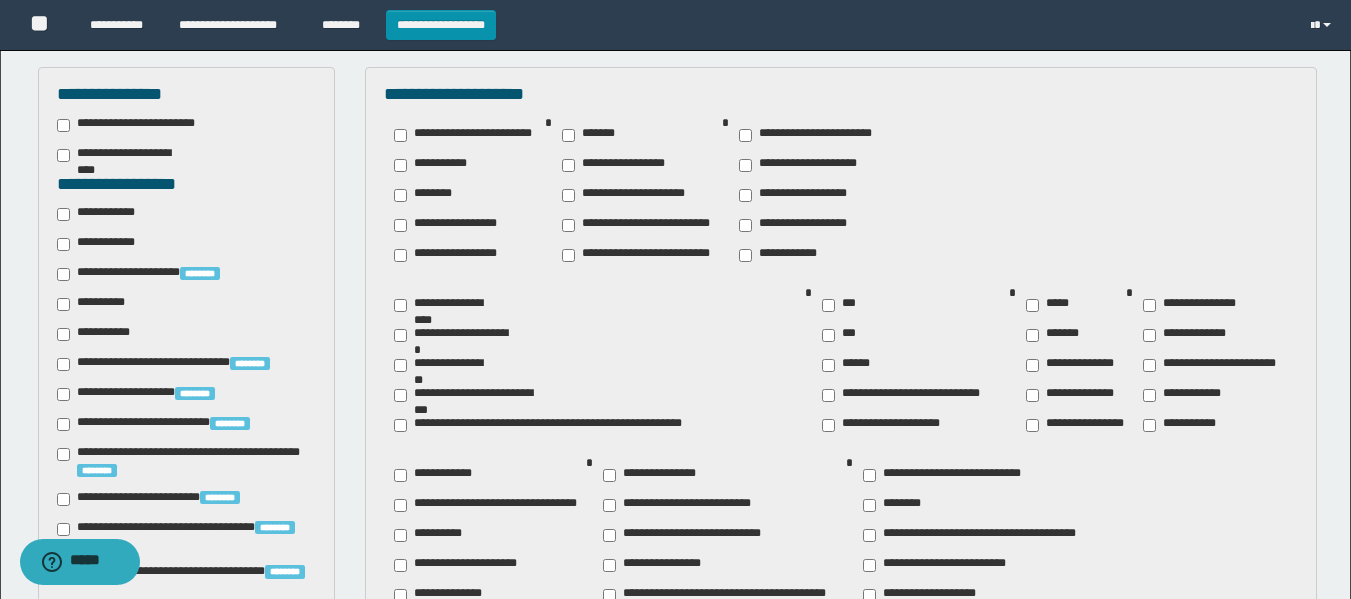 click on "**********" at bounding box center (103, 214) 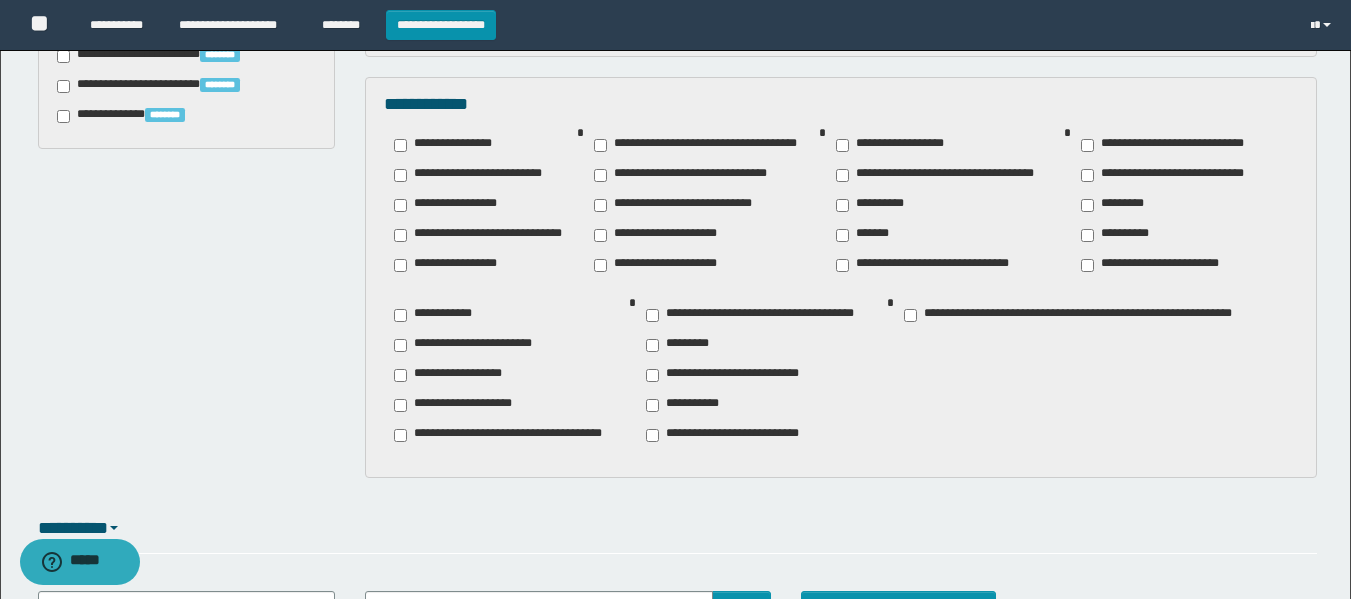 scroll, scrollTop: 1947, scrollLeft: 0, axis: vertical 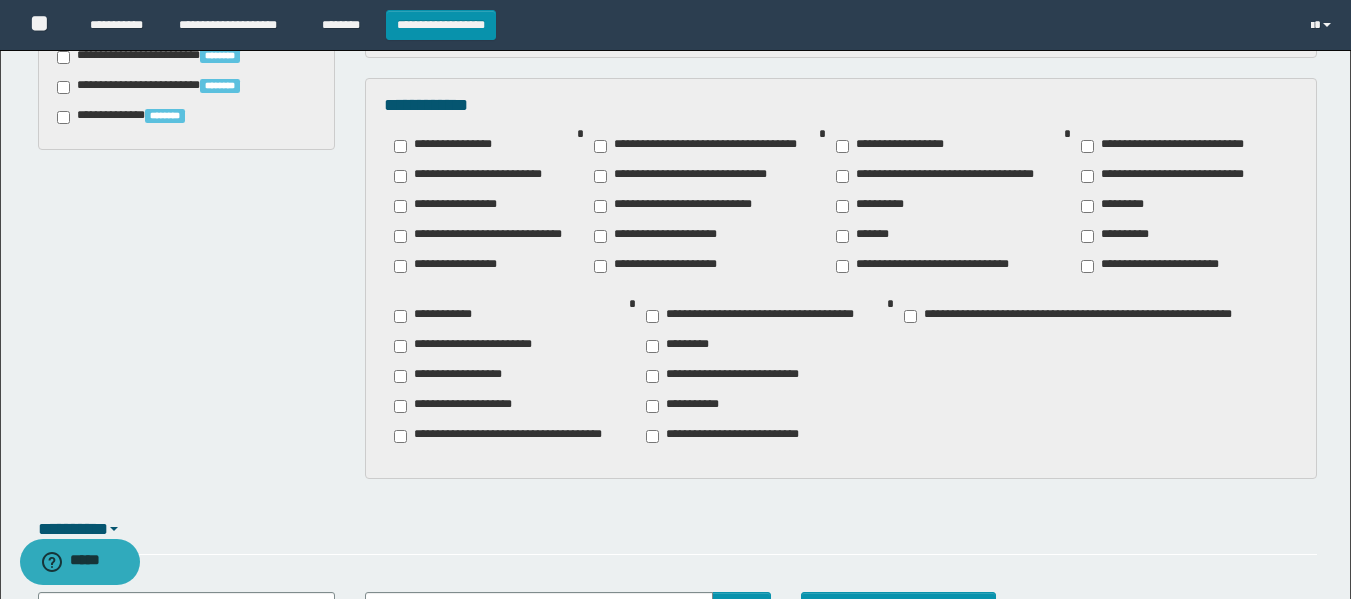 click on "**********" at bounding box center (1168, 266) 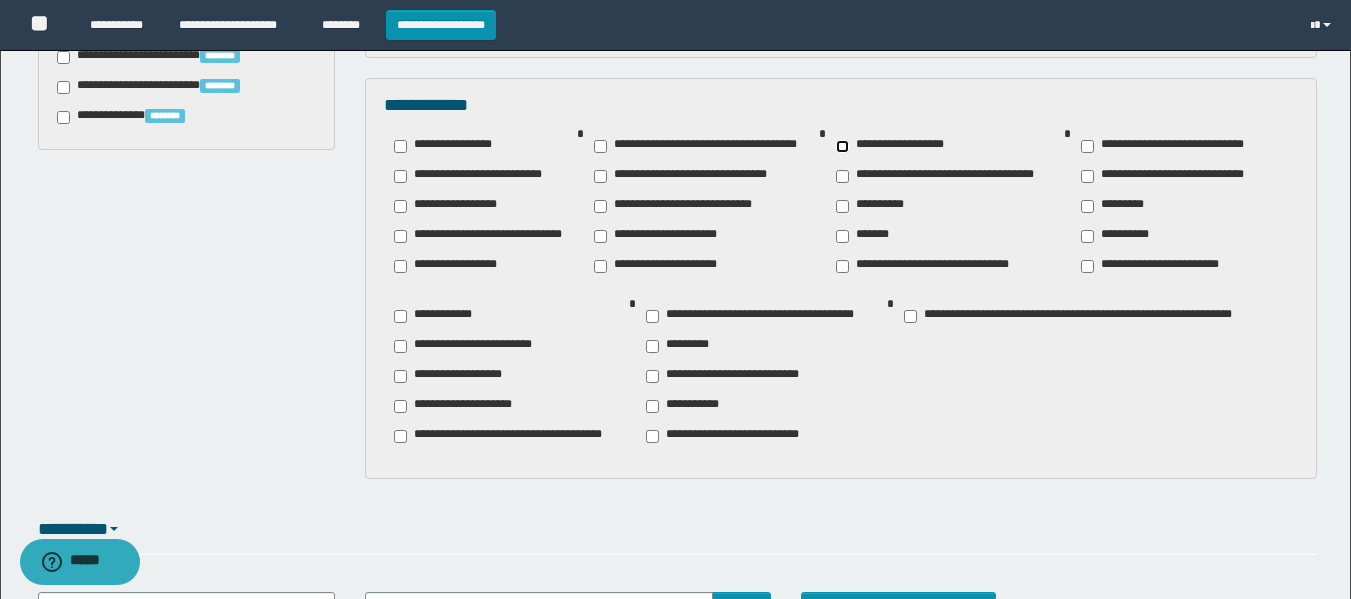 scroll, scrollTop: 2147, scrollLeft: 0, axis: vertical 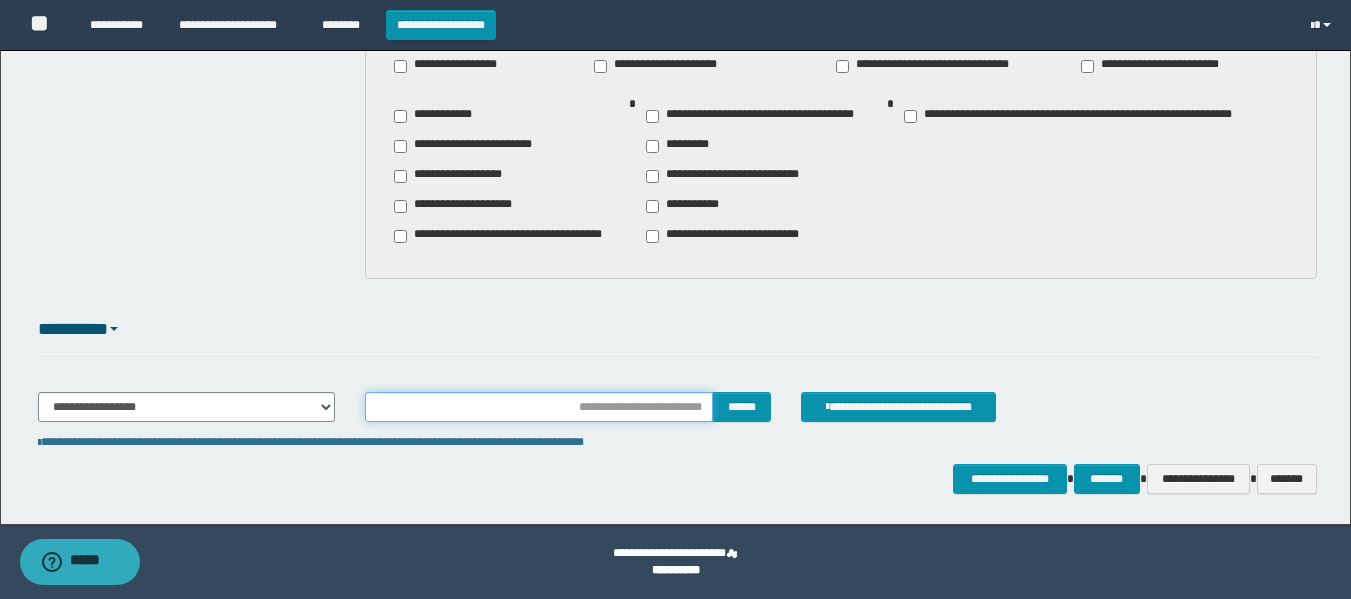 click at bounding box center (539, 407) 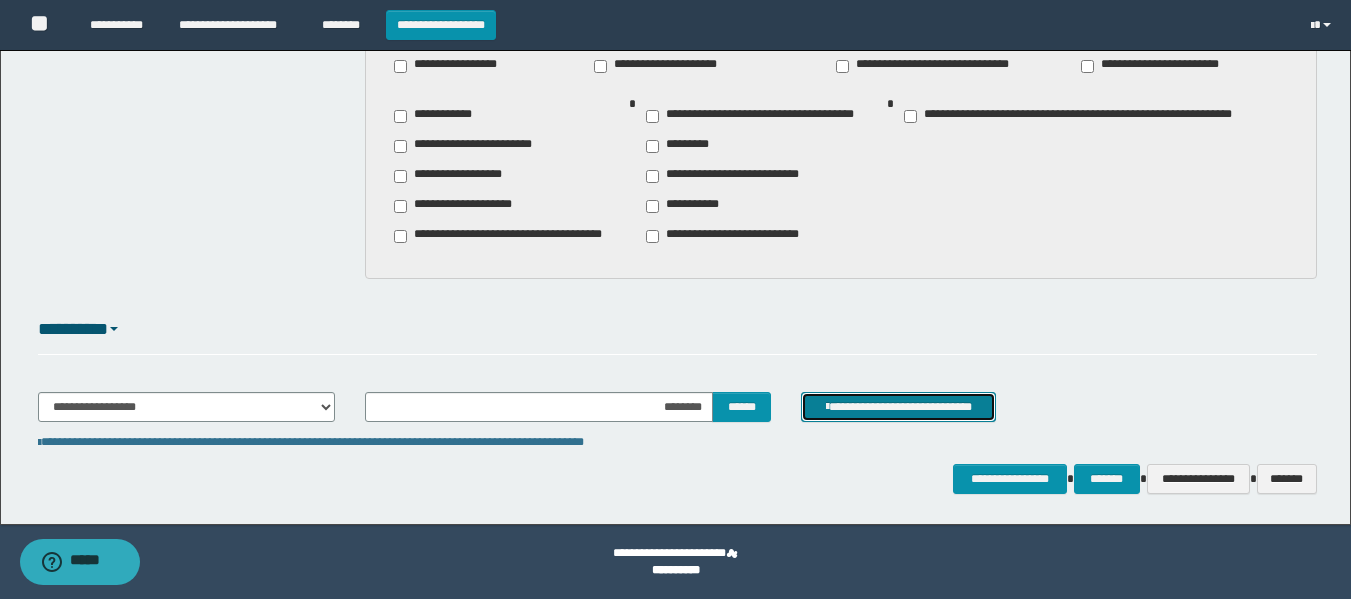 drag, startPoint x: 879, startPoint y: 409, endPoint x: 728, endPoint y: 440, distance: 154.14928 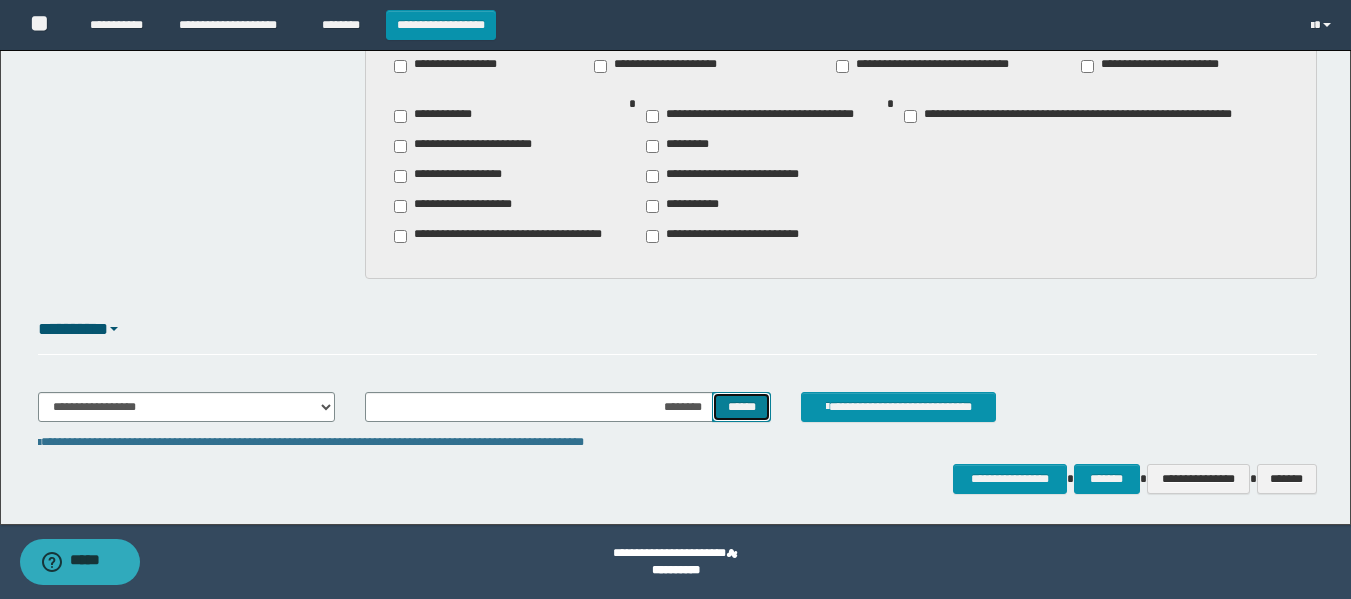 click on "******" at bounding box center [741, 407] 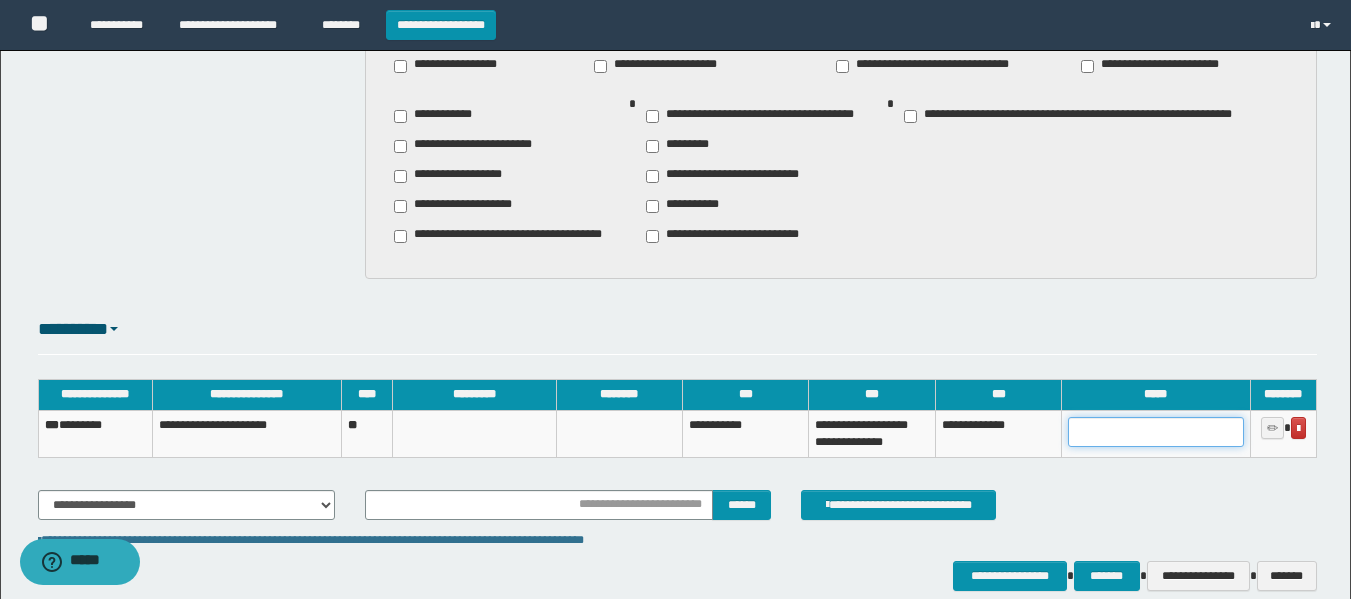 click at bounding box center (1155, 432) 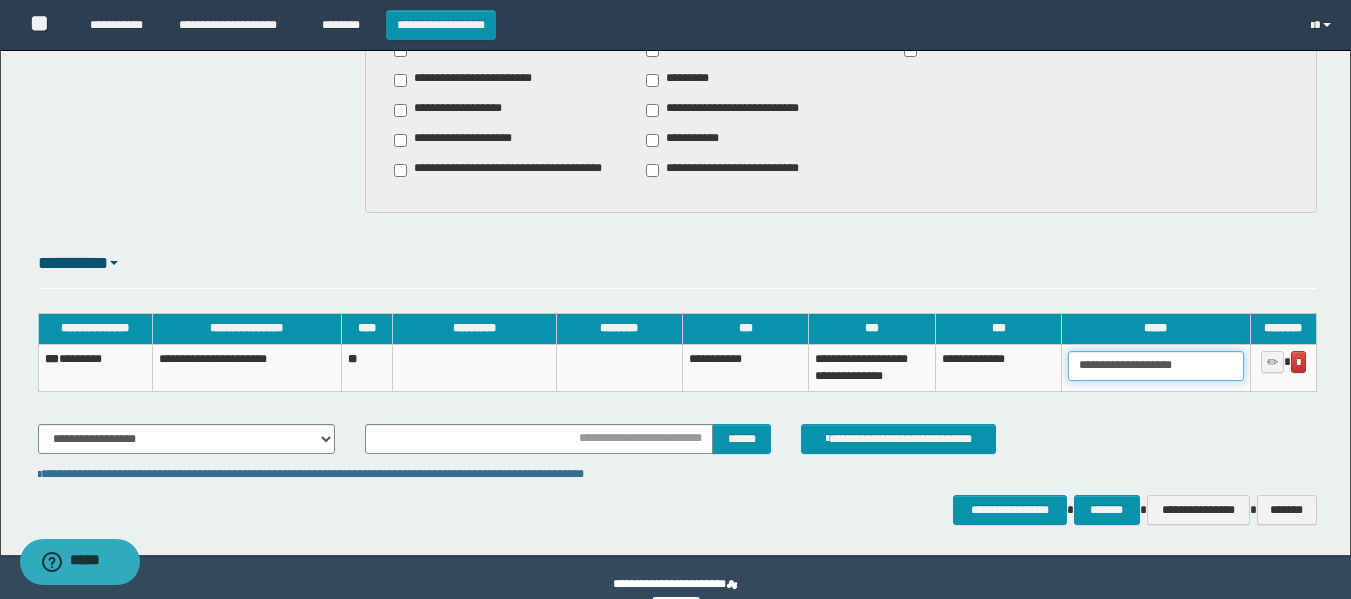 scroll, scrollTop: 2244, scrollLeft: 0, axis: vertical 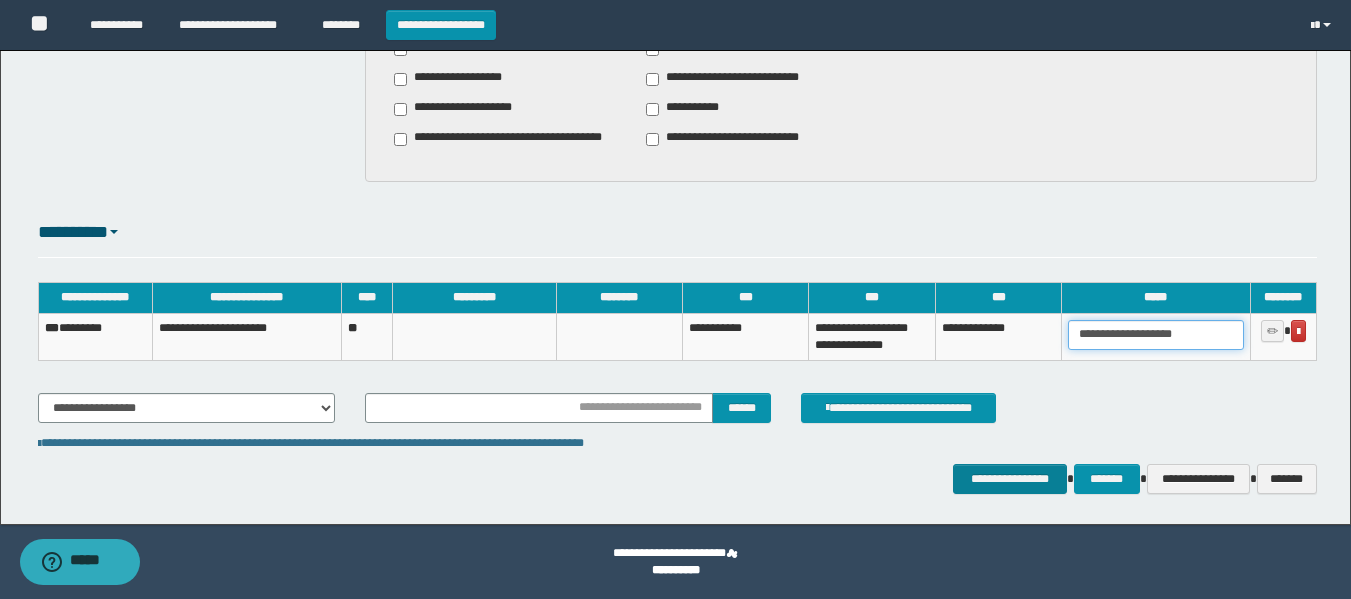 type on "**********" 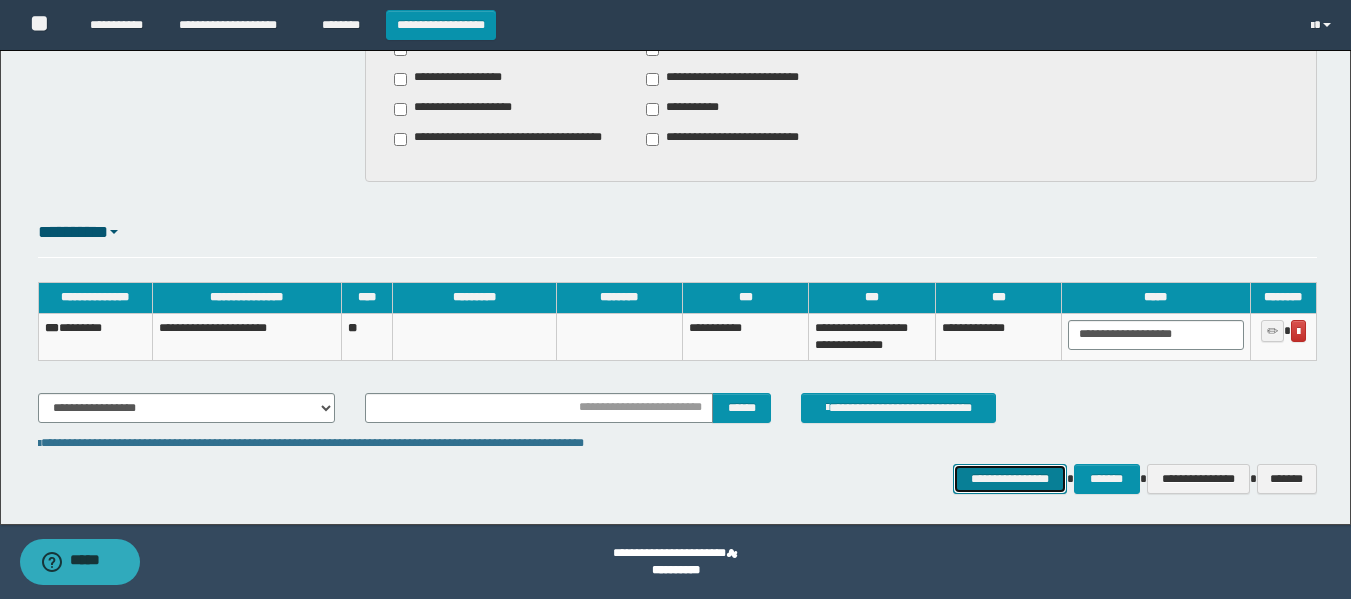 click on "**********" at bounding box center (1009, 479) 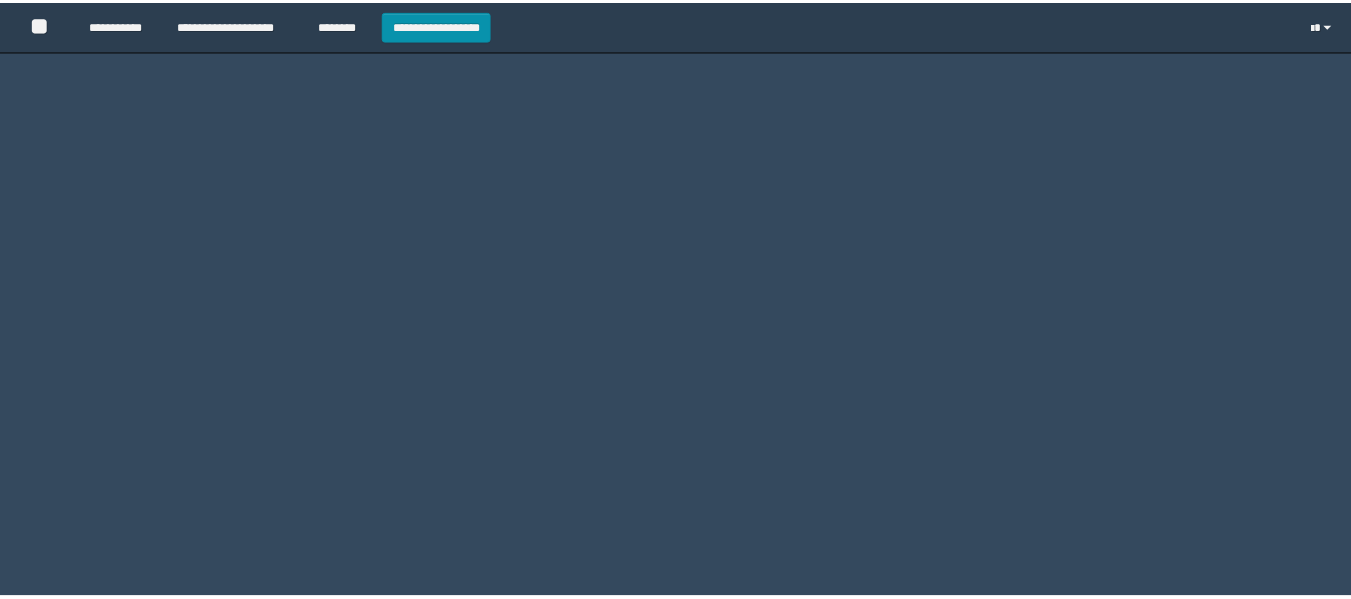scroll, scrollTop: 0, scrollLeft: 0, axis: both 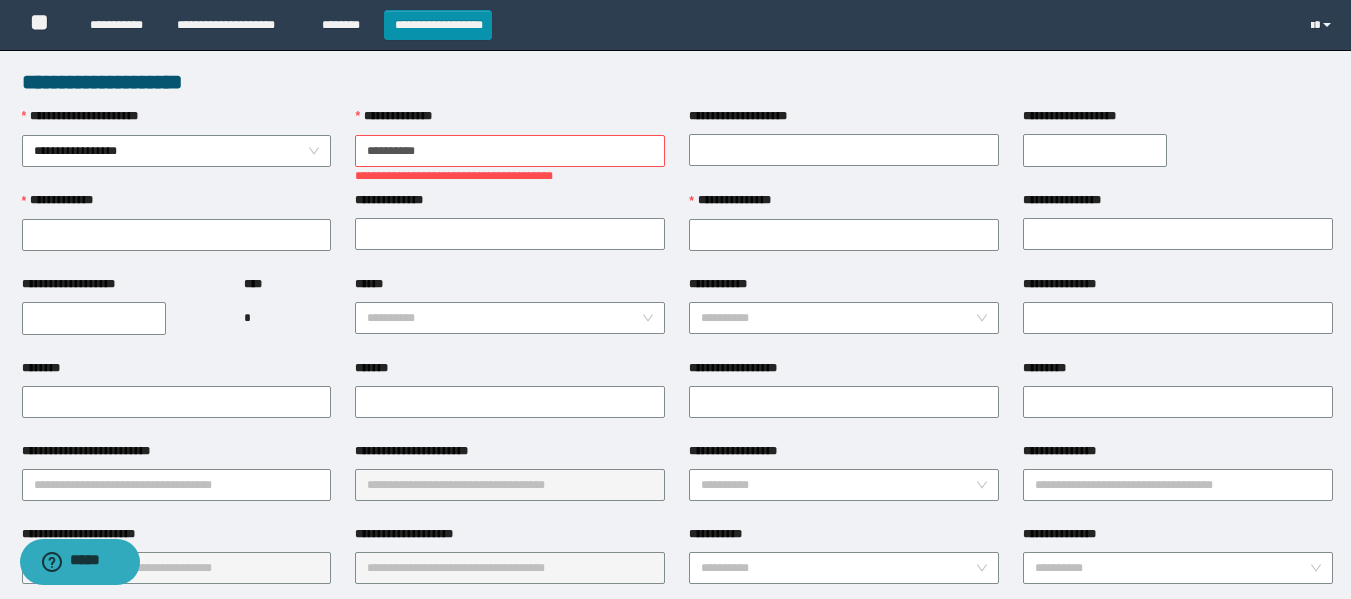 click on "**********" at bounding box center (510, 151) 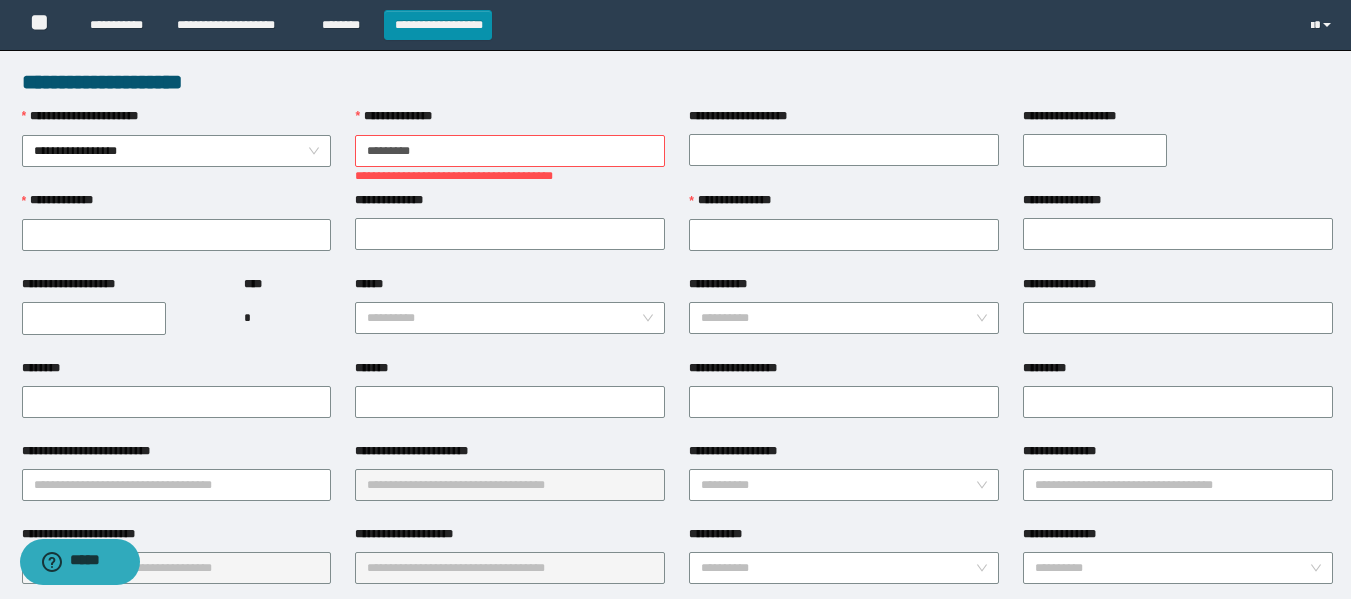 click on "*********" at bounding box center (510, 151) 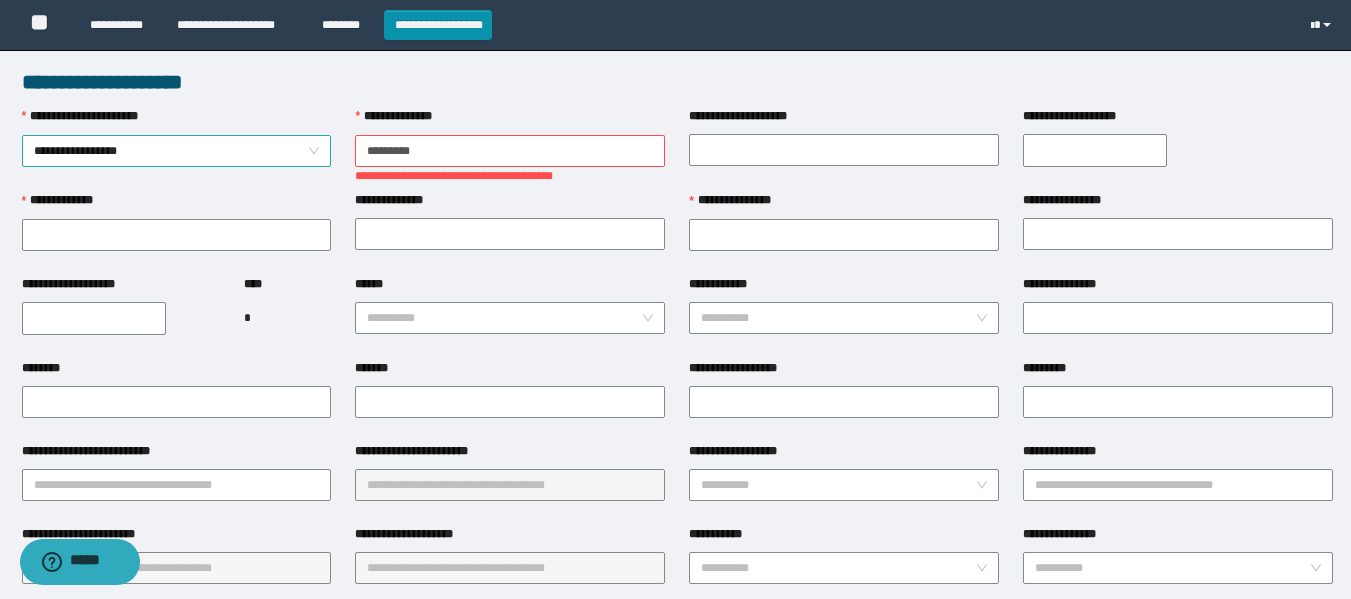 drag, startPoint x: 431, startPoint y: 152, endPoint x: 295, endPoint y: 151, distance: 136.00368 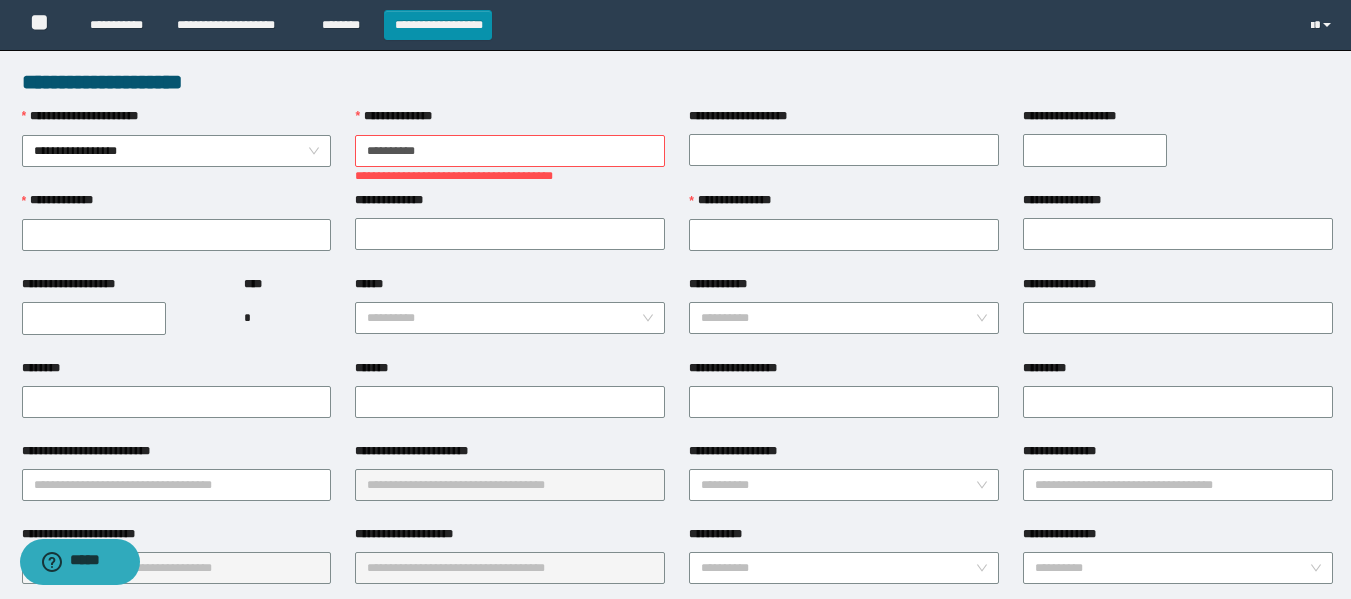 click on "**********" at bounding box center (510, 151) 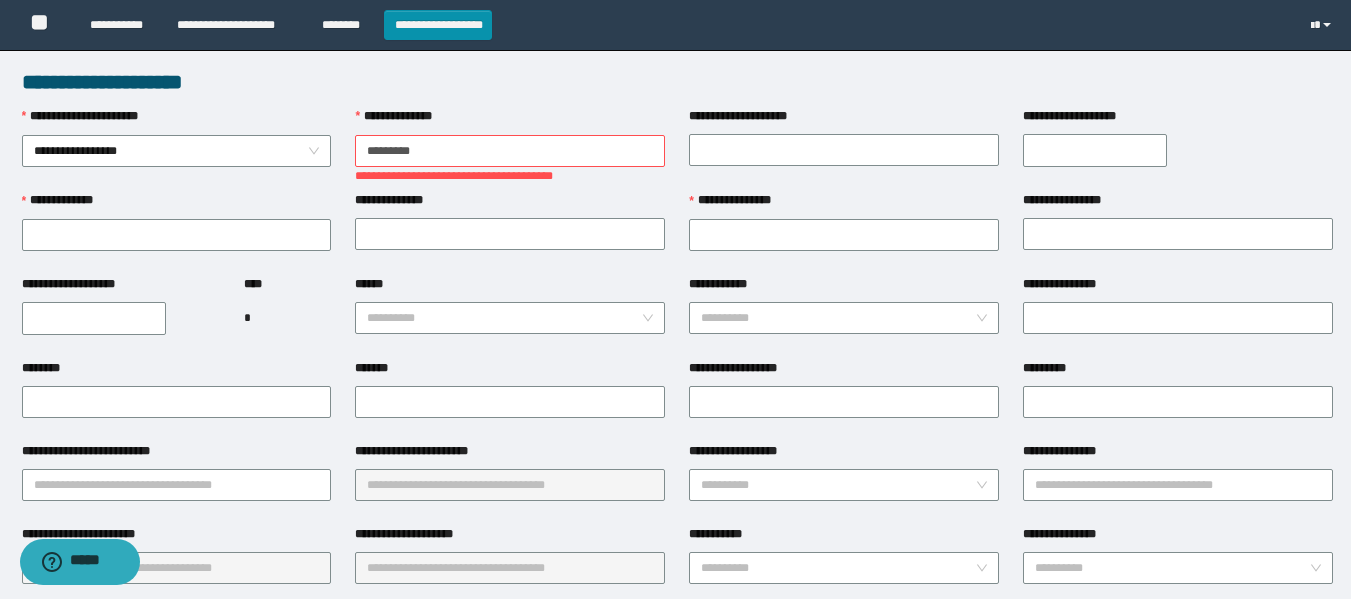 click on "*********" at bounding box center [510, 151] 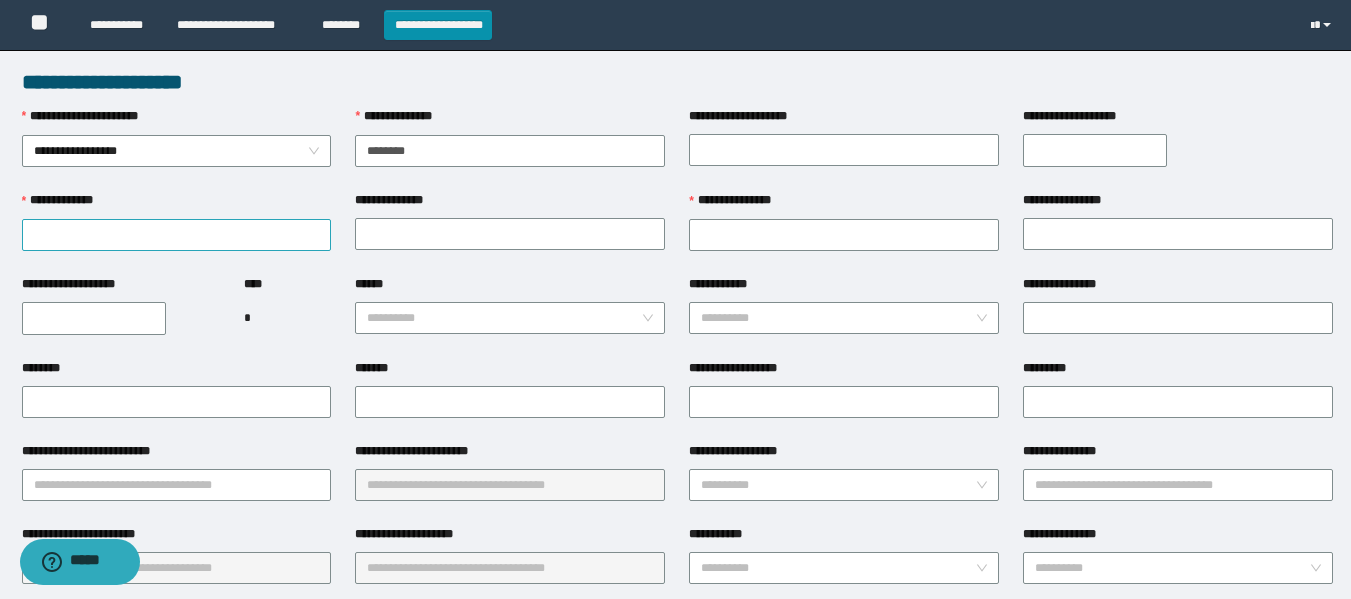 type on "********" 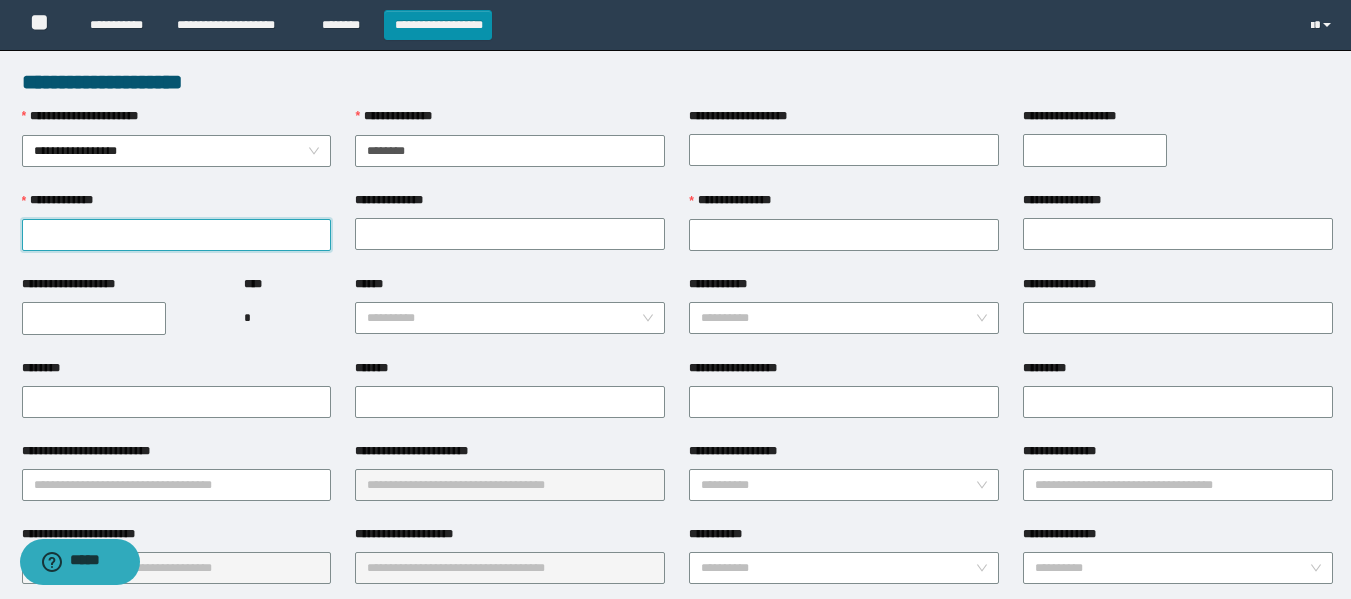 click on "**********" at bounding box center (177, 235) 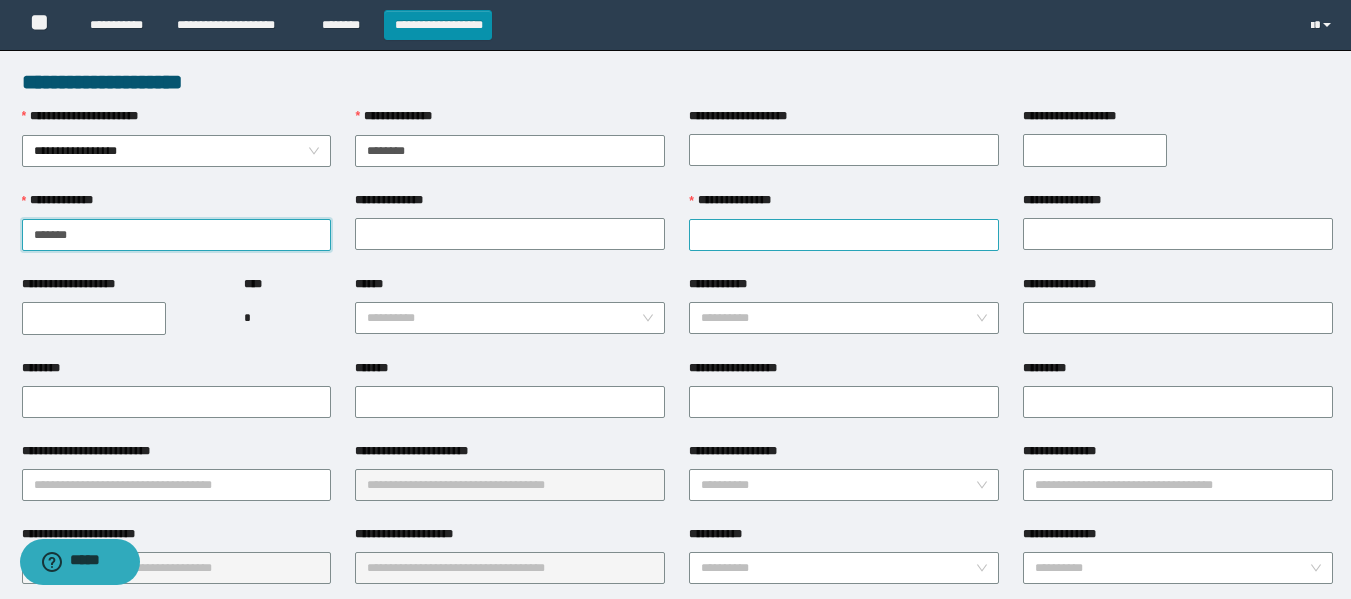 type on "*******" 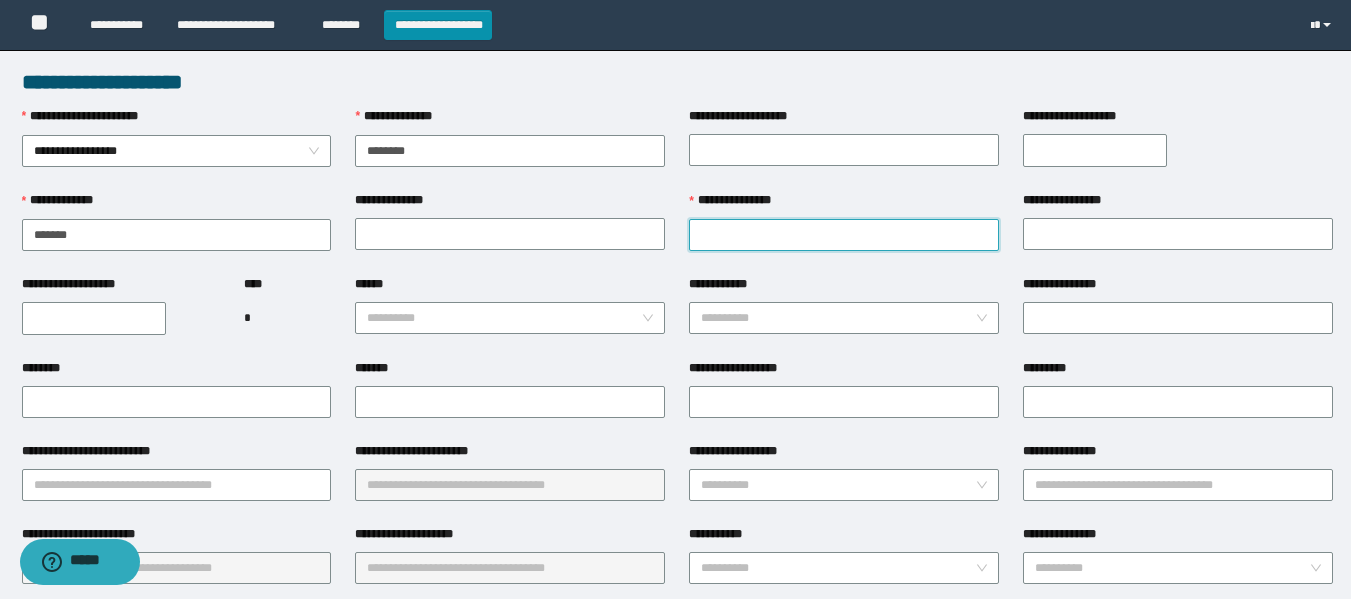 click on "**********" at bounding box center [844, 235] 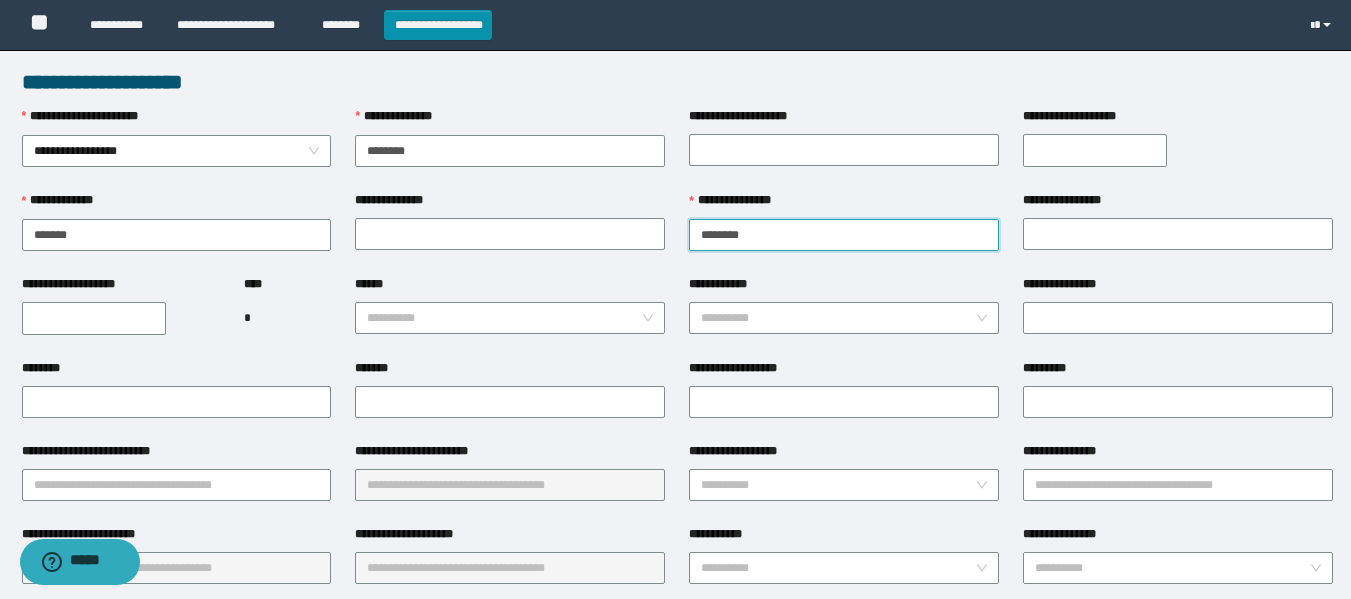 type on "*******" 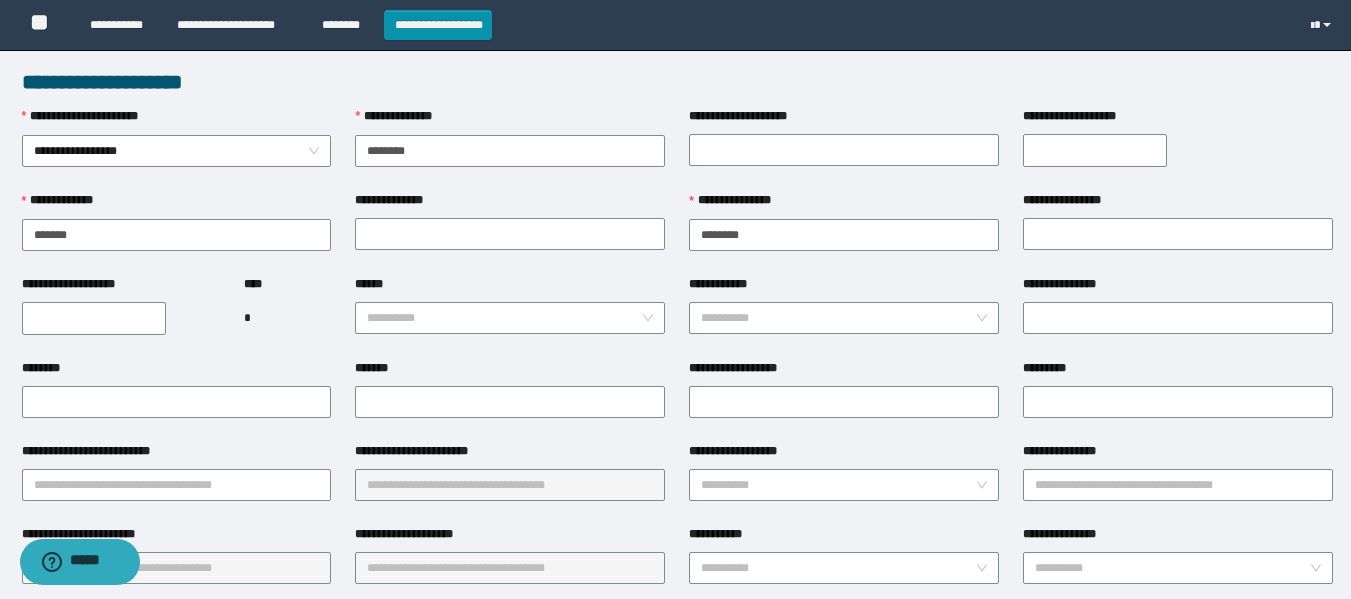 drag, startPoint x: 1101, startPoint y: 212, endPoint x: 1078, endPoint y: 263, distance: 55.946404 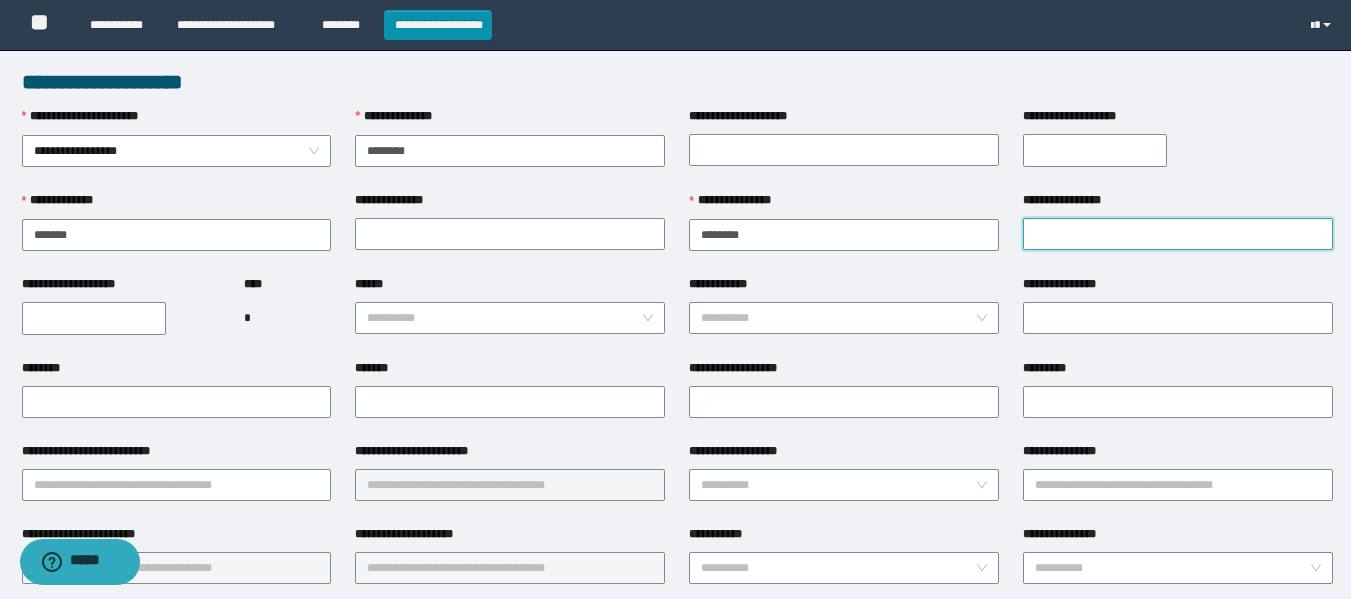 click on "**********" at bounding box center (1178, 234) 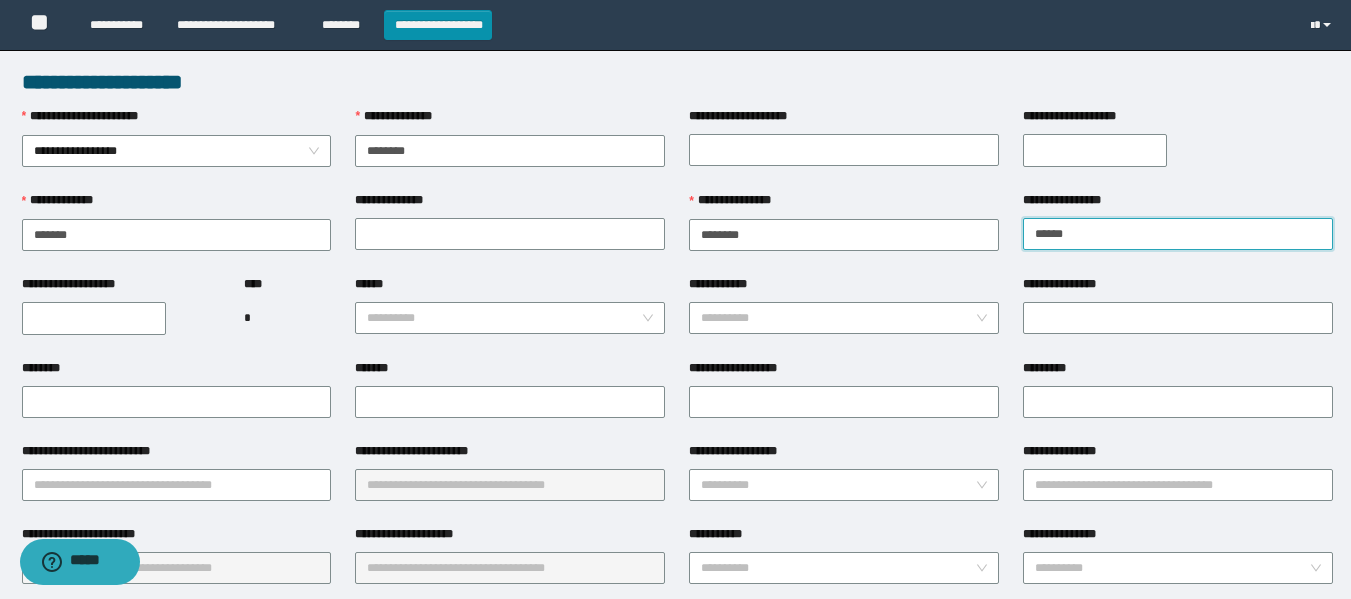 type on "******" 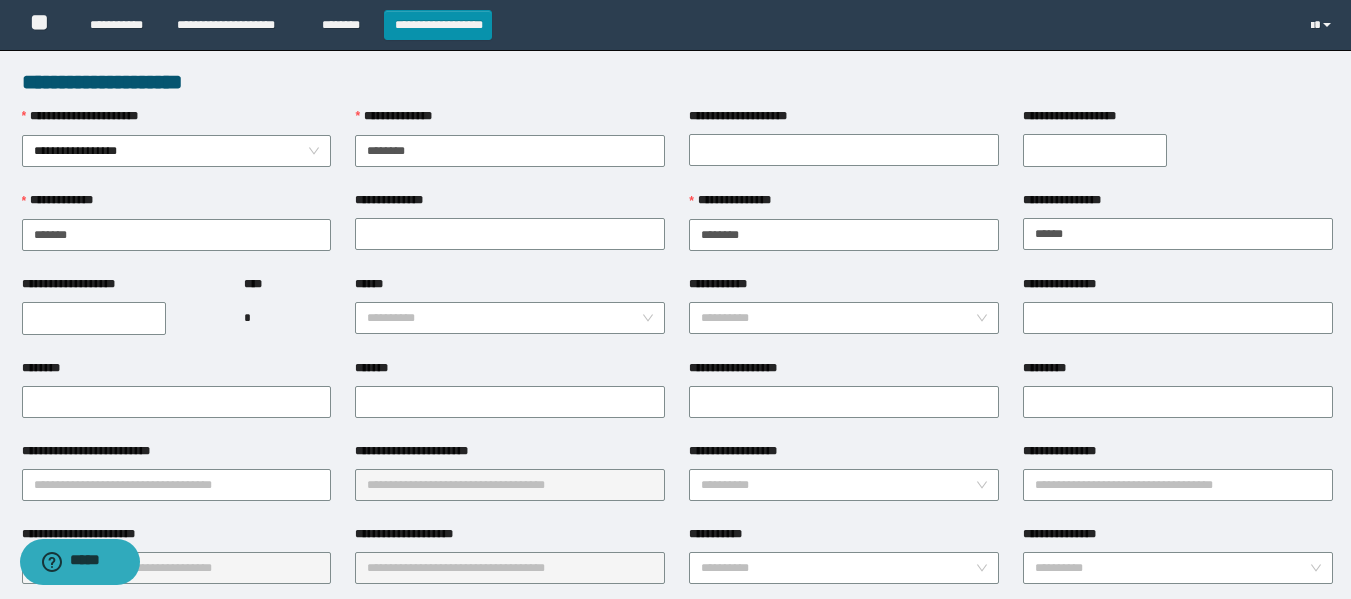 type on "**********" 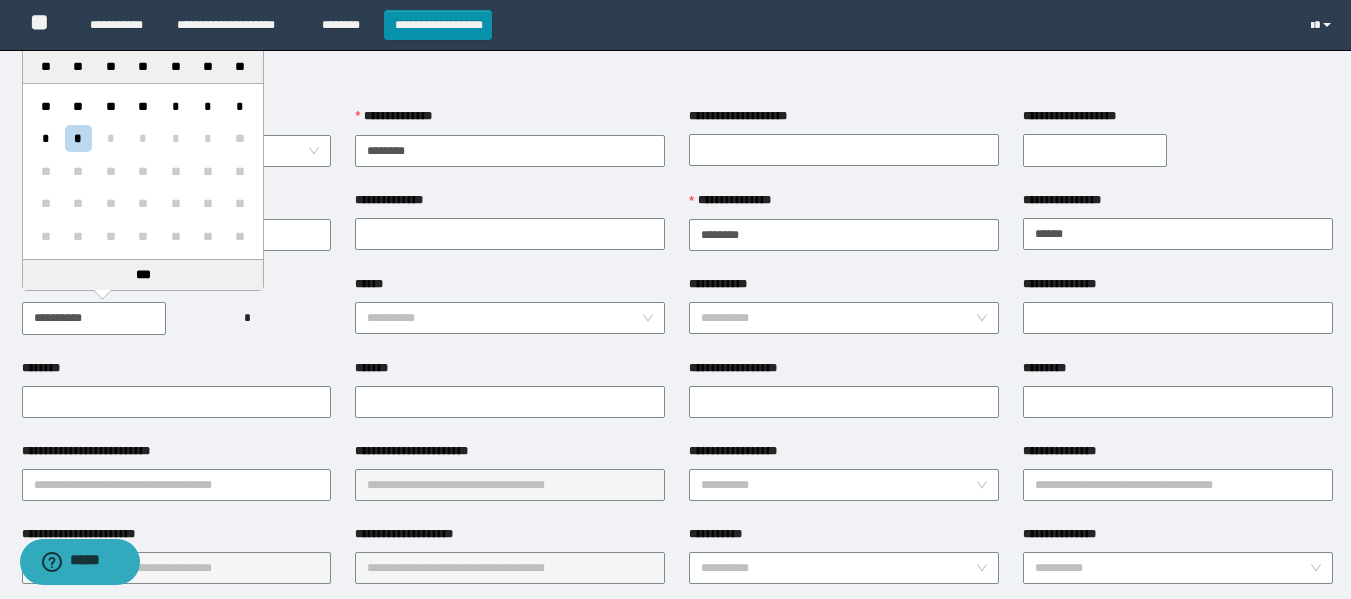 click on "**********" at bounding box center [94, 318] 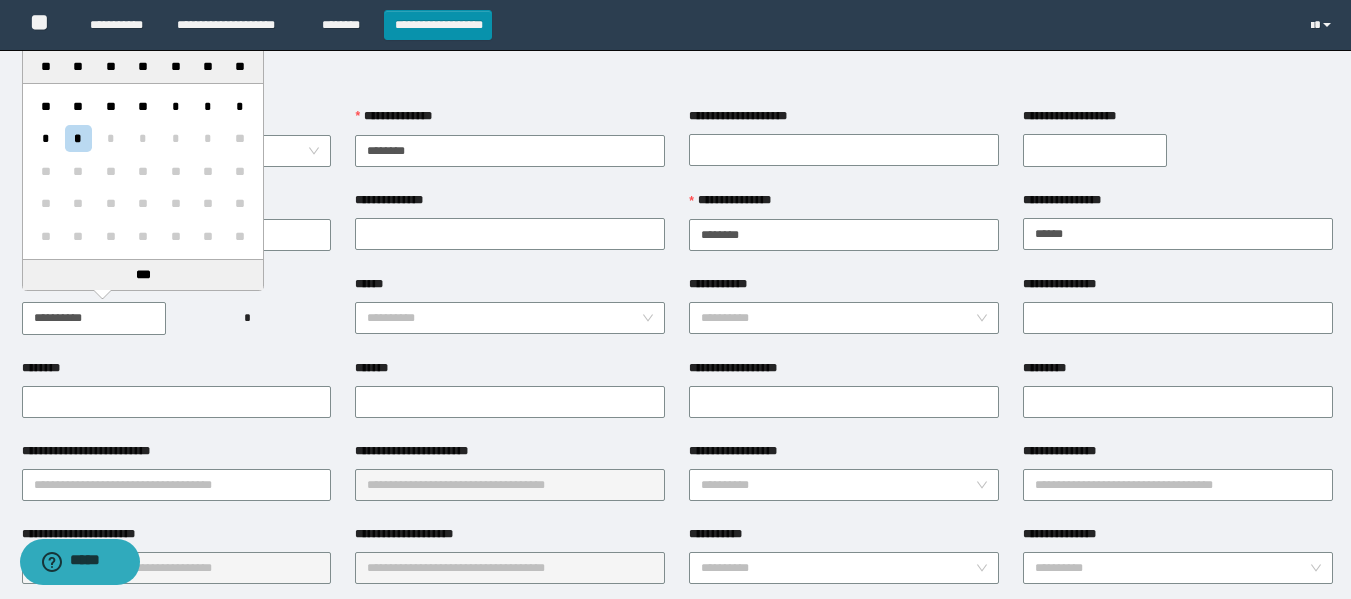 click on "**********" at bounding box center (94, 318) 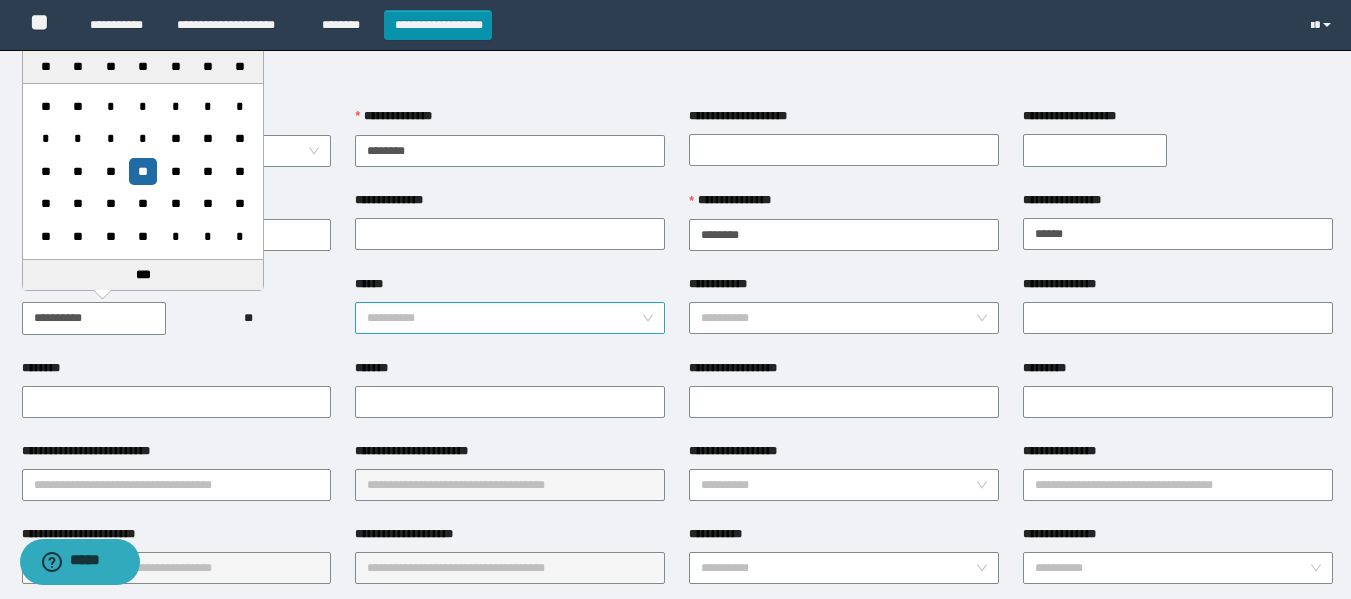 type on "**********" 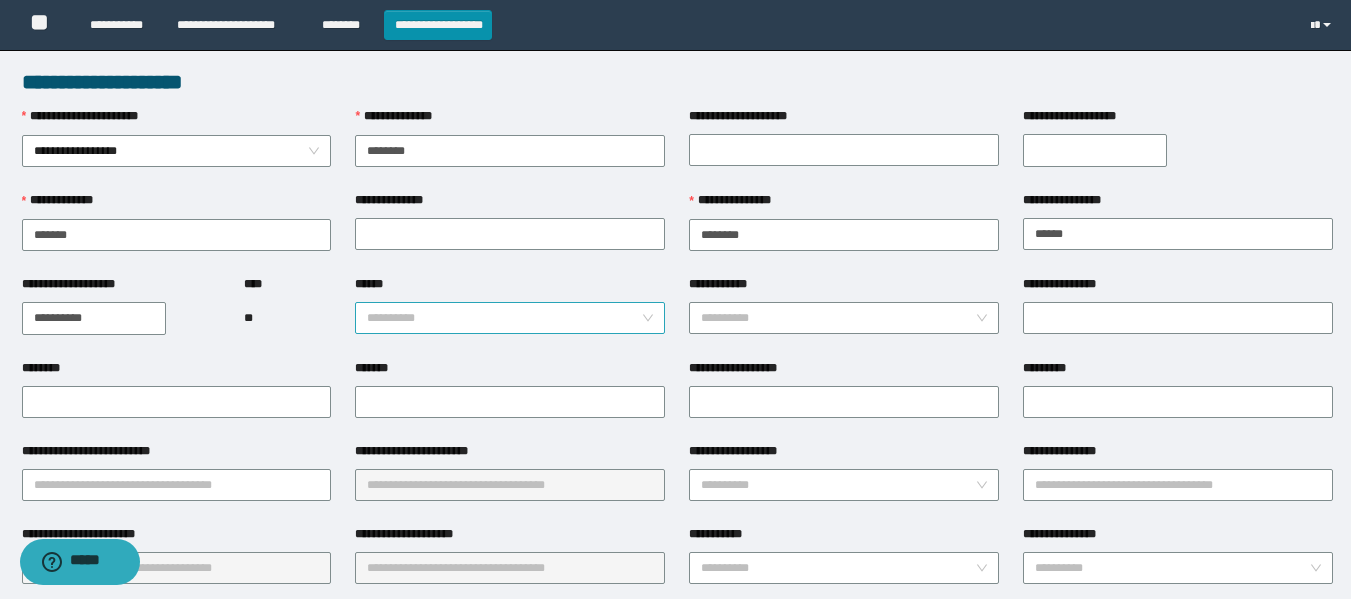 click on "**********" at bounding box center (510, 318) 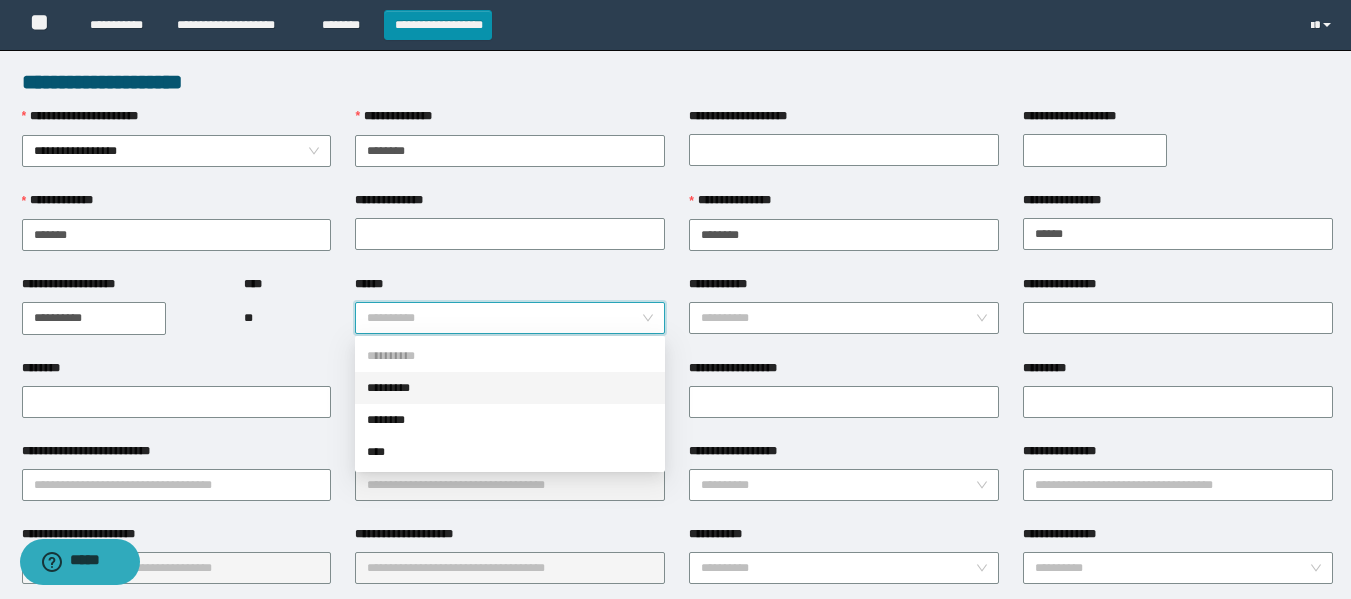 click on "*********" at bounding box center (510, 388) 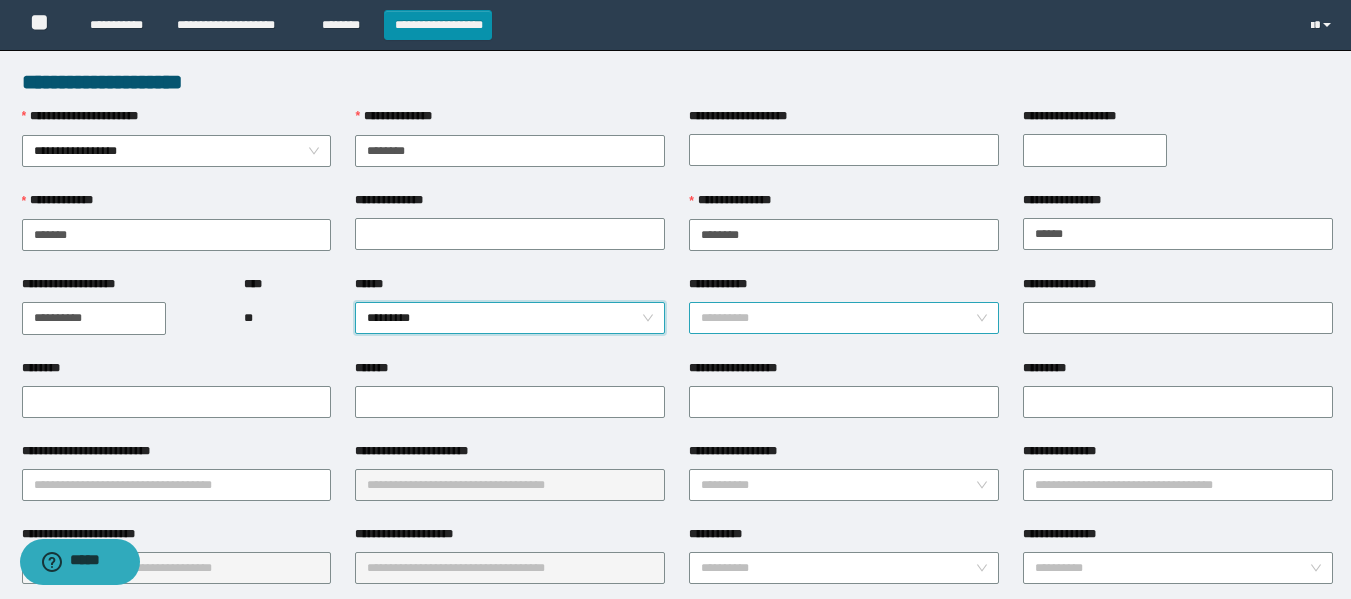 click on "**********" at bounding box center (844, 318) 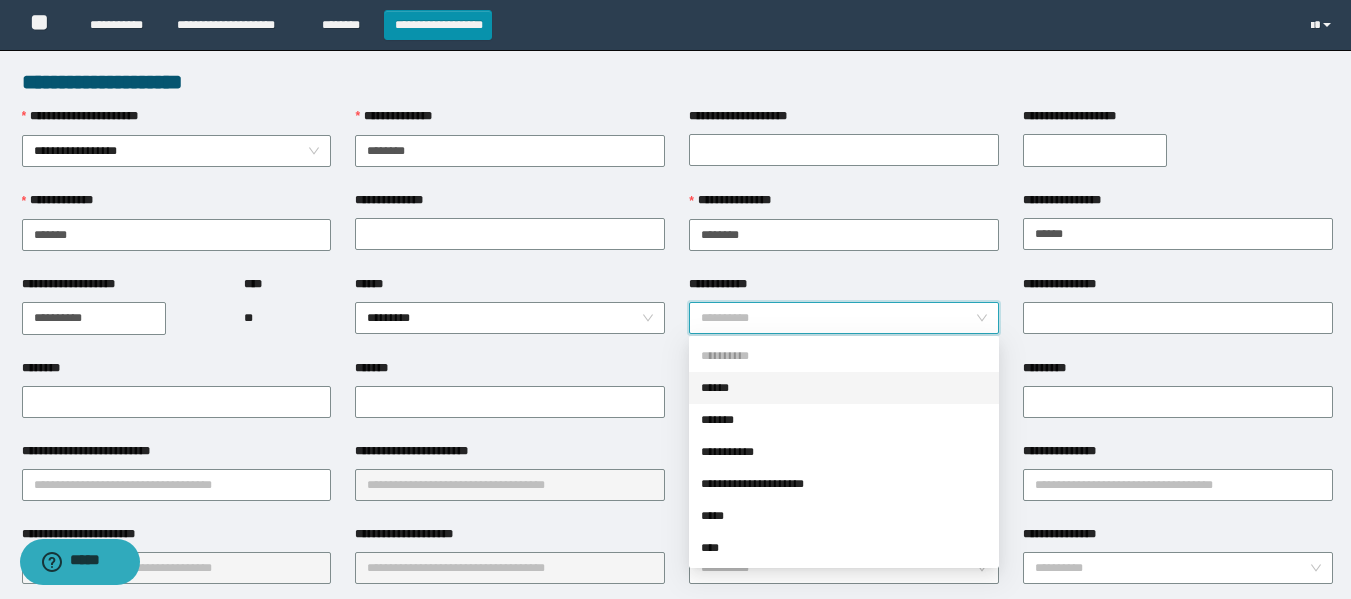 click on "******" at bounding box center (844, 388) 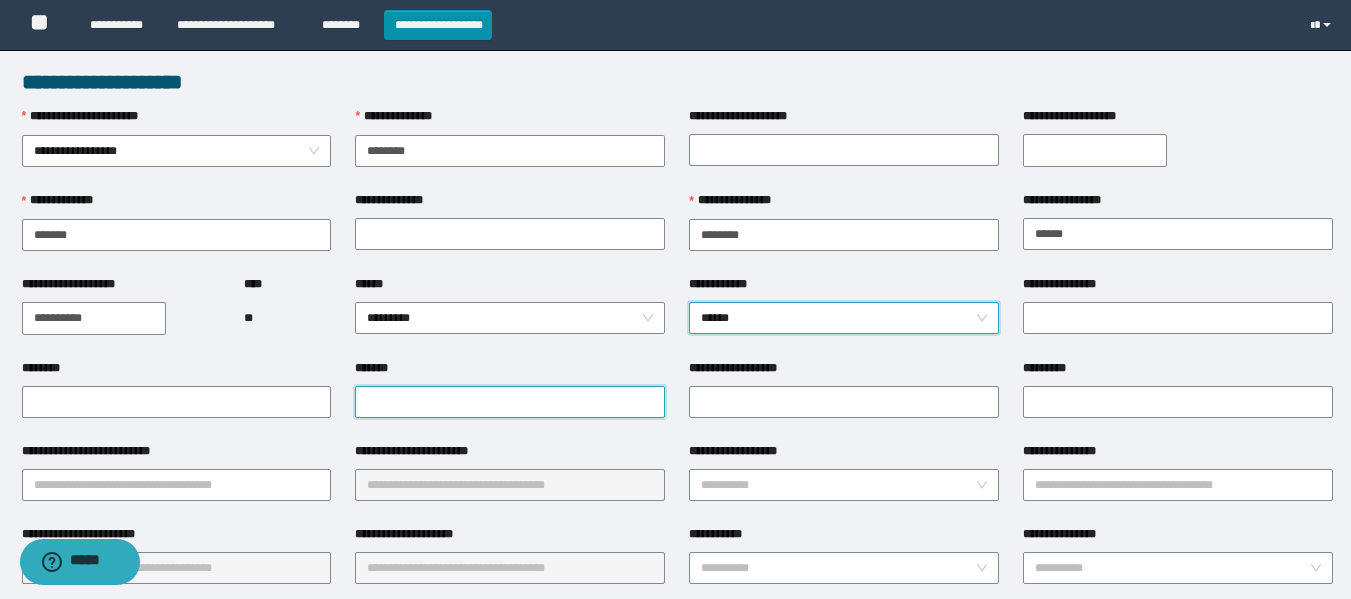 click on "*******" at bounding box center [510, 402] 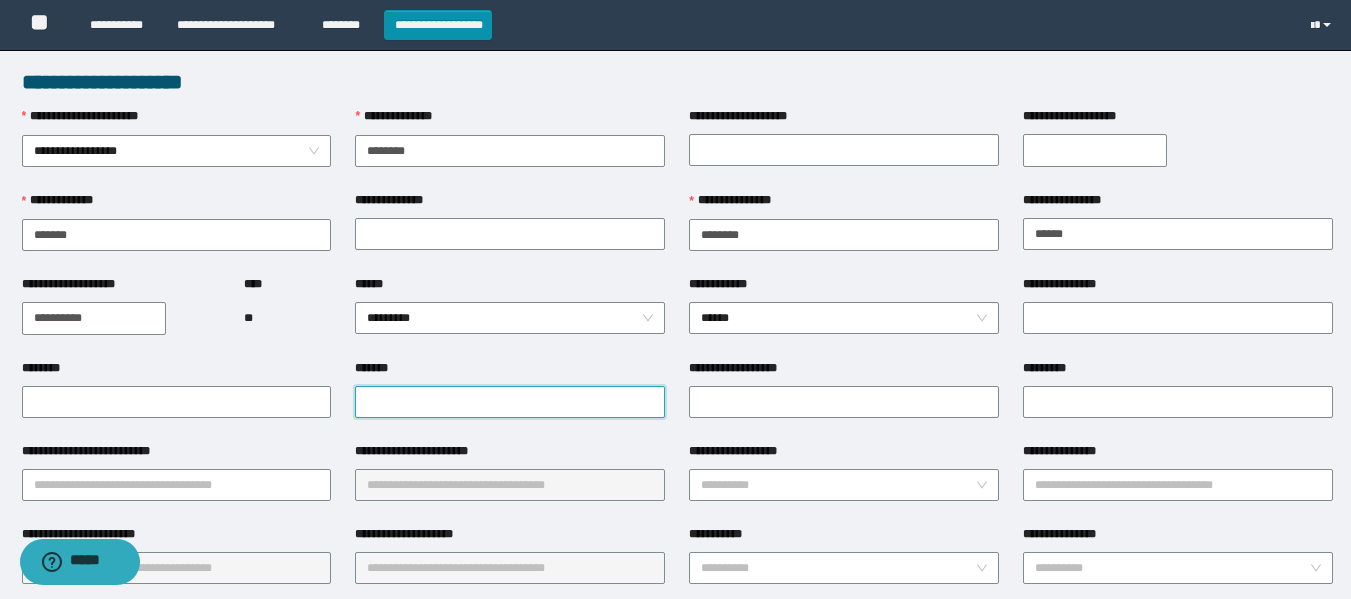 paste on "**********" 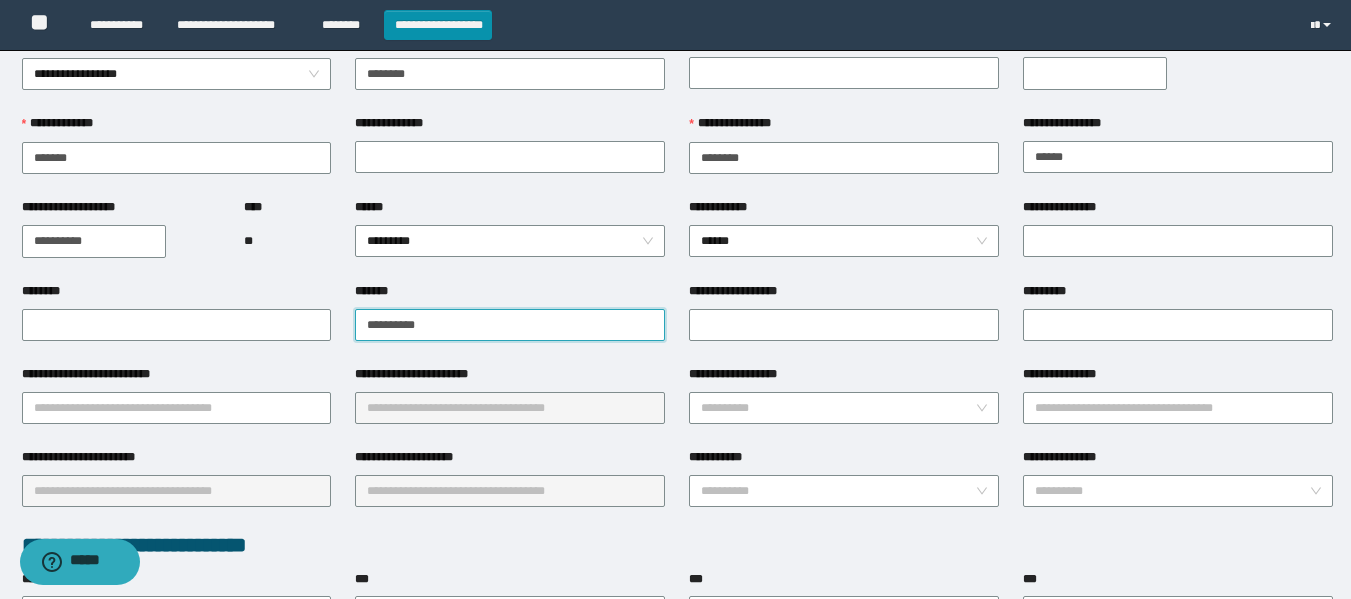 scroll, scrollTop: 100, scrollLeft: 0, axis: vertical 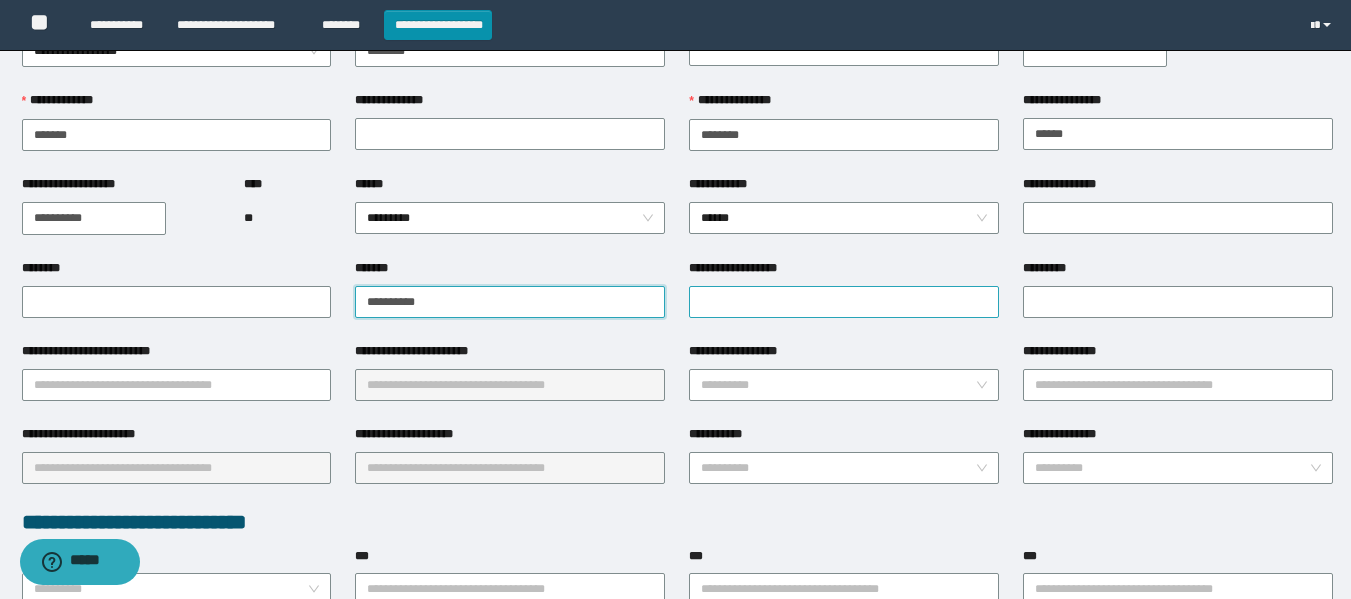 type on "**********" 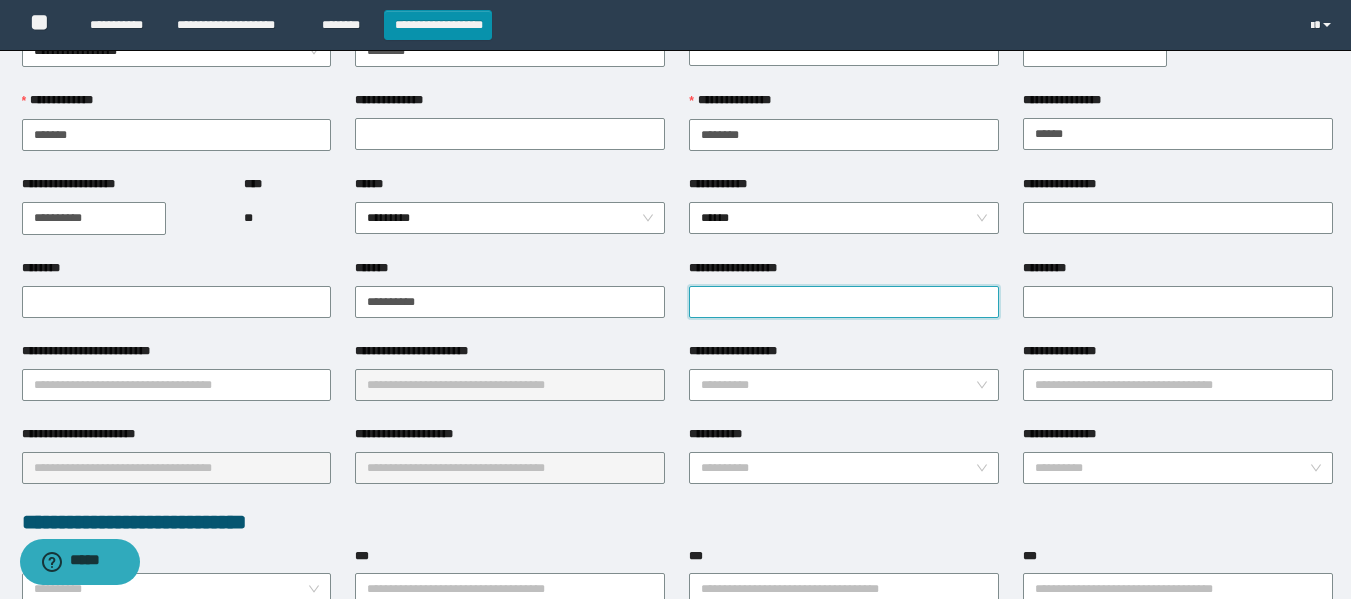 click on "**********" at bounding box center (844, 302) 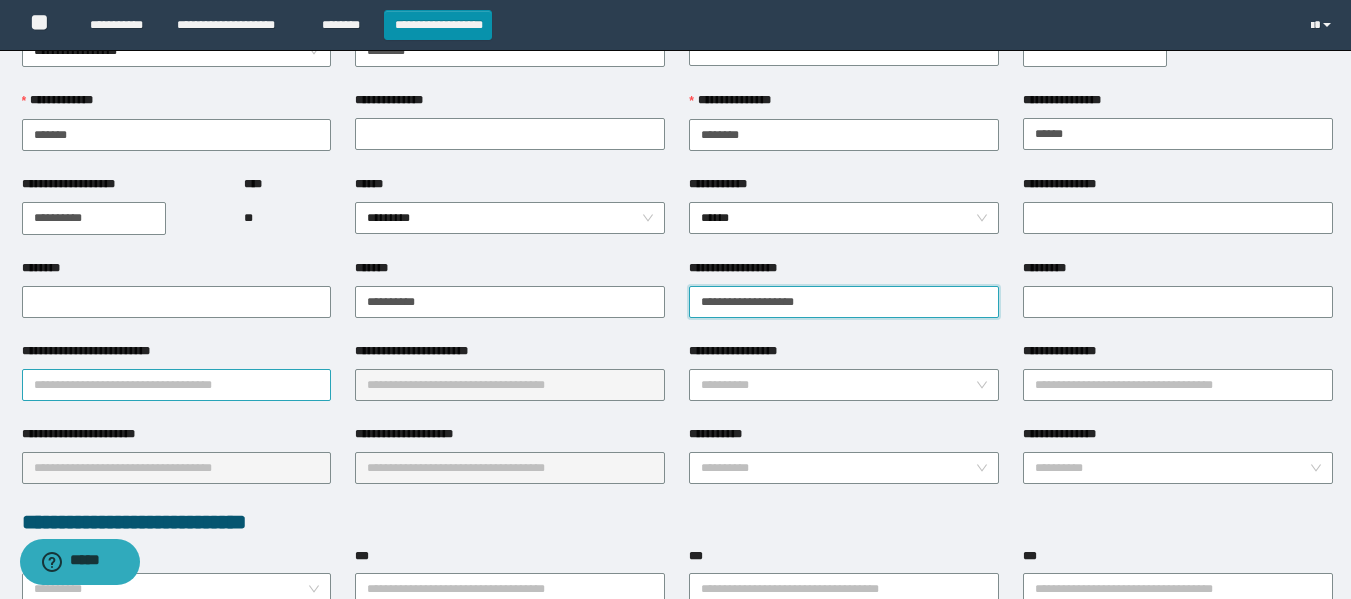 type on "**********" 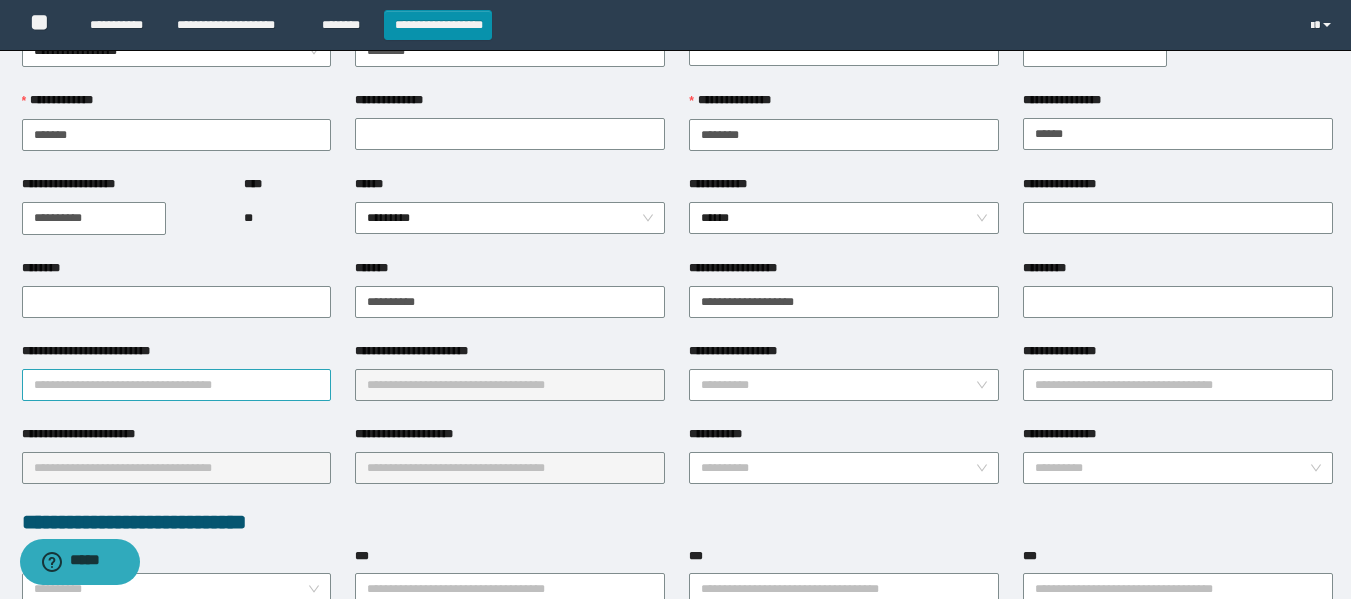 click on "**********" at bounding box center (177, 385) 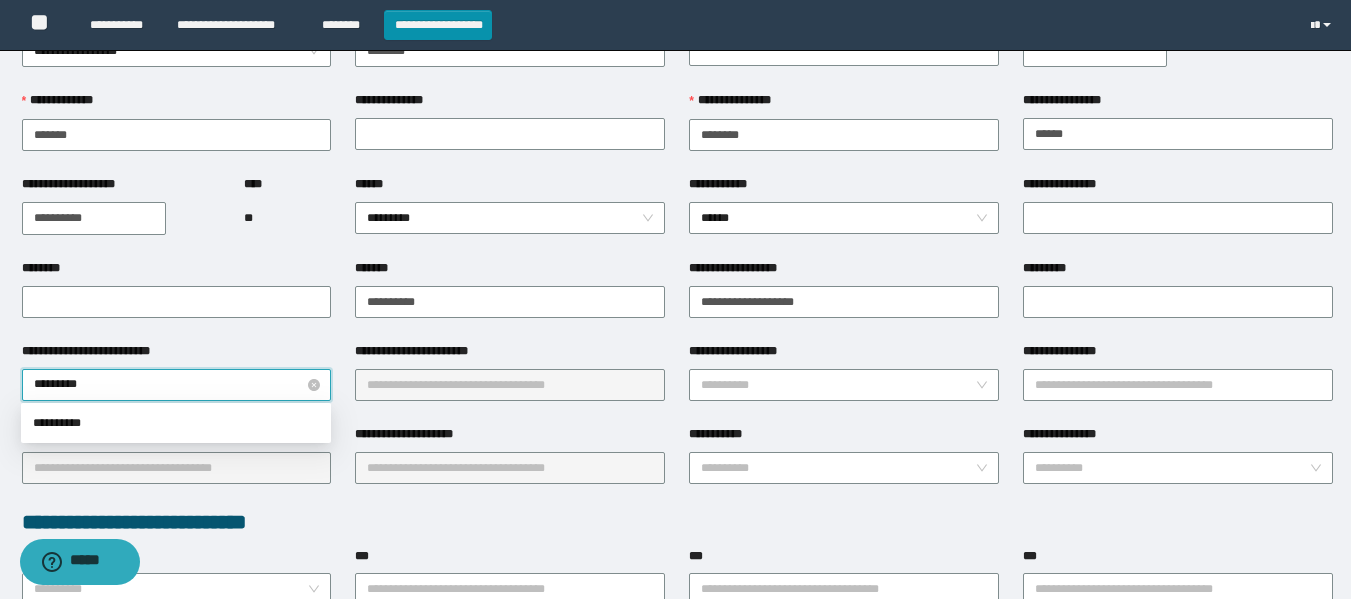 type on "**********" 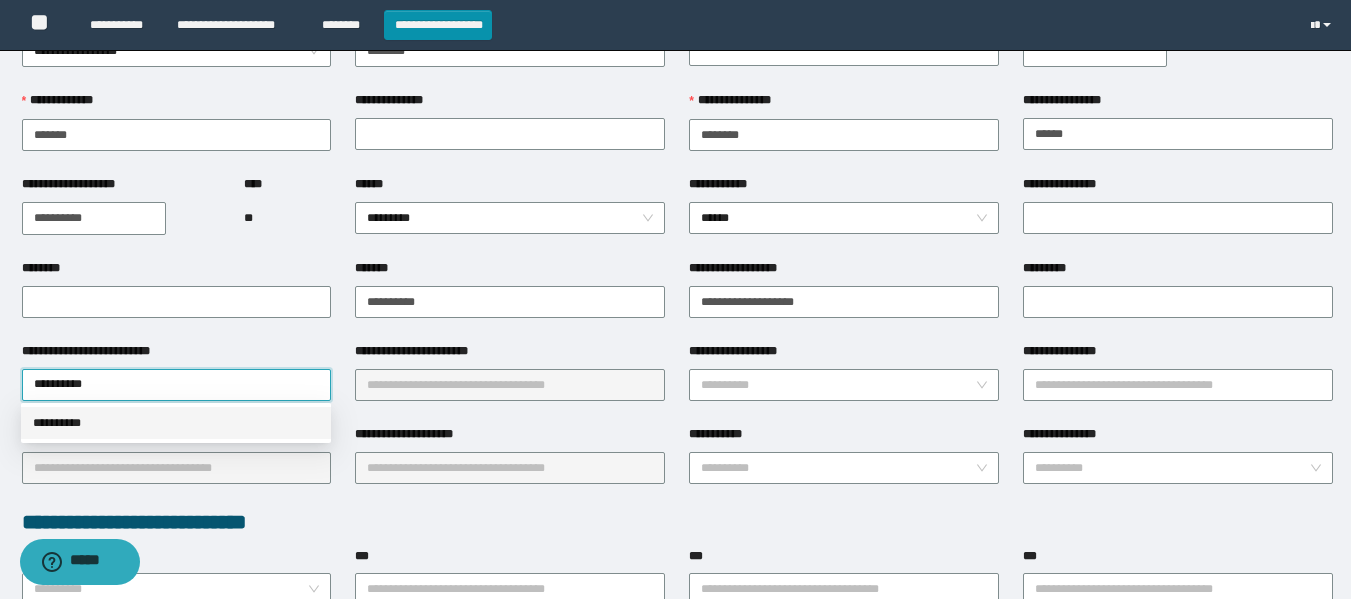 click on "**********" at bounding box center [176, 423] 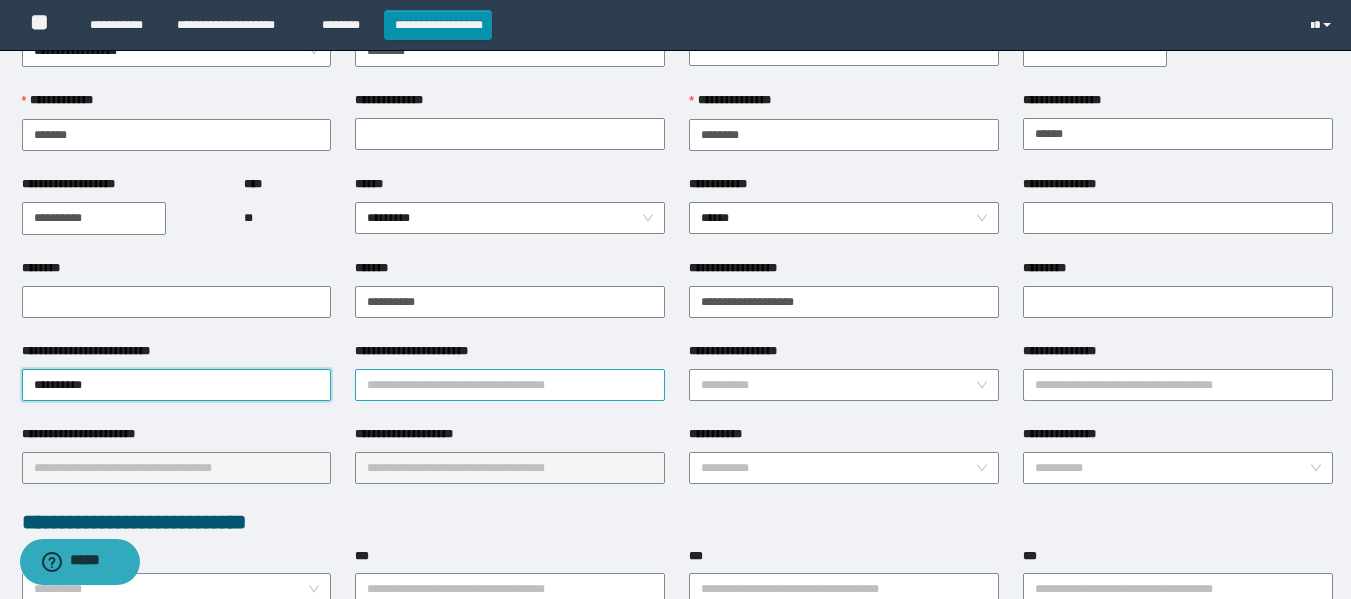click on "**********" at bounding box center [510, 385] 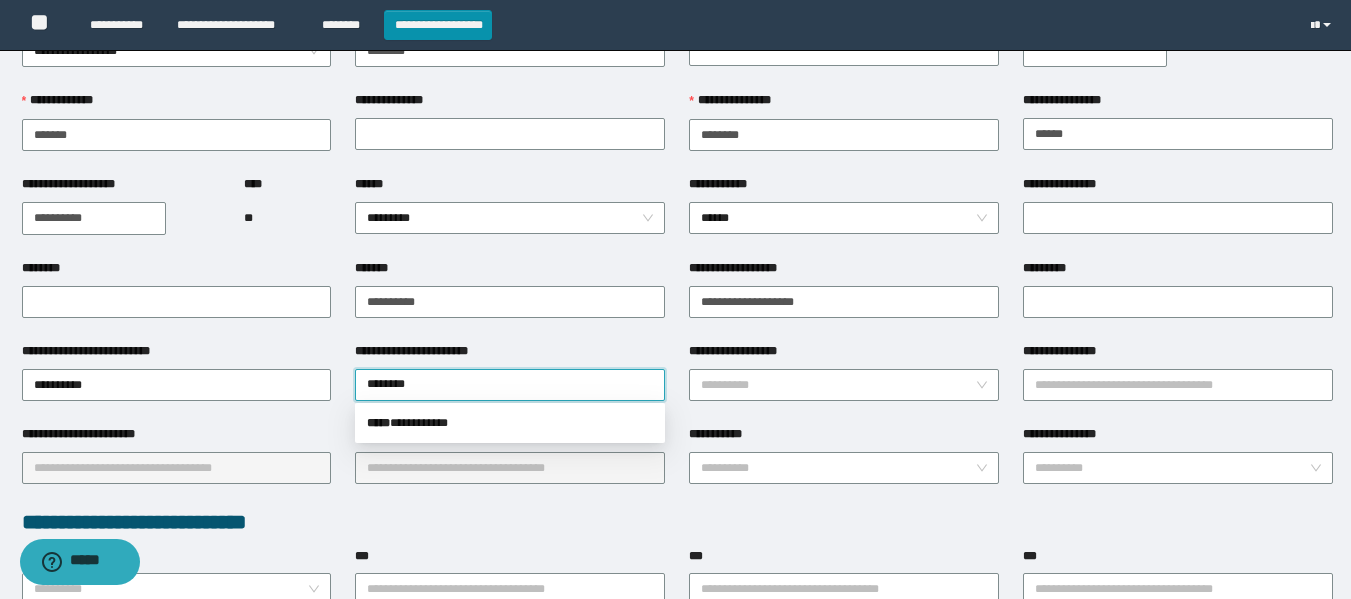 type on "*********" 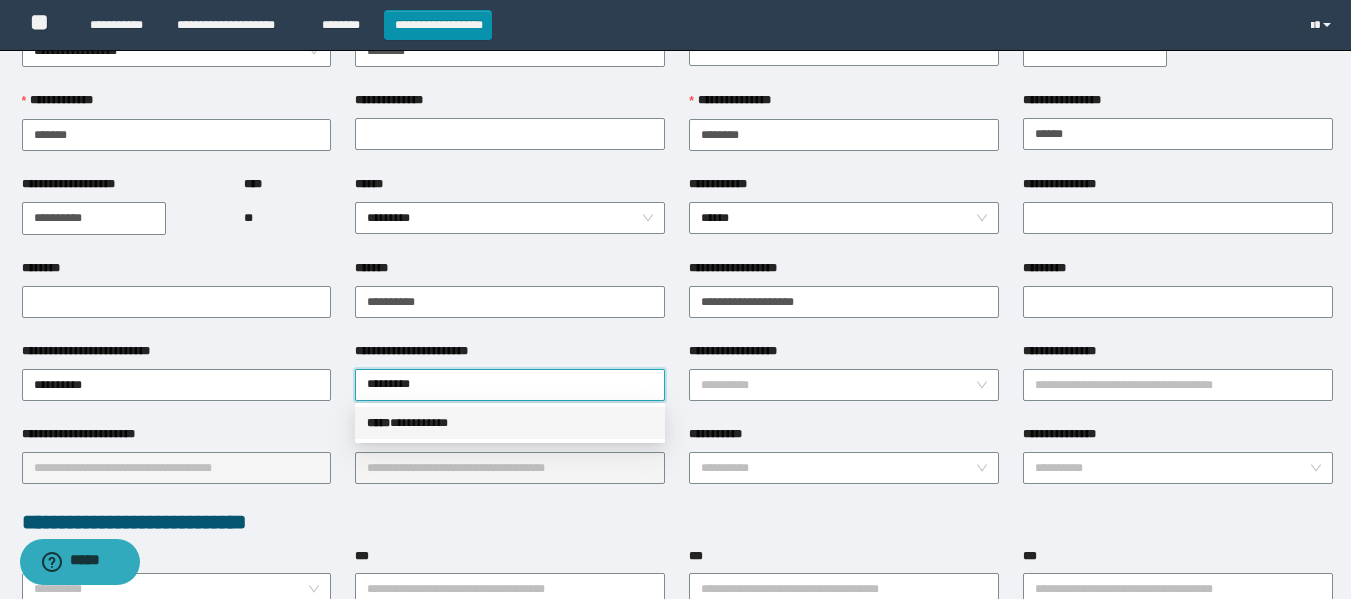 click on "***** * *********" at bounding box center (510, 423) 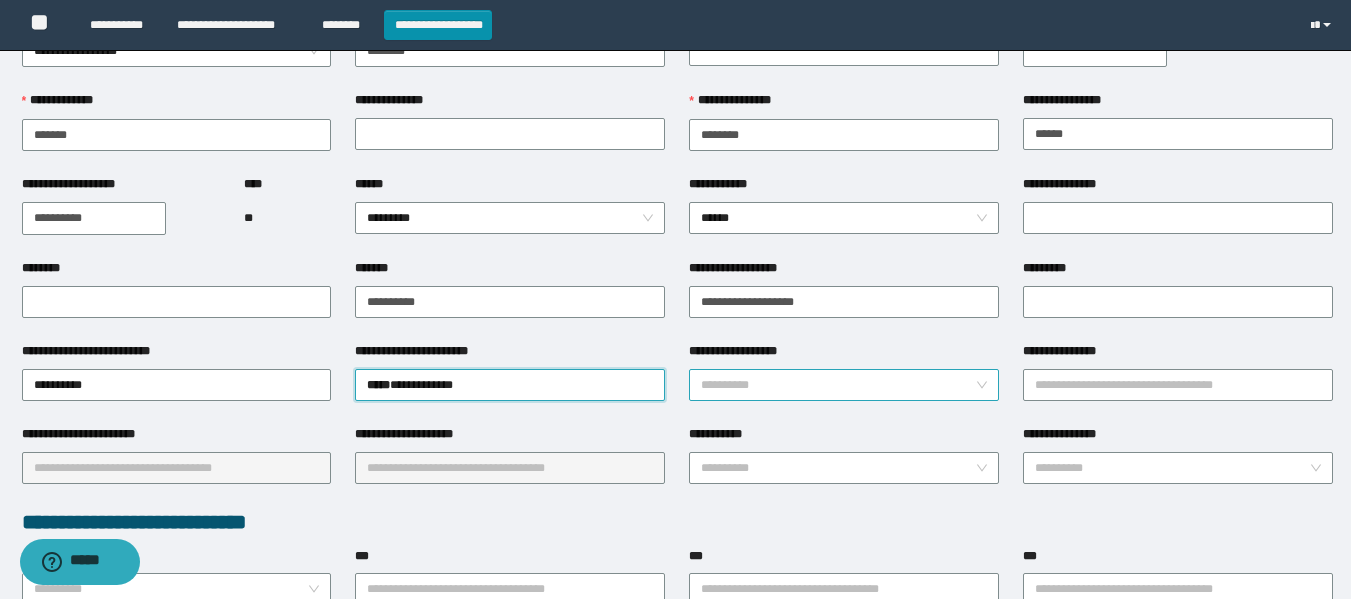click on "**********" at bounding box center [838, 385] 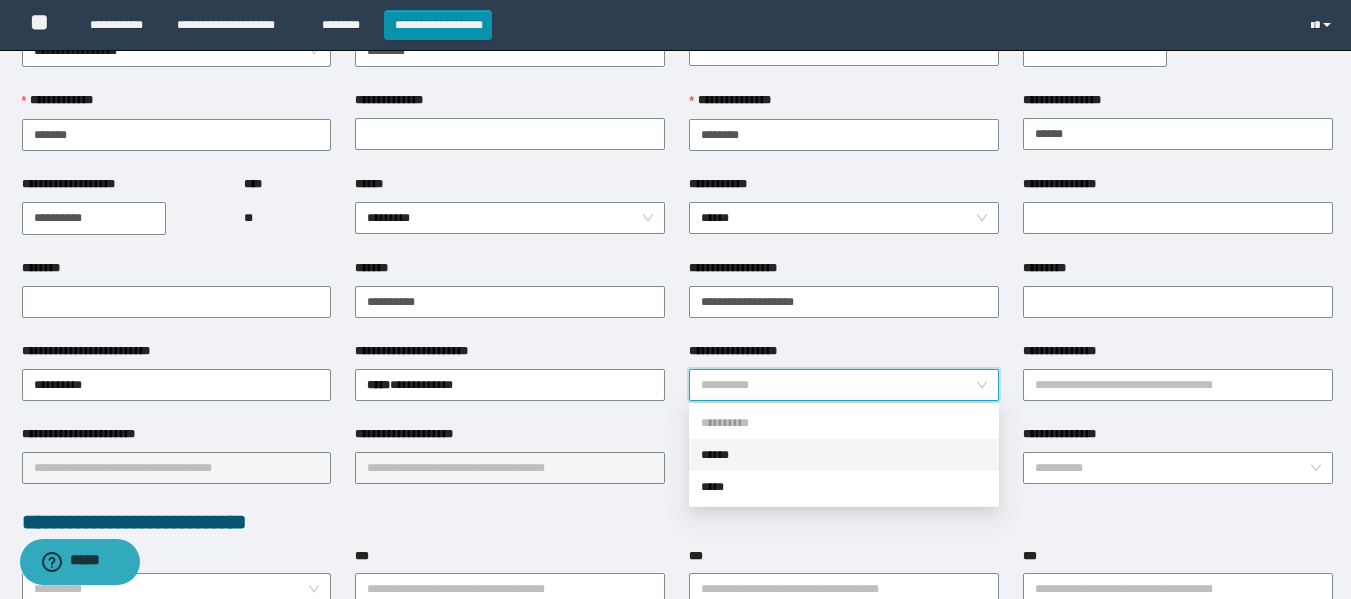 click on "******" at bounding box center [844, 455] 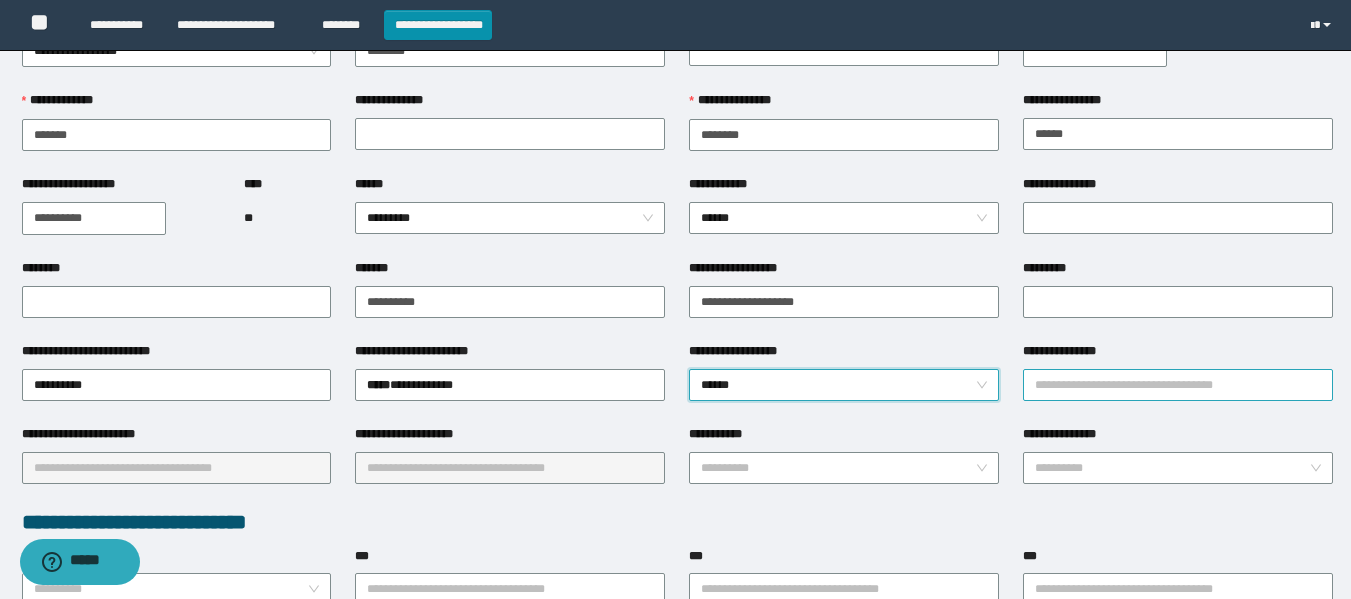 click on "**********" at bounding box center (1178, 385) 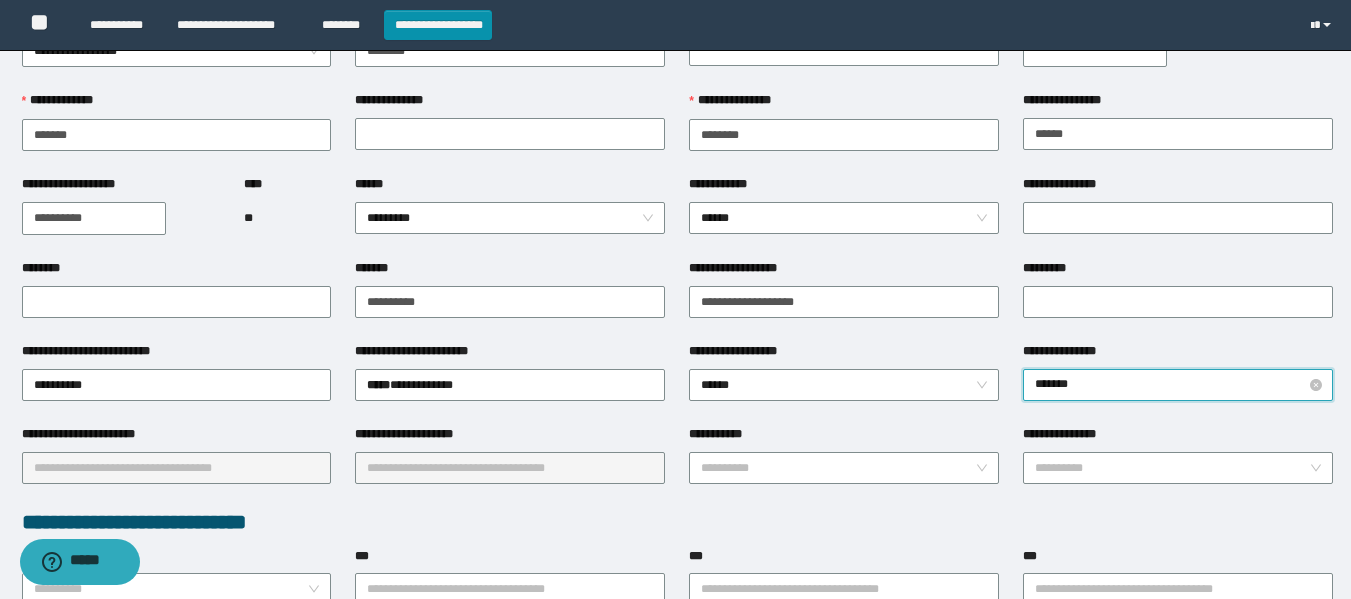 type on "********" 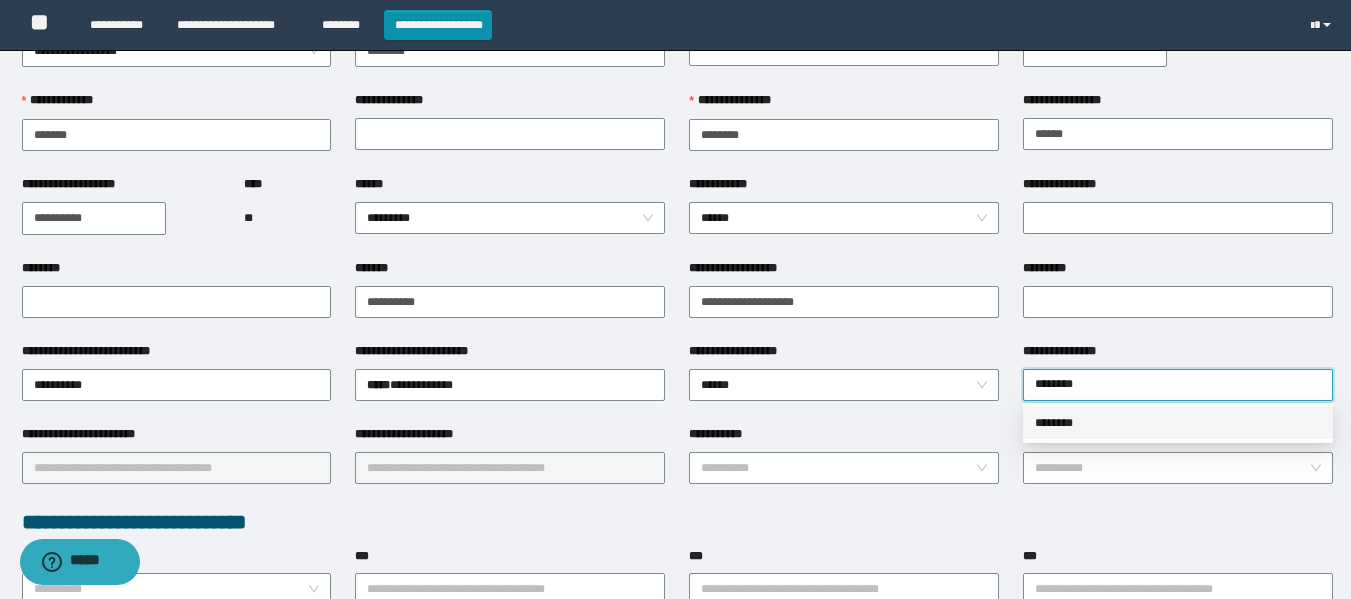 click on "********" at bounding box center [1178, 423] 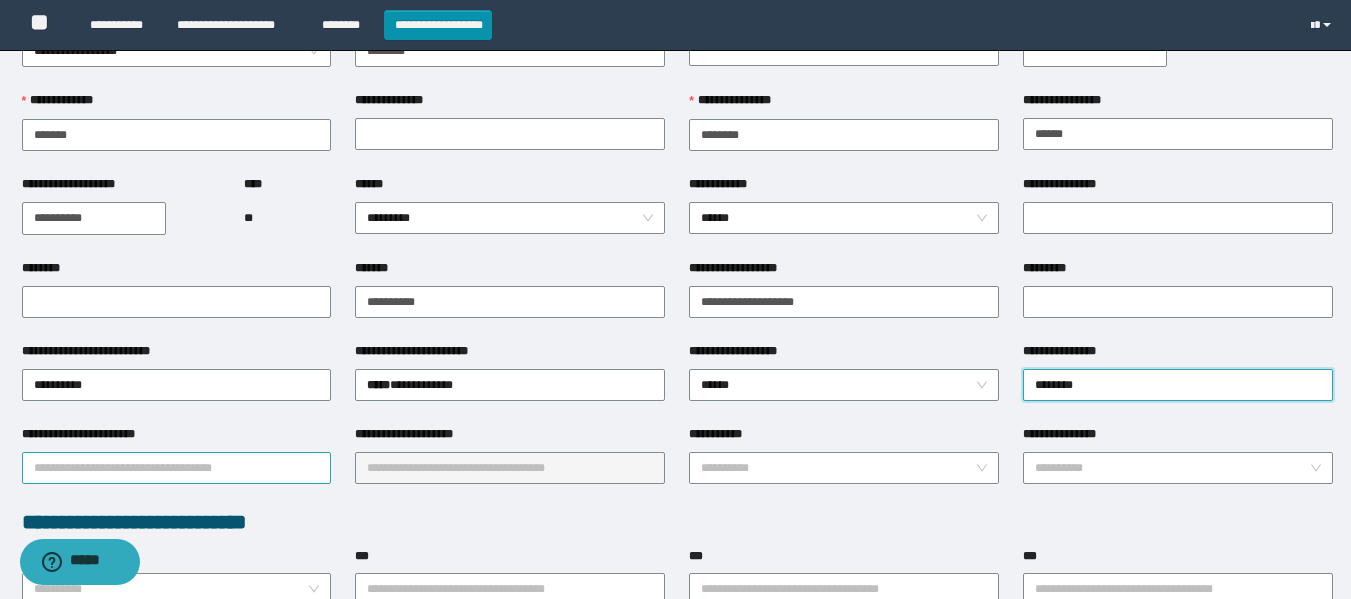 click on "**********" at bounding box center (177, 468) 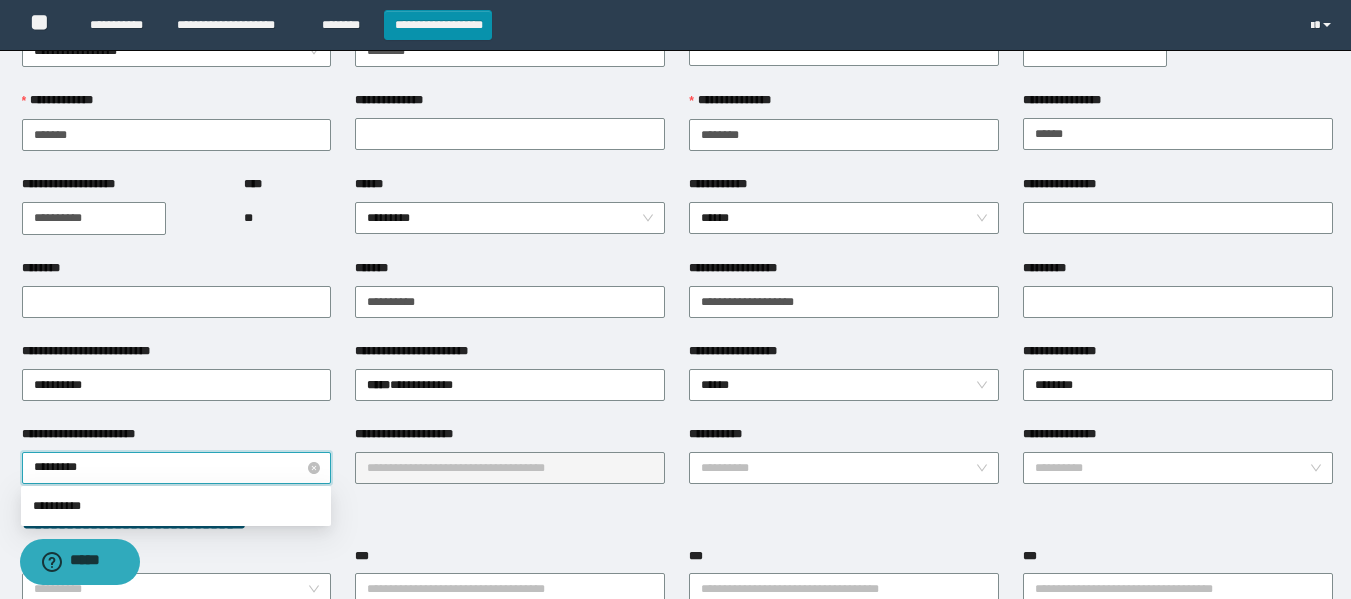 type on "**********" 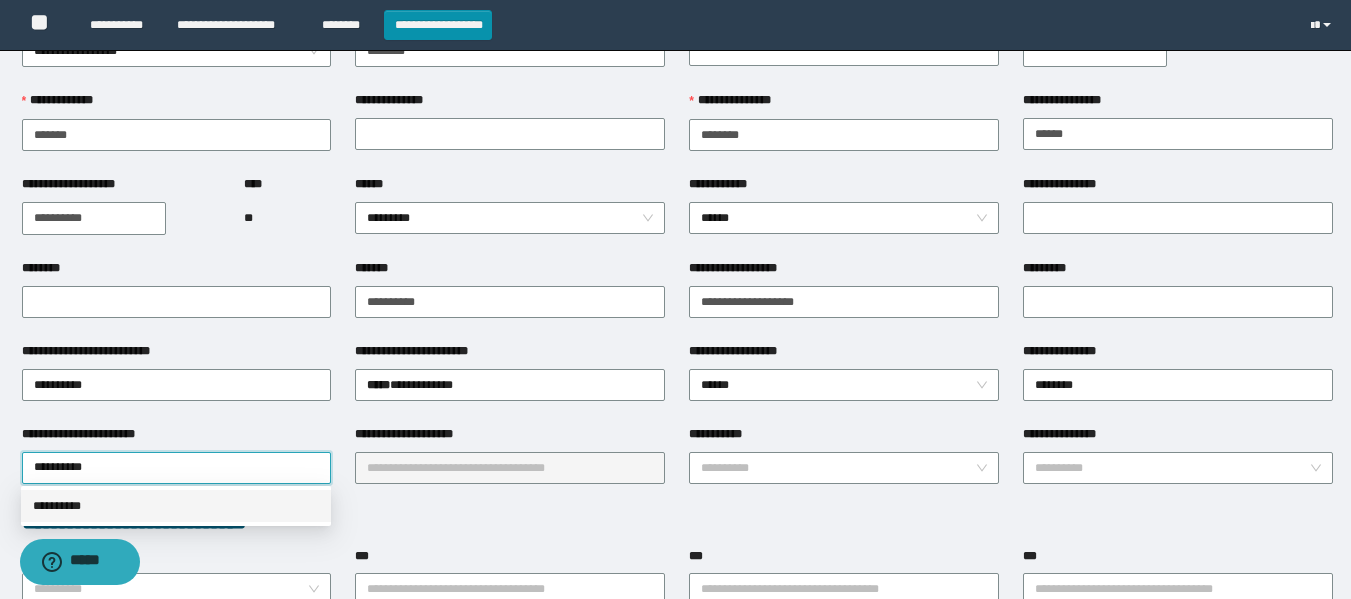 click on "**********" at bounding box center (176, 506) 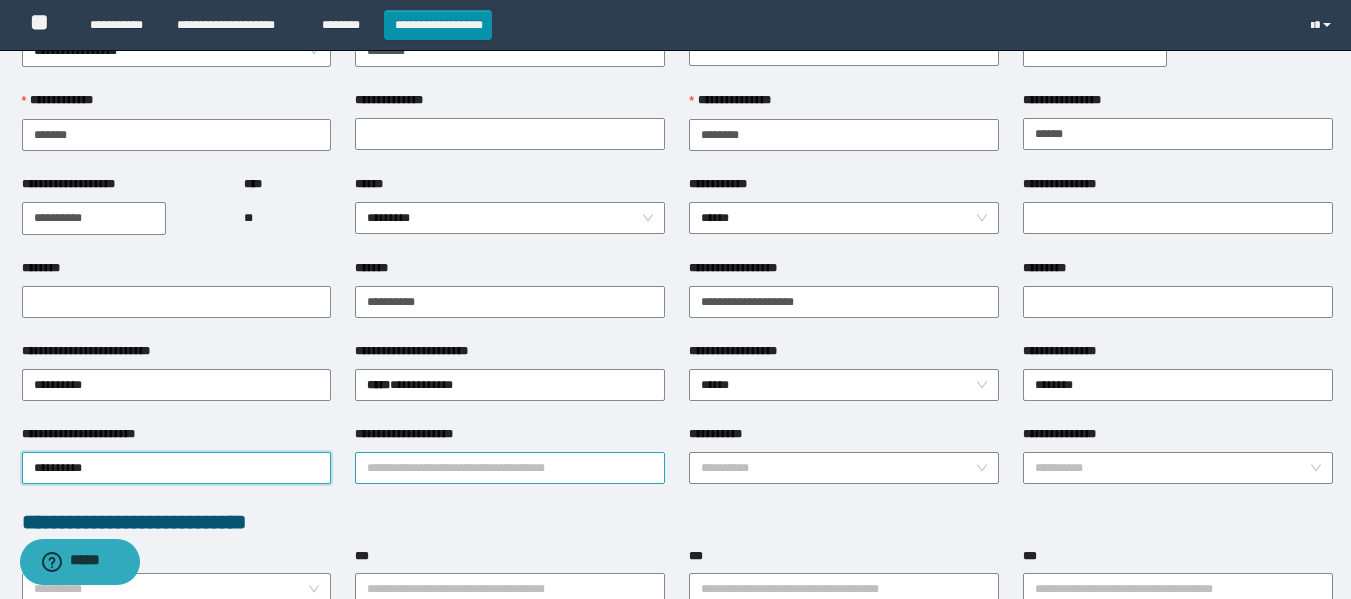click on "**********" at bounding box center (510, 468) 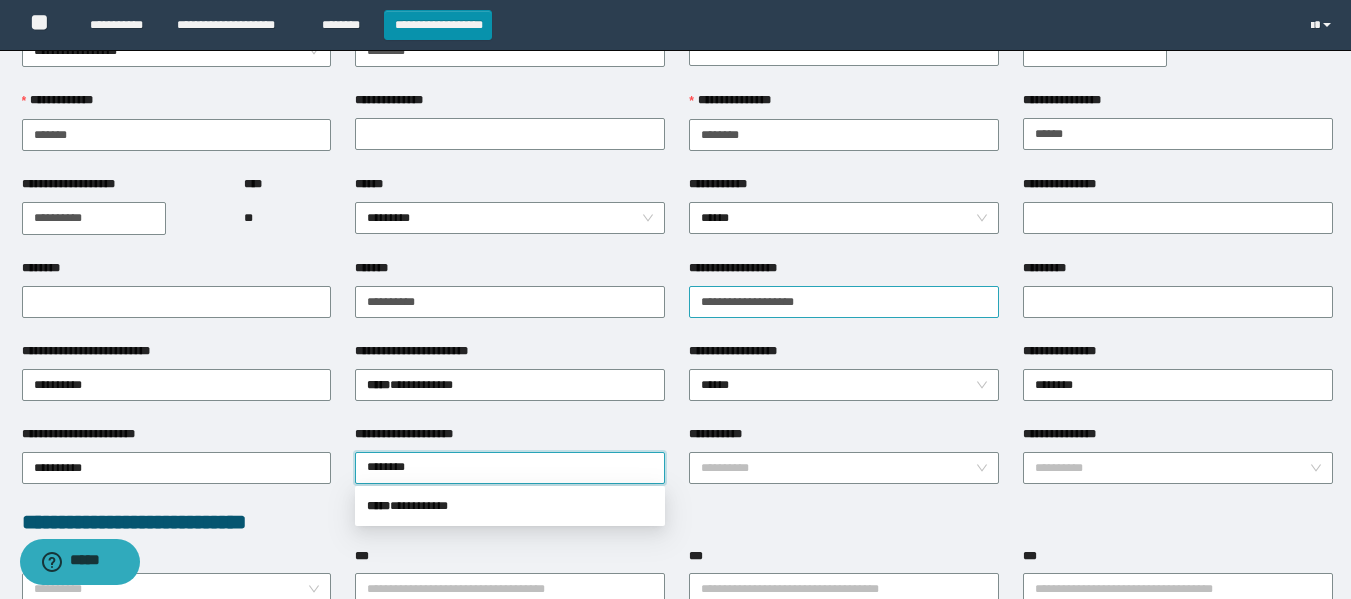 type on "*********" 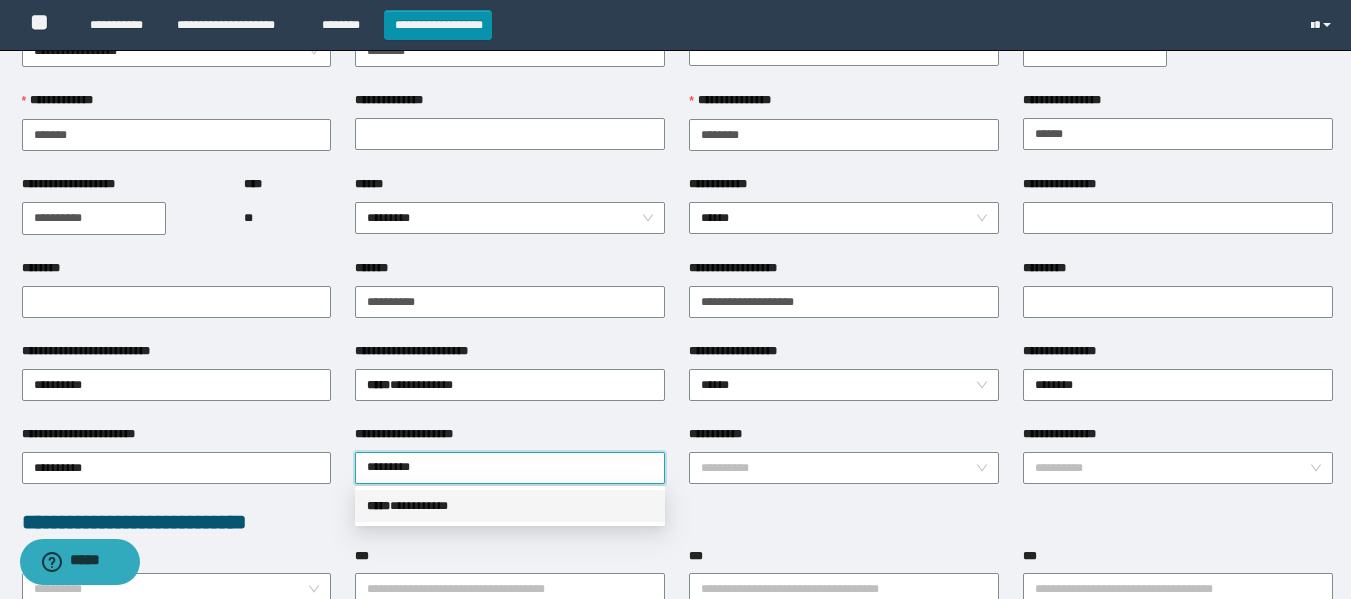 click on "***** * *********" at bounding box center (510, 506) 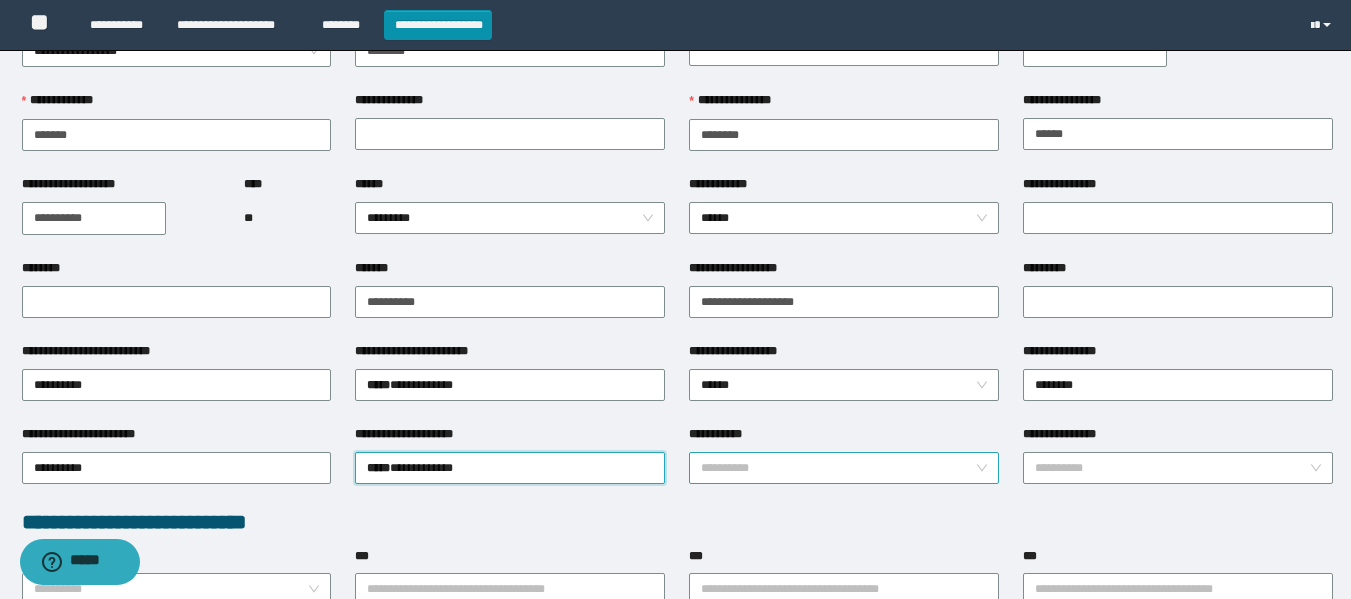 click on "**********" at bounding box center [844, 468] 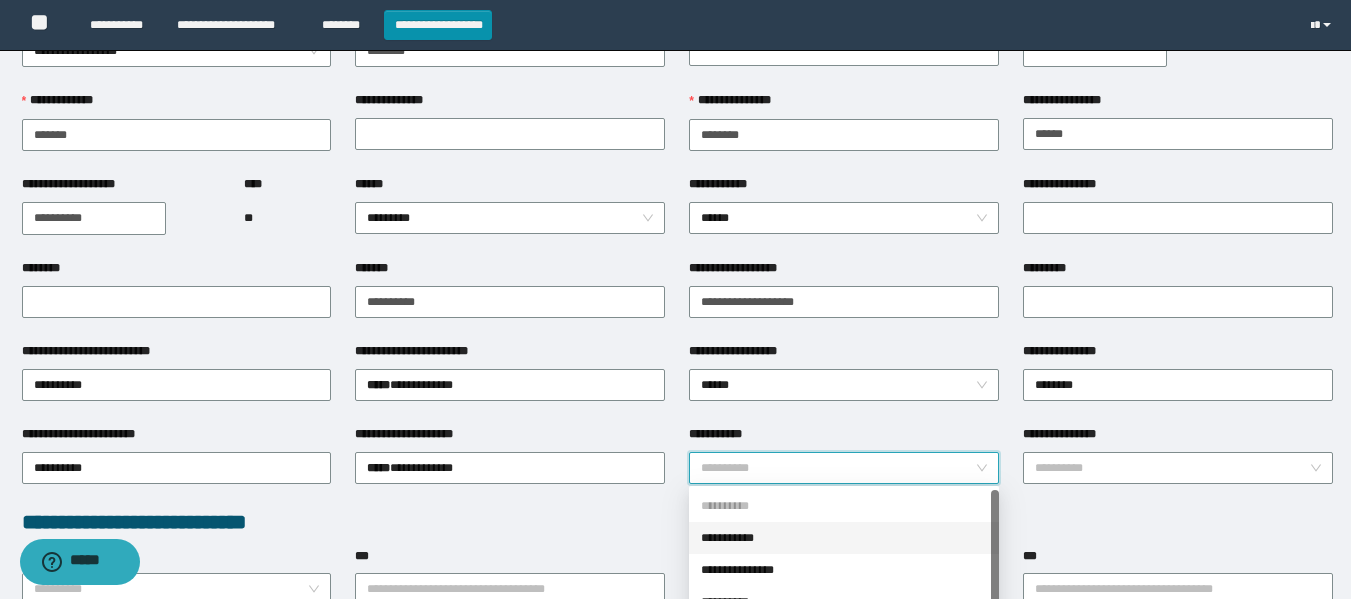 scroll, scrollTop: 160, scrollLeft: 0, axis: vertical 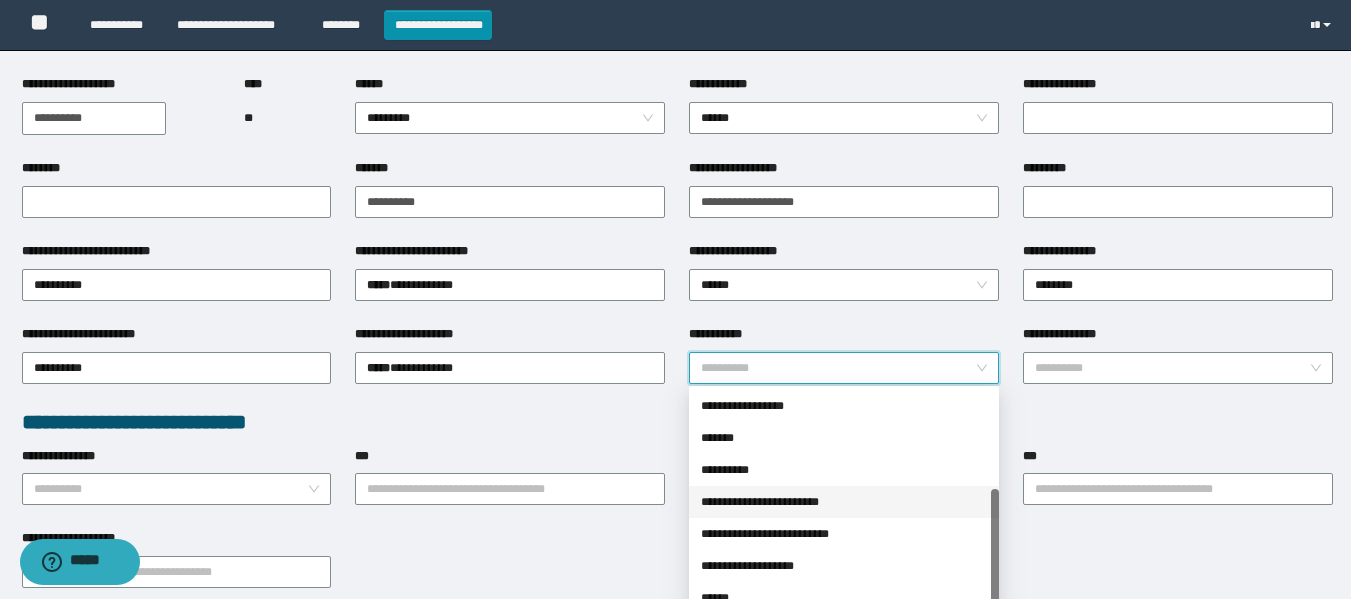 click on "**********" at bounding box center [844, 502] 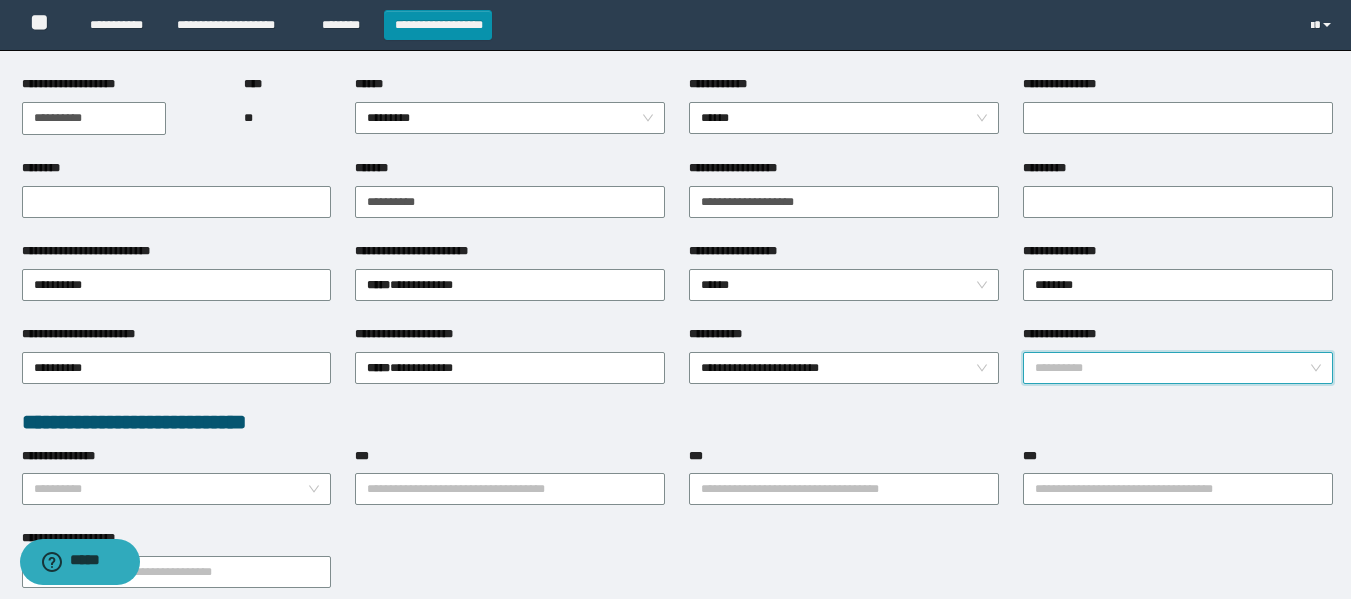click on "**********" at bounding box center [1172, 368] 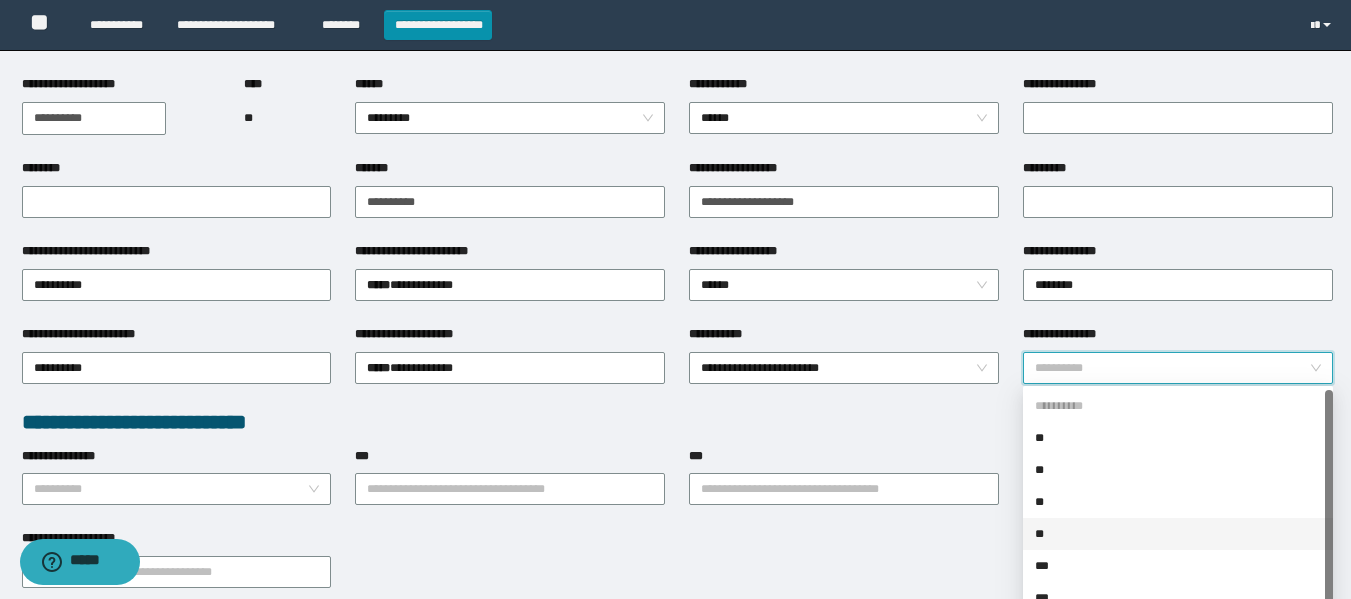 scroll, scrollTop: 32, scrollLeft: 0, axis: vertical 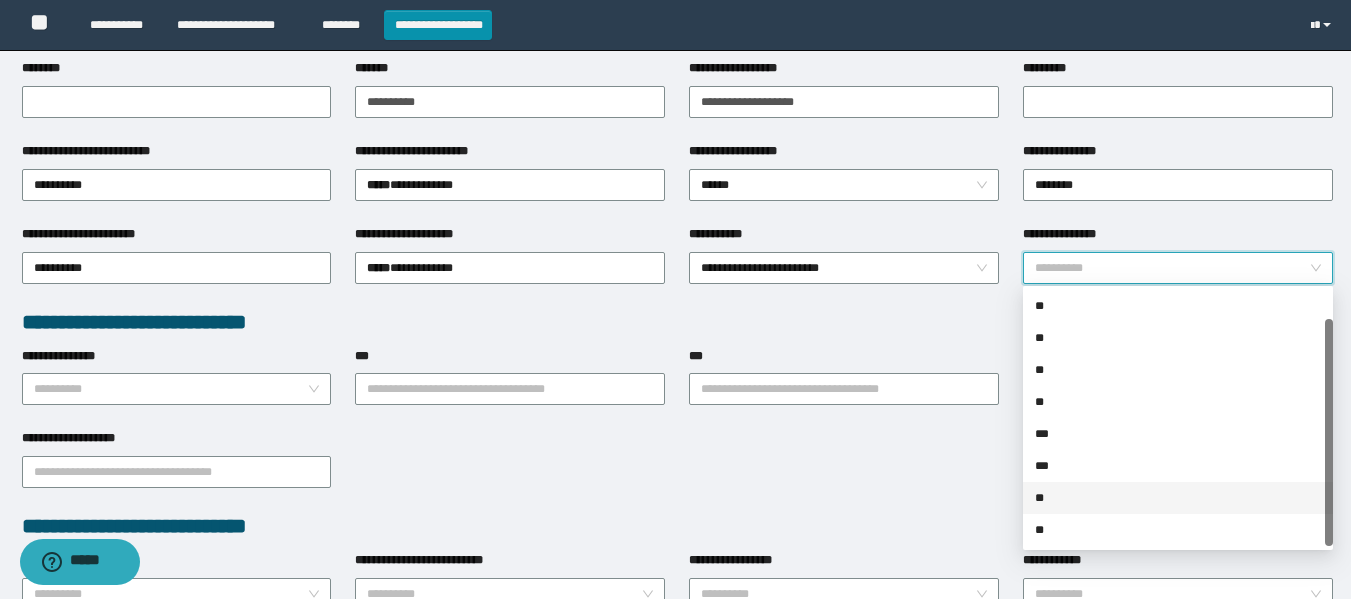 click on "**" at bounding box center [1178, 498] 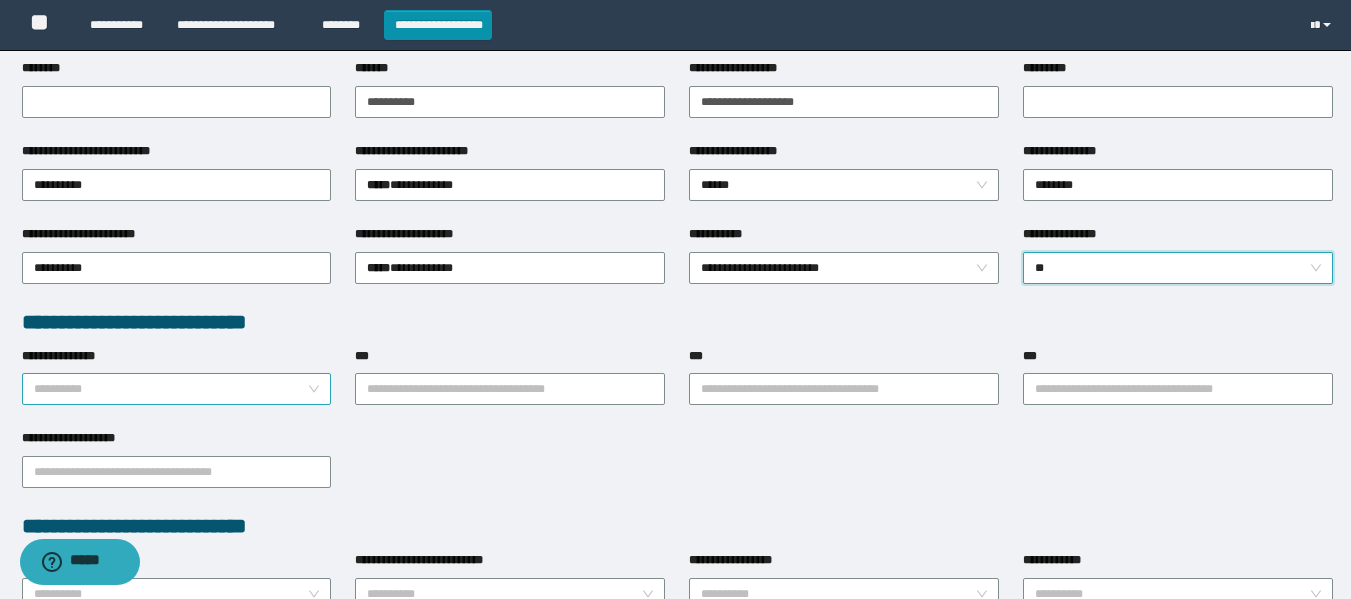 click on "**********" at bounding box center [177, 389] 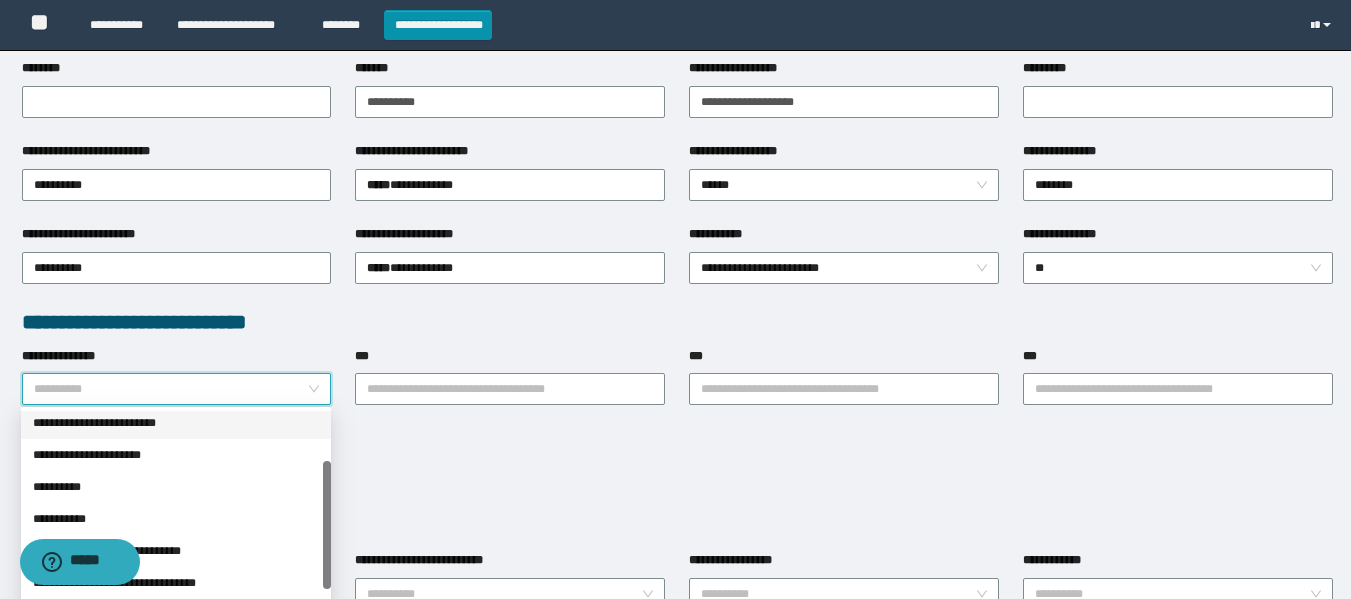 scroll, scrollTop: 0, scrollLeft: 0, axis: both 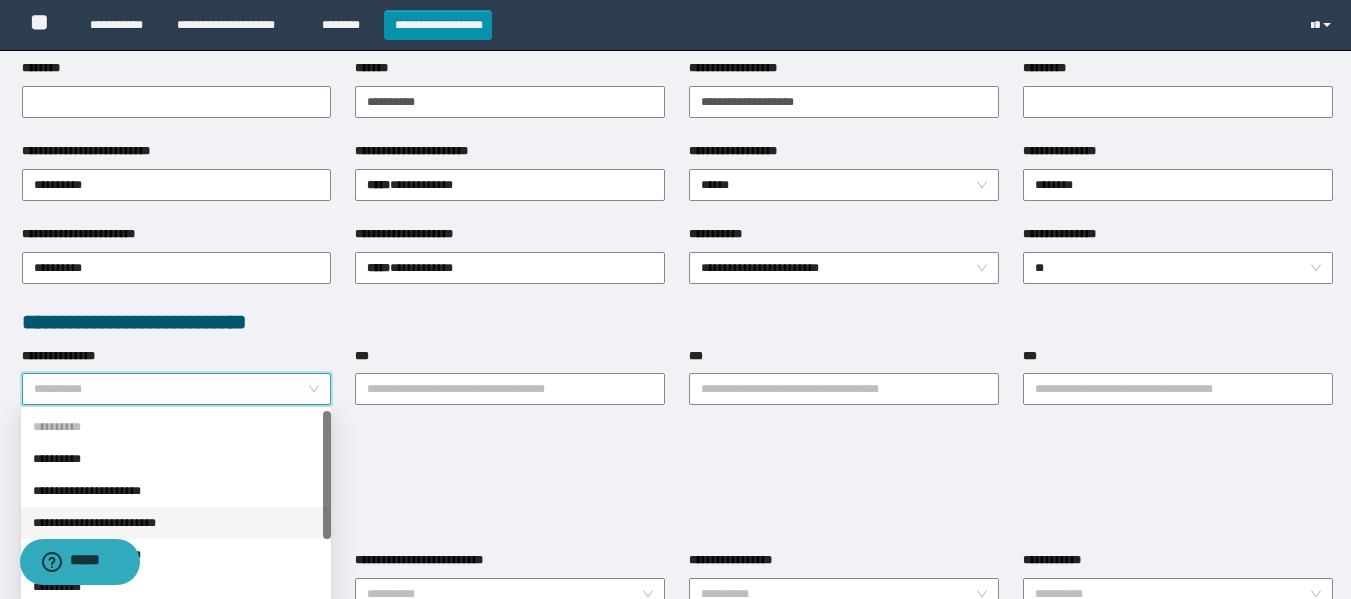 click on "**********" at bounding box center [176, 523] 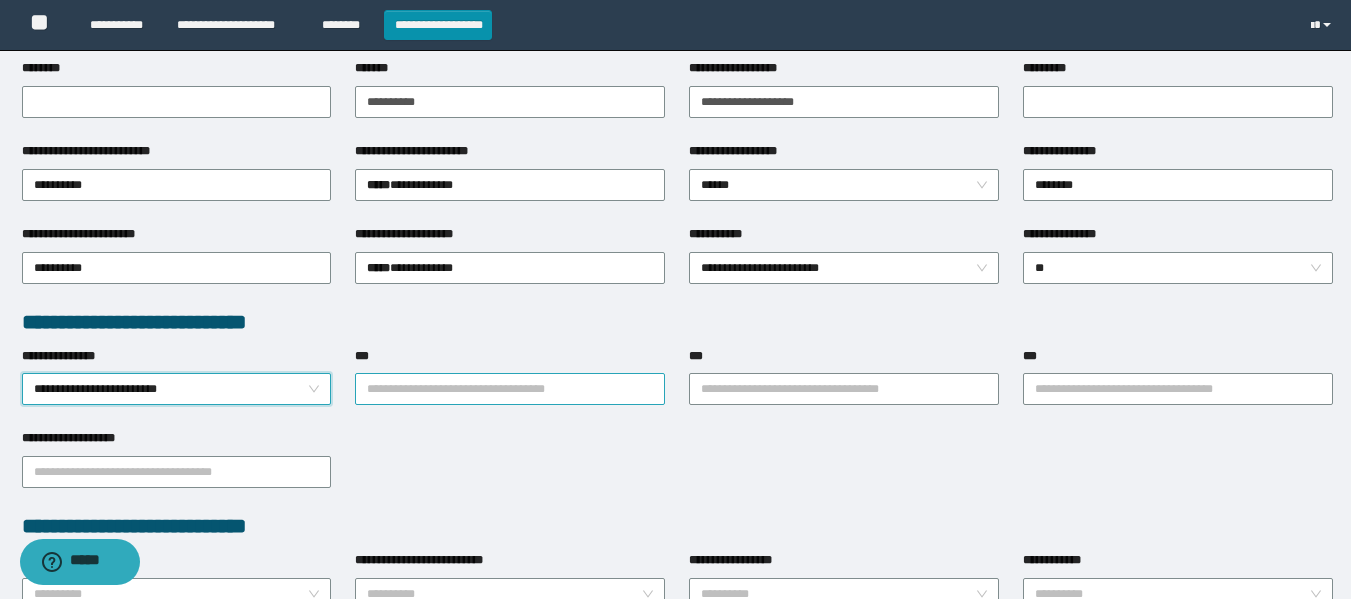 click on "***" at bounding box center [510, 389] 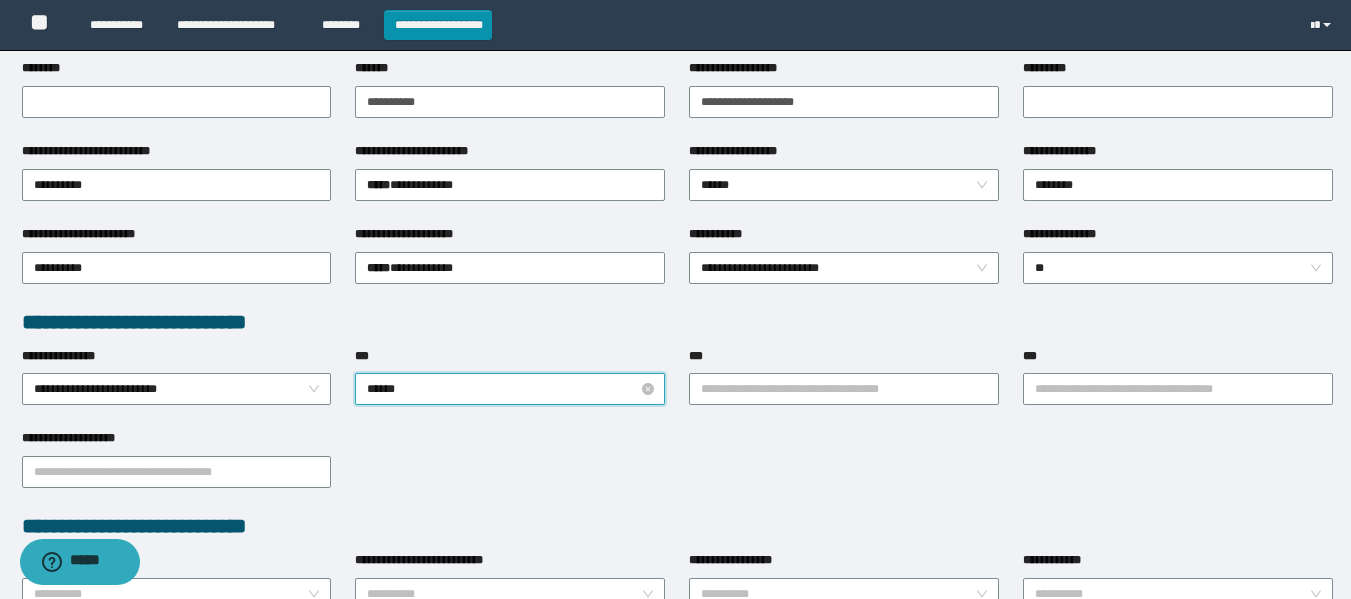 type on "*******" 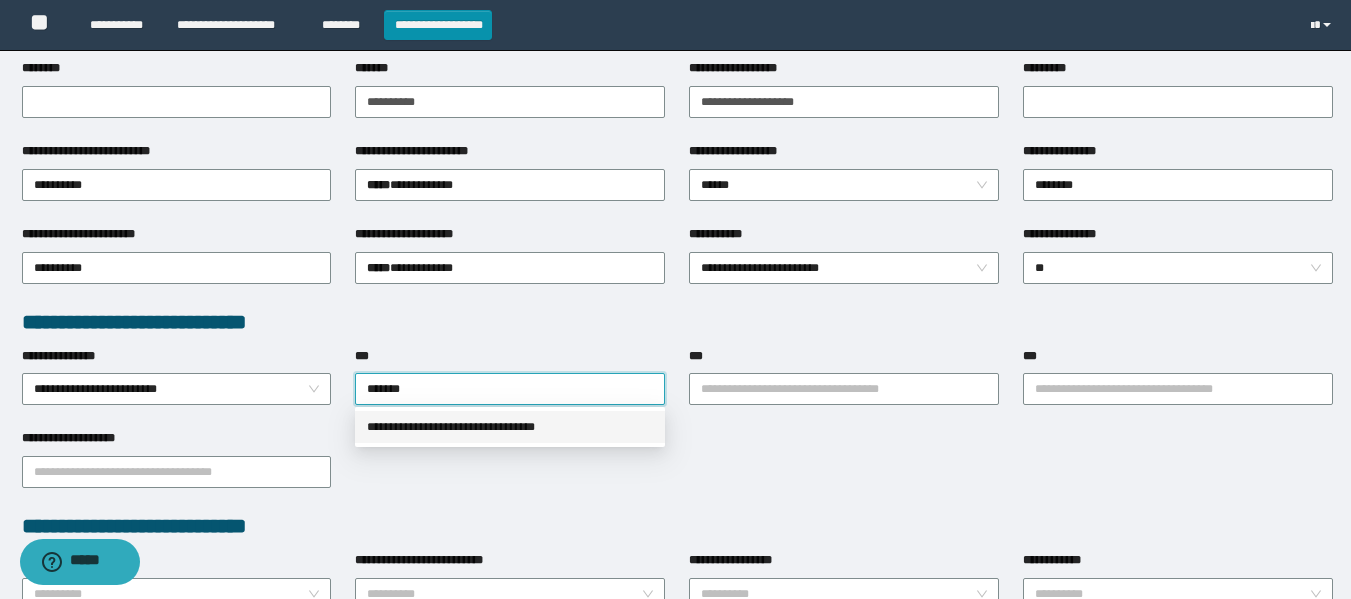 click on "**********" at bounding box center (510, 427) 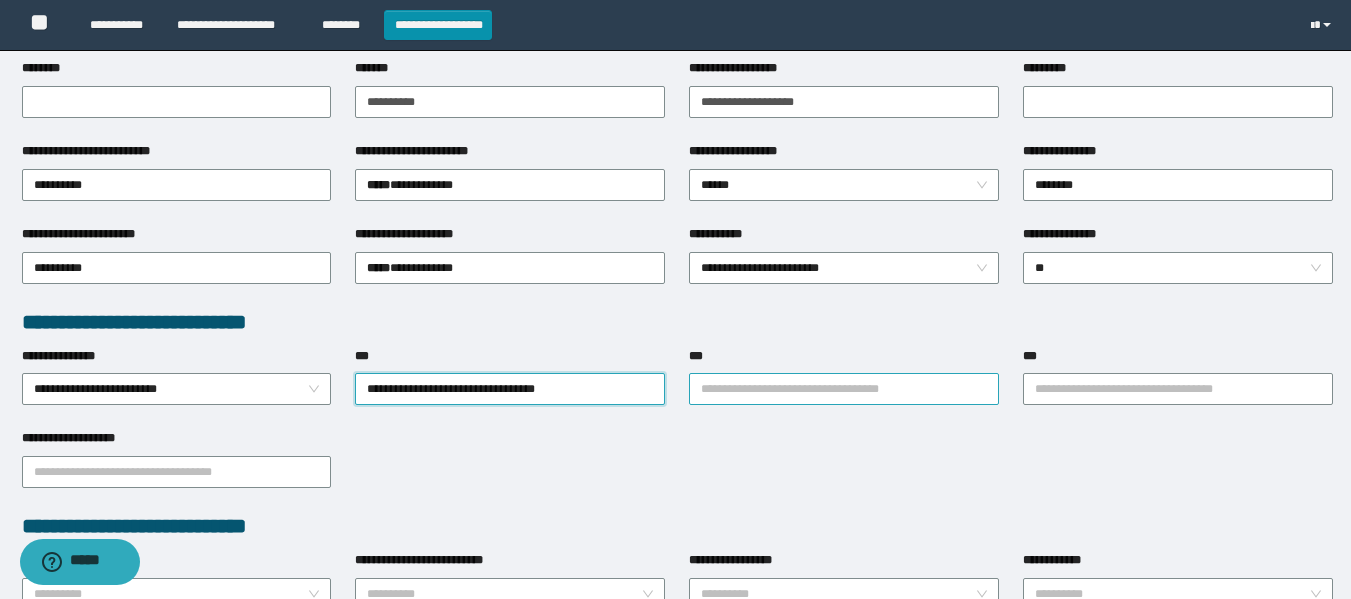 click on "***" at bounding box center [844, 389] 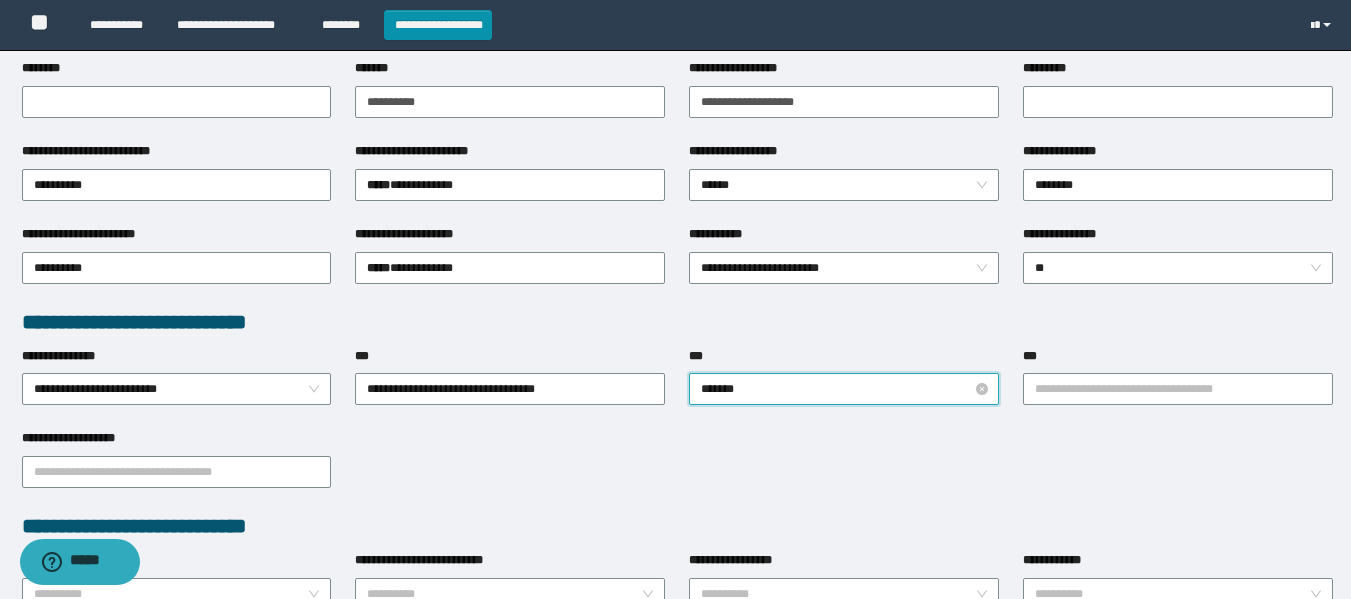 type on "********" 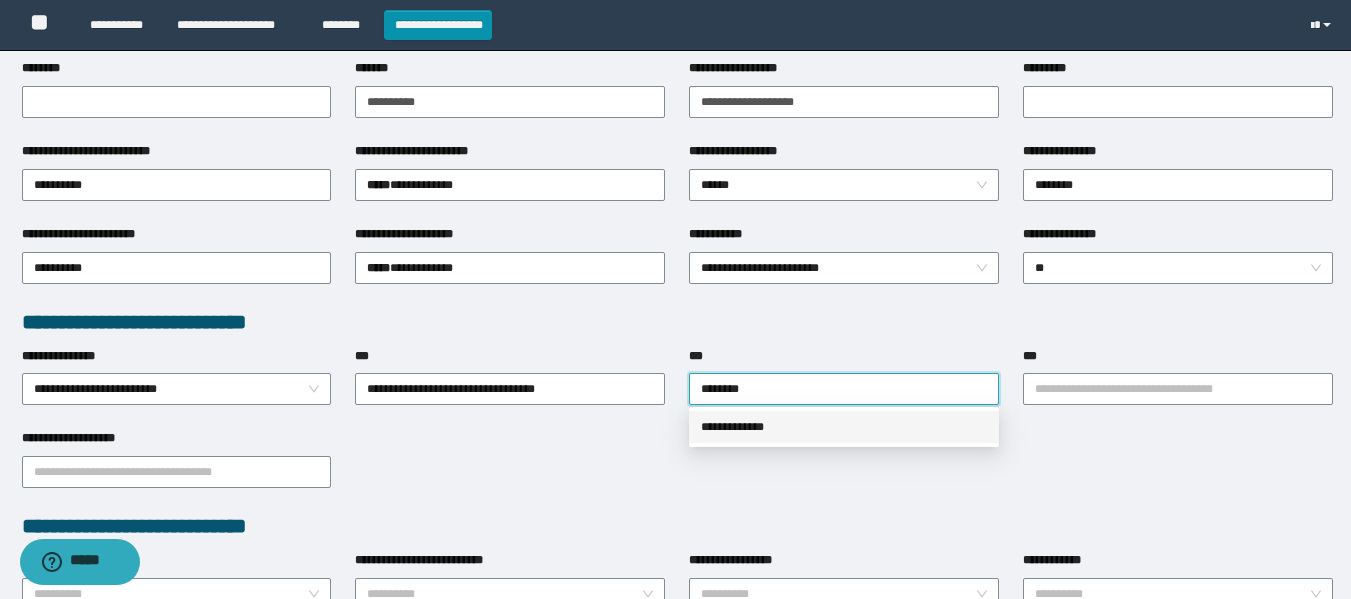 click on "**********" at bounding box center (844, 427) 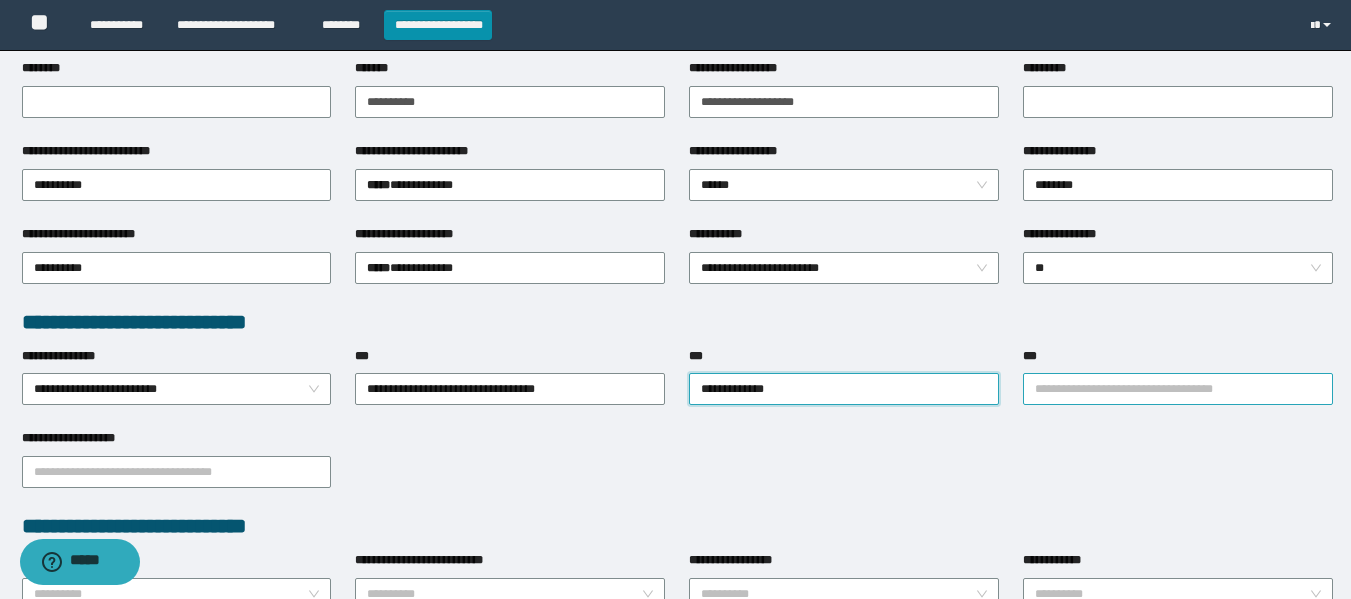 click on "***" at bounding box center [1178, 389] 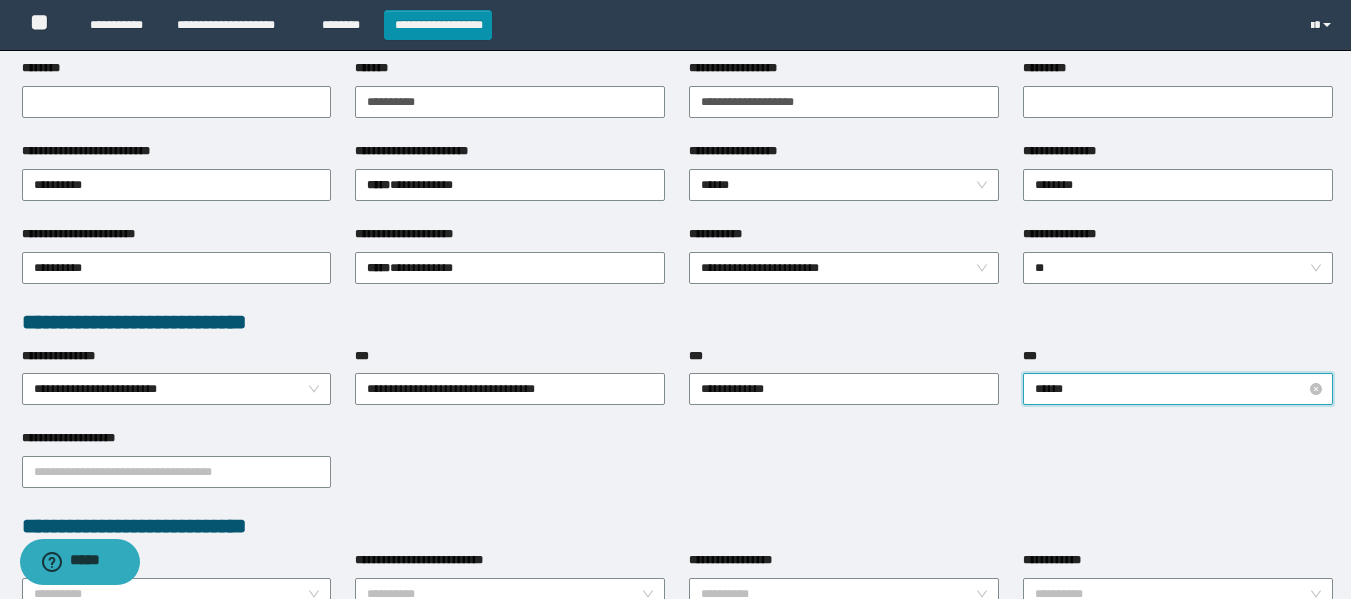type on "*******" 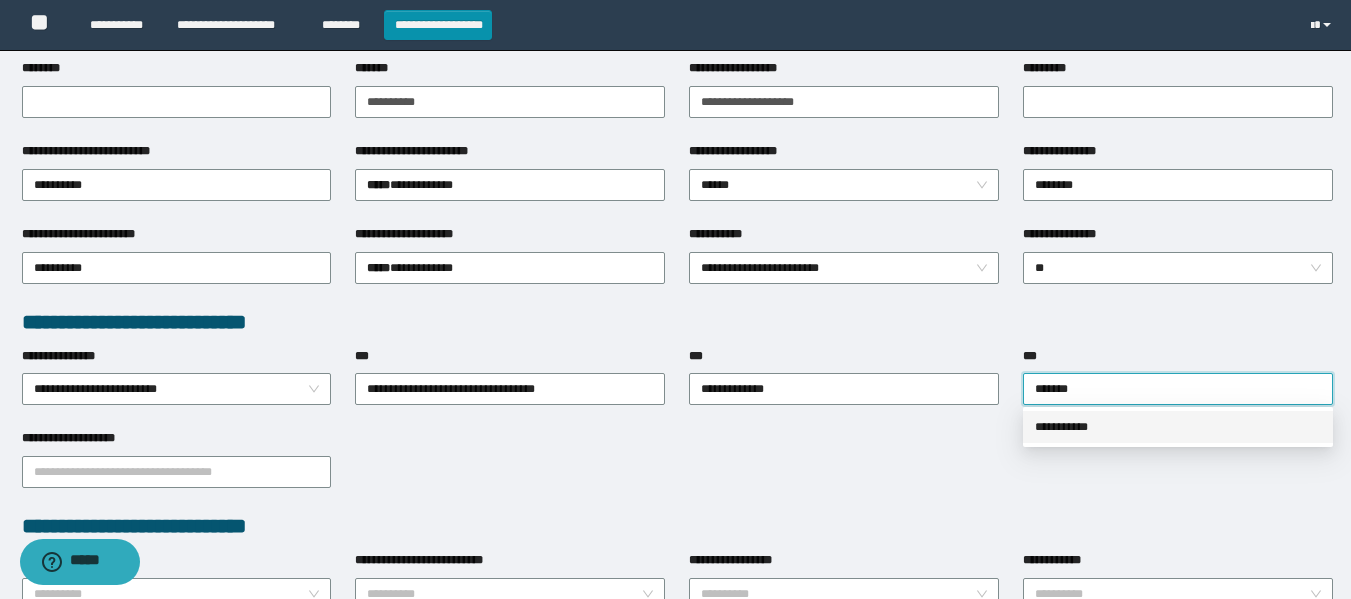 click on "**********" at bounding box center [1178, 427] 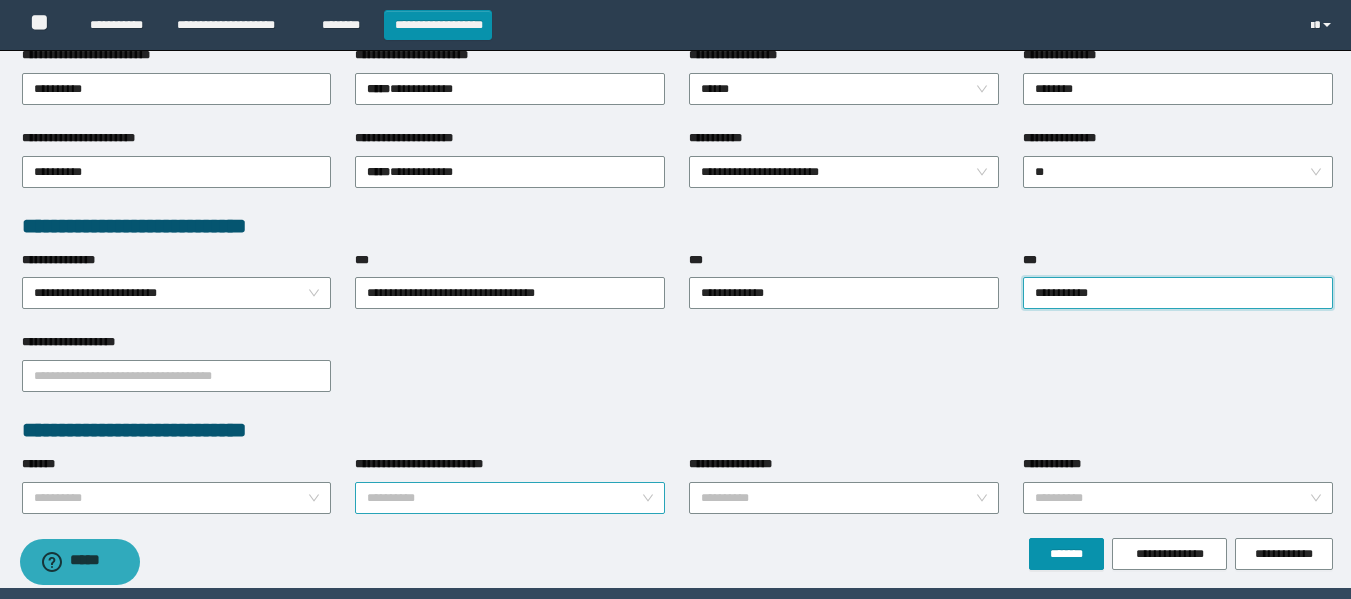 scroll, scrollTop: 400, scrollLeft: 0, axis: vertical 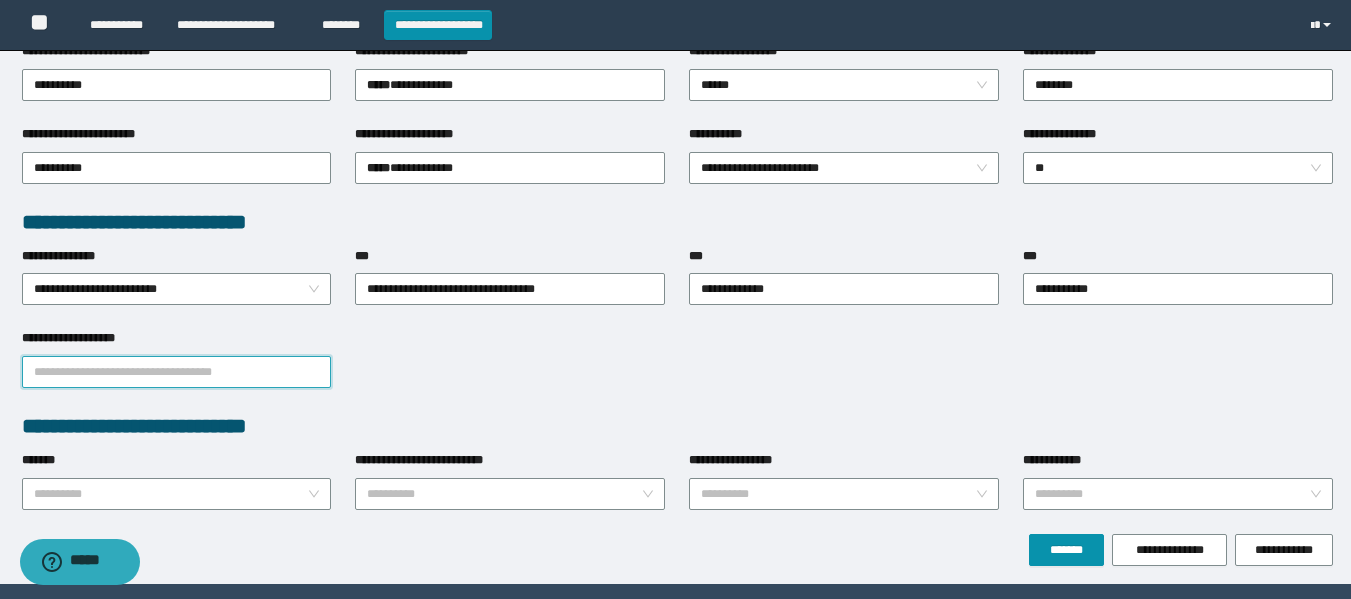 click on "**********" at bounding box center (177, 372) 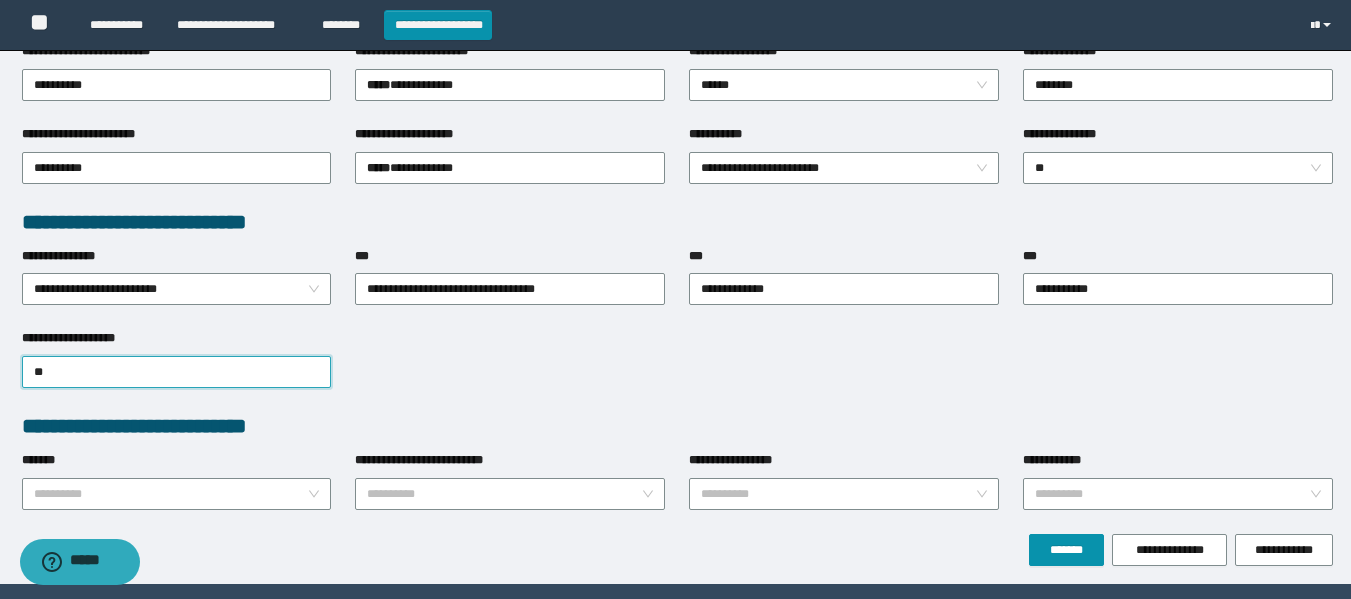 type on "*" 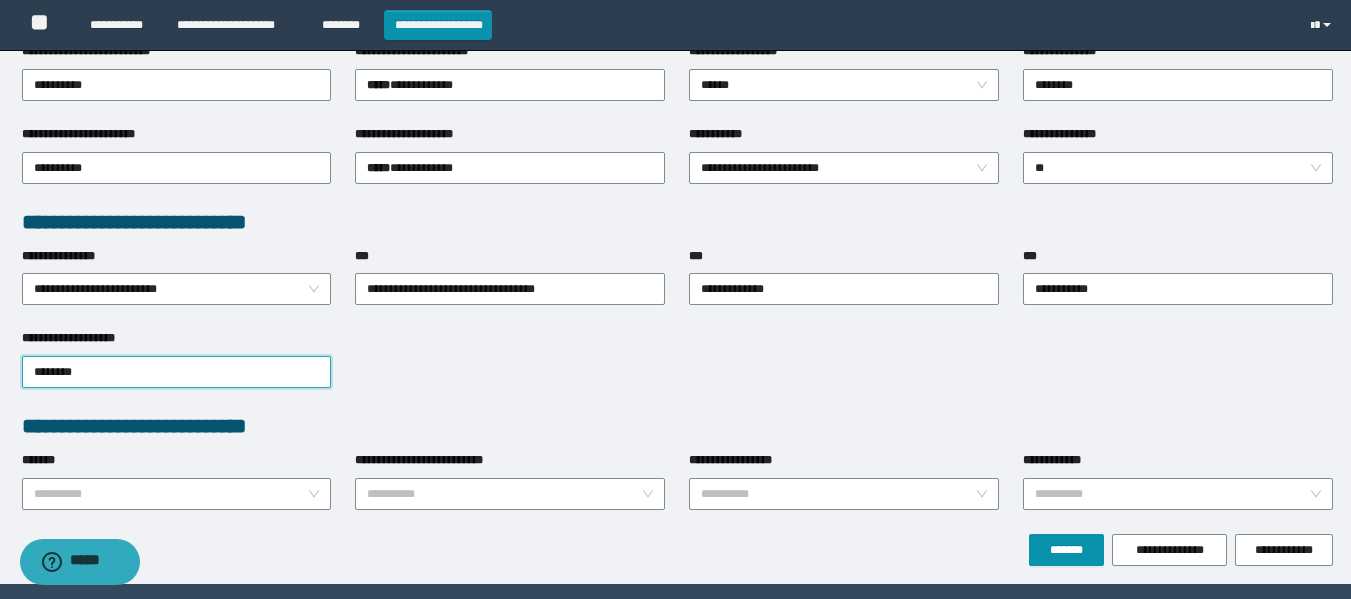 type on "*********" 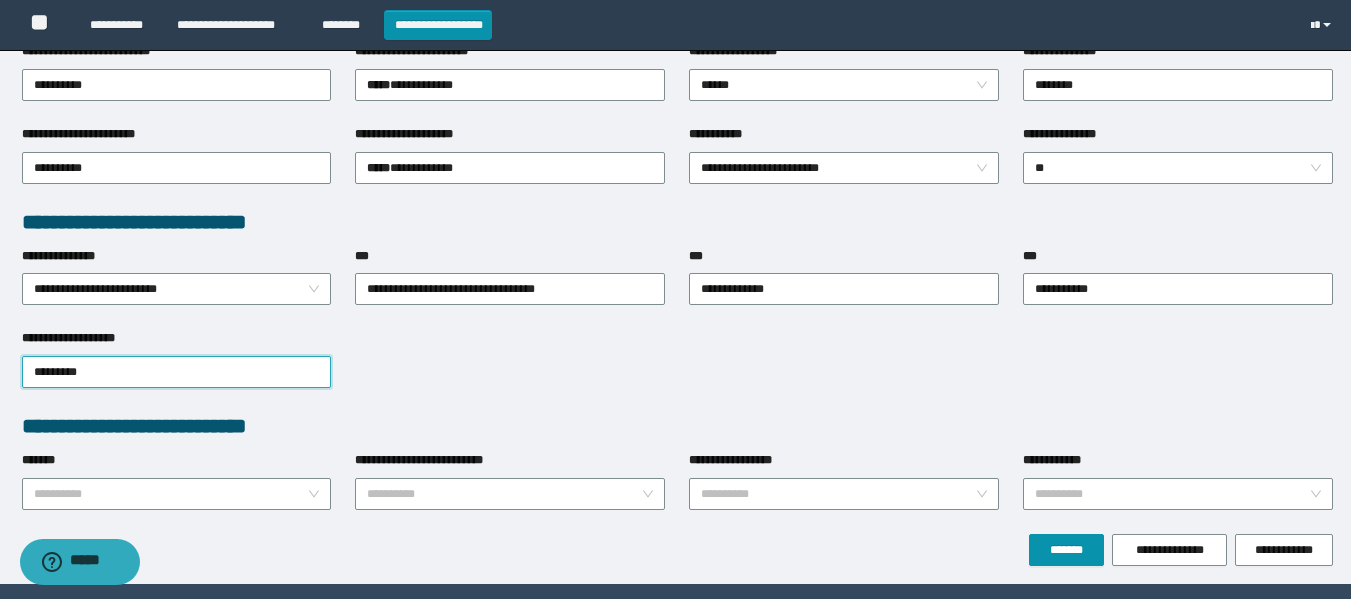 drag, startPoint x: 113, startPoint y: 370, endPoint x: 1, endPoint y: 370, distance: 112 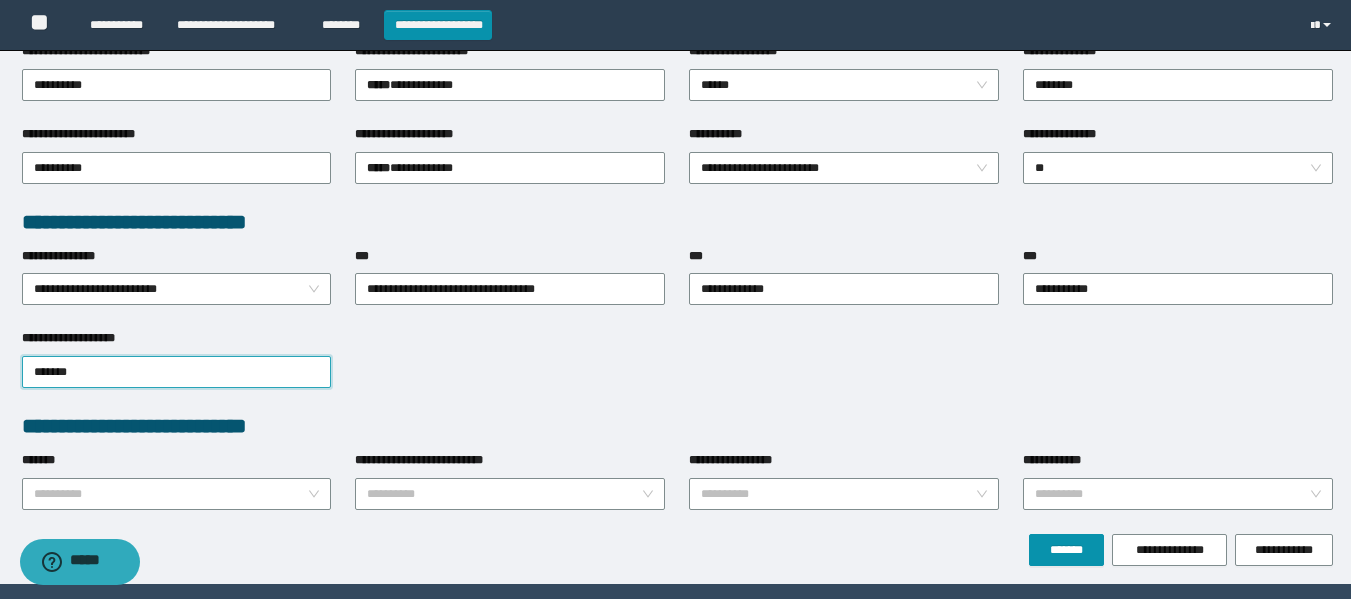 type on "*******" 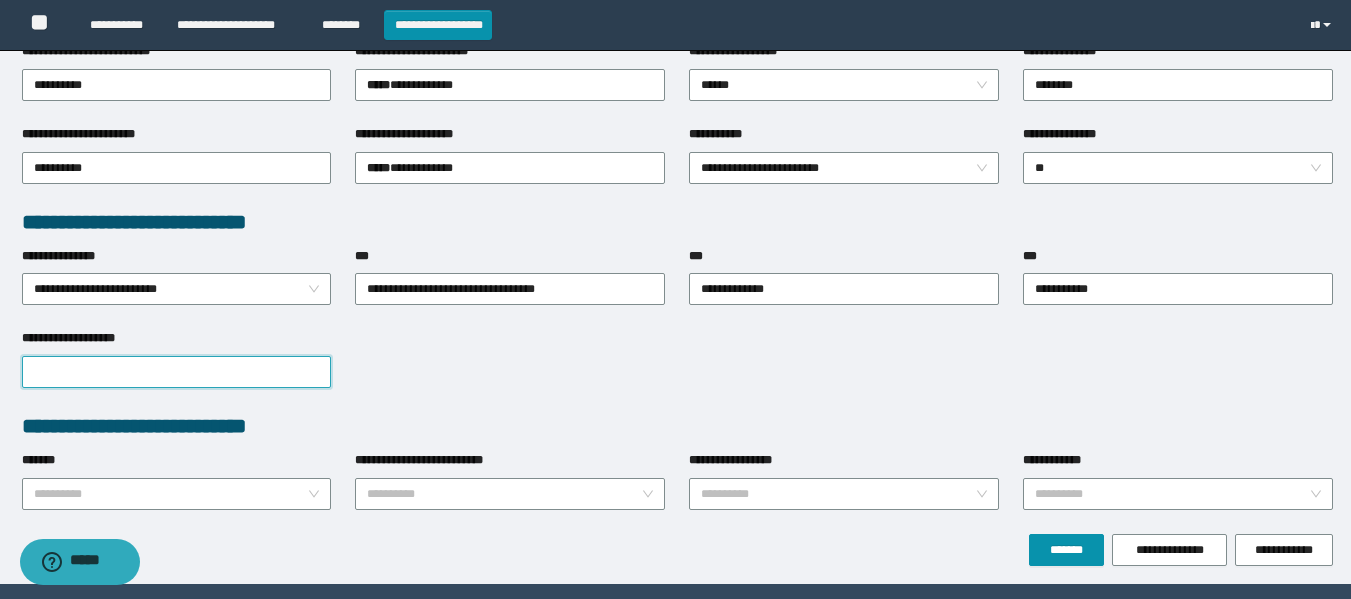 click on "[FIRST] [LAST] [STREET] [CITY], [STATE] [ZIP] [COUNTRY] [EMAIL] [PHONE] [SSN] [DLN] [CCNUM] [DOB] [AGE]" at bounding box center [677, 117] 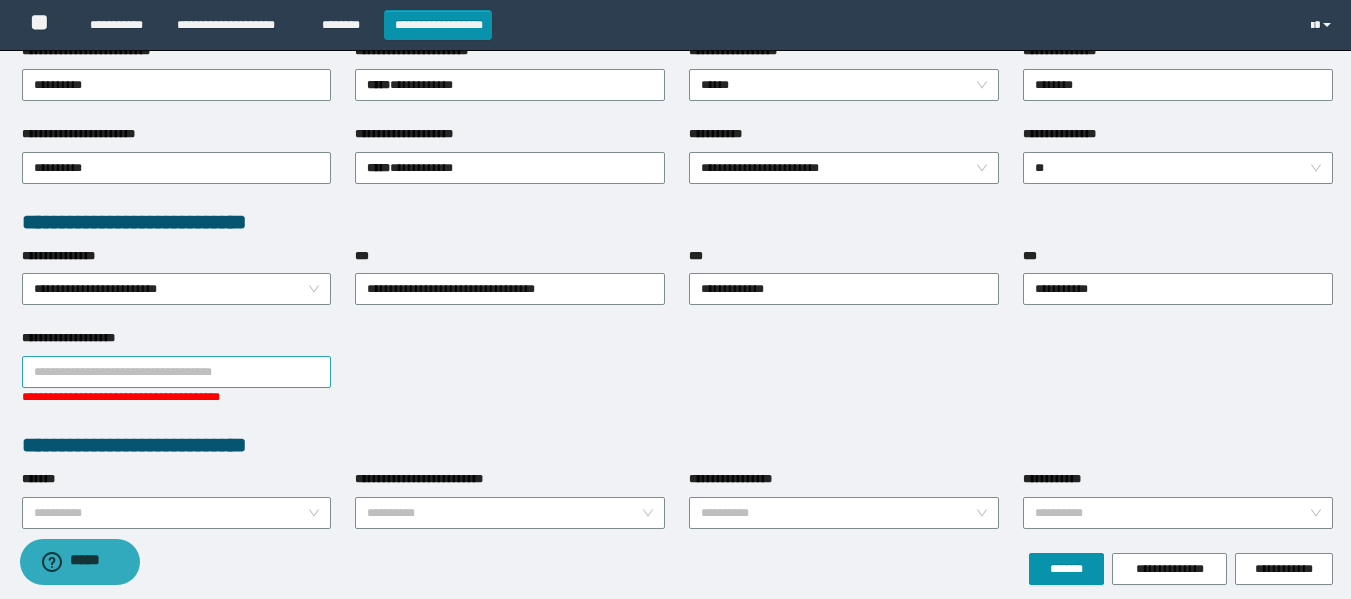 click on "**********" at bounding box center (177, 372) 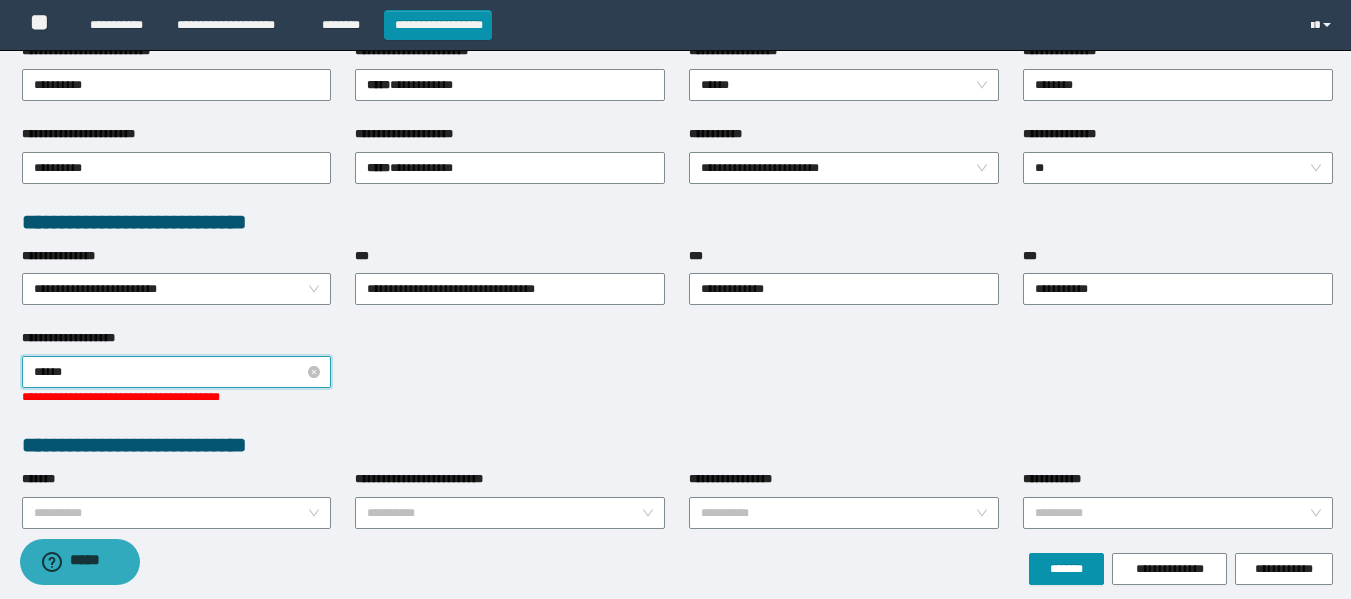type on "*******" 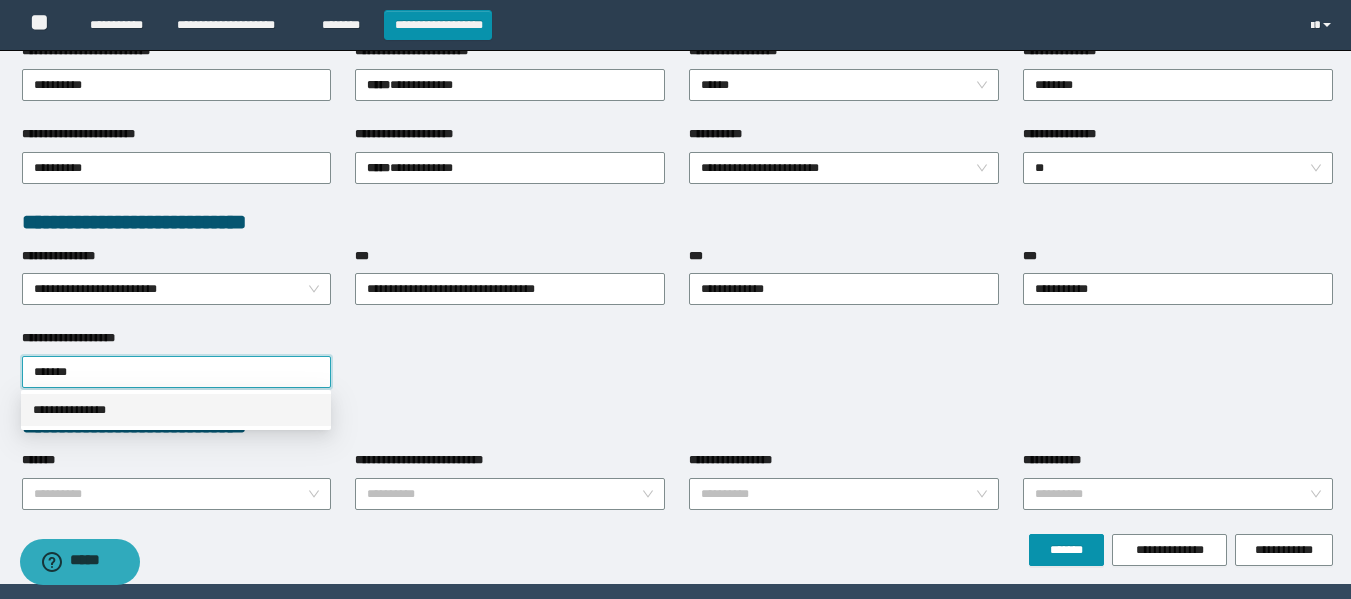 click on "**********" at bounding box center (176, 410) 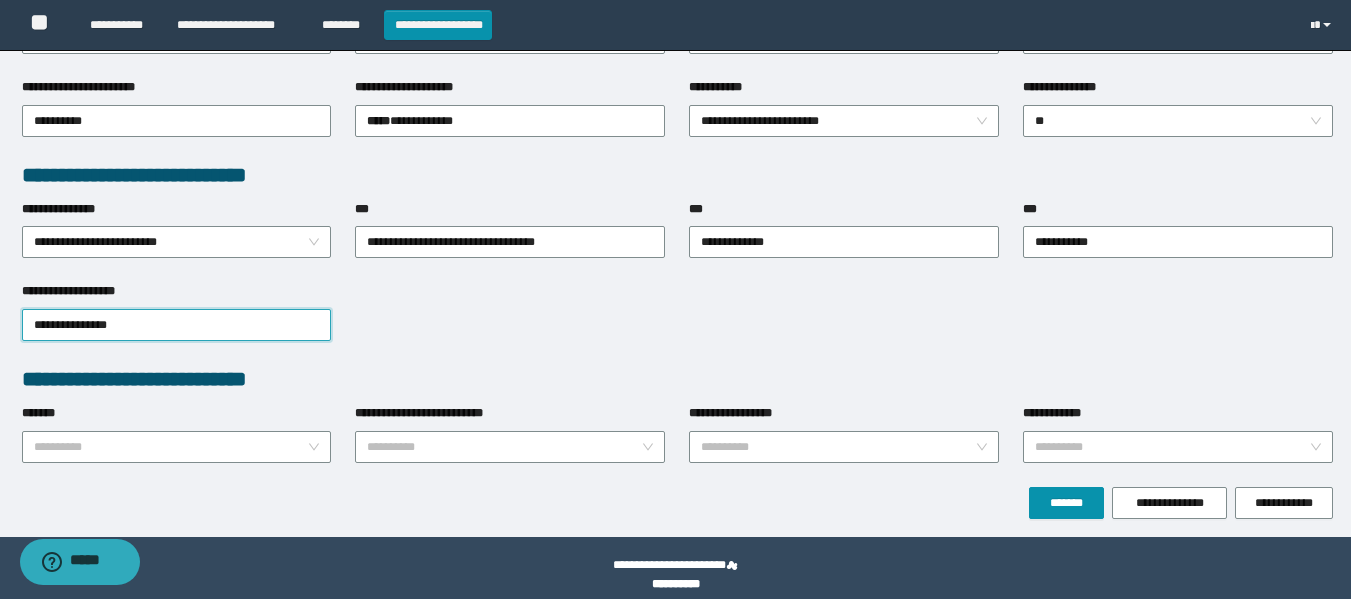 scroll, scrollTop: 462, scrollLeft: 0, axis: vertical 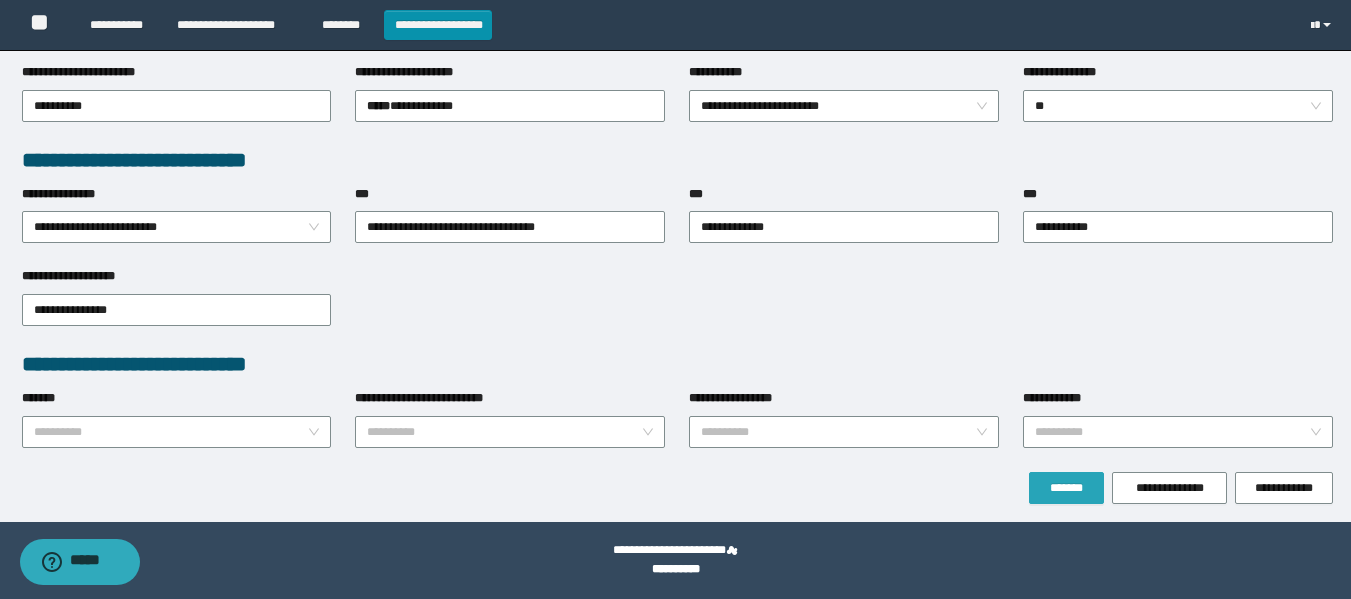 click on "*******" at bounding box center (1066, 488) 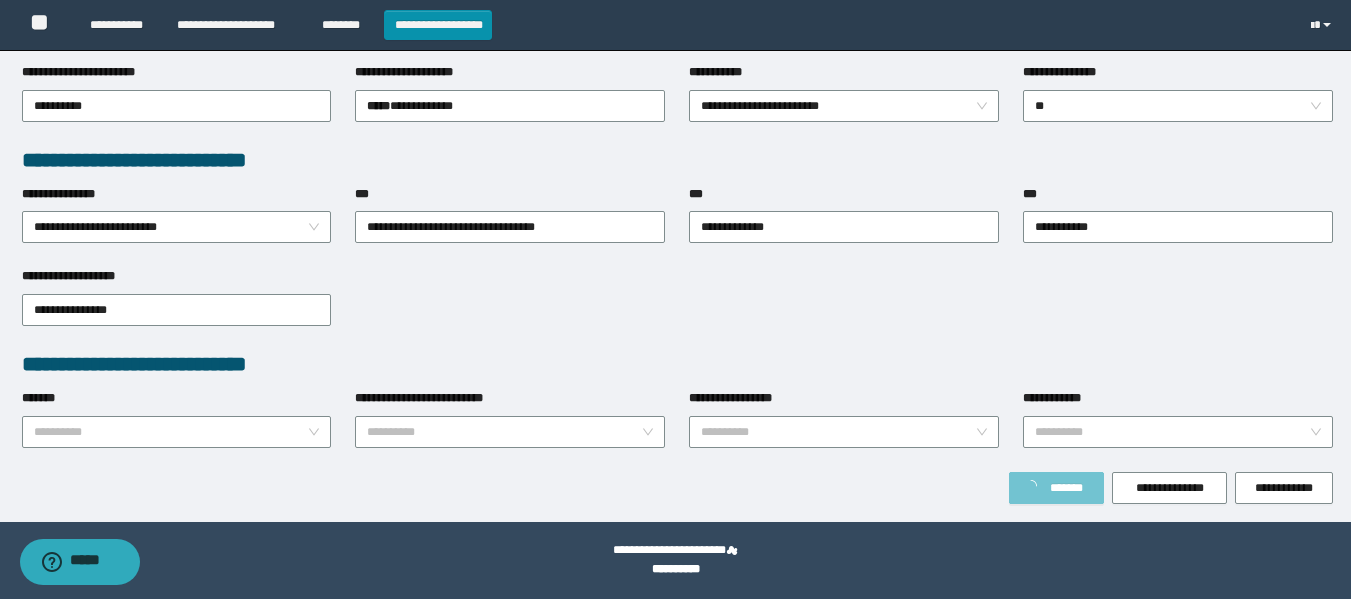 type on "*******" 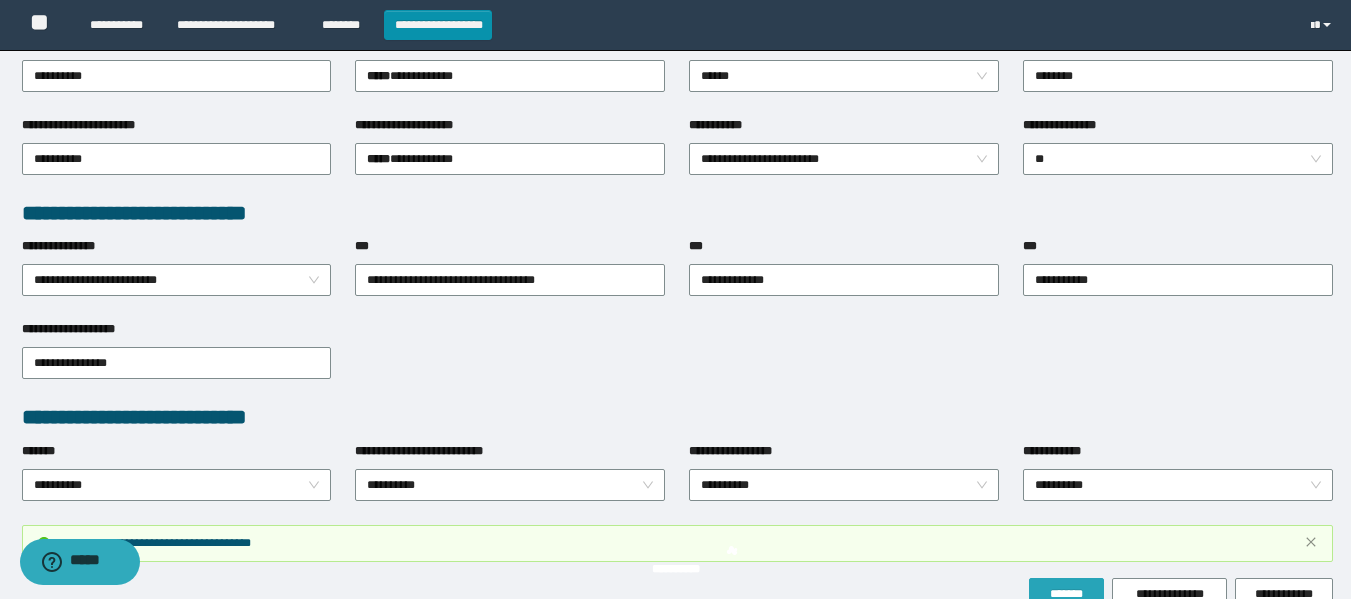scroll, scrollTop: 514, scrollLeft: 0, axis: vertical 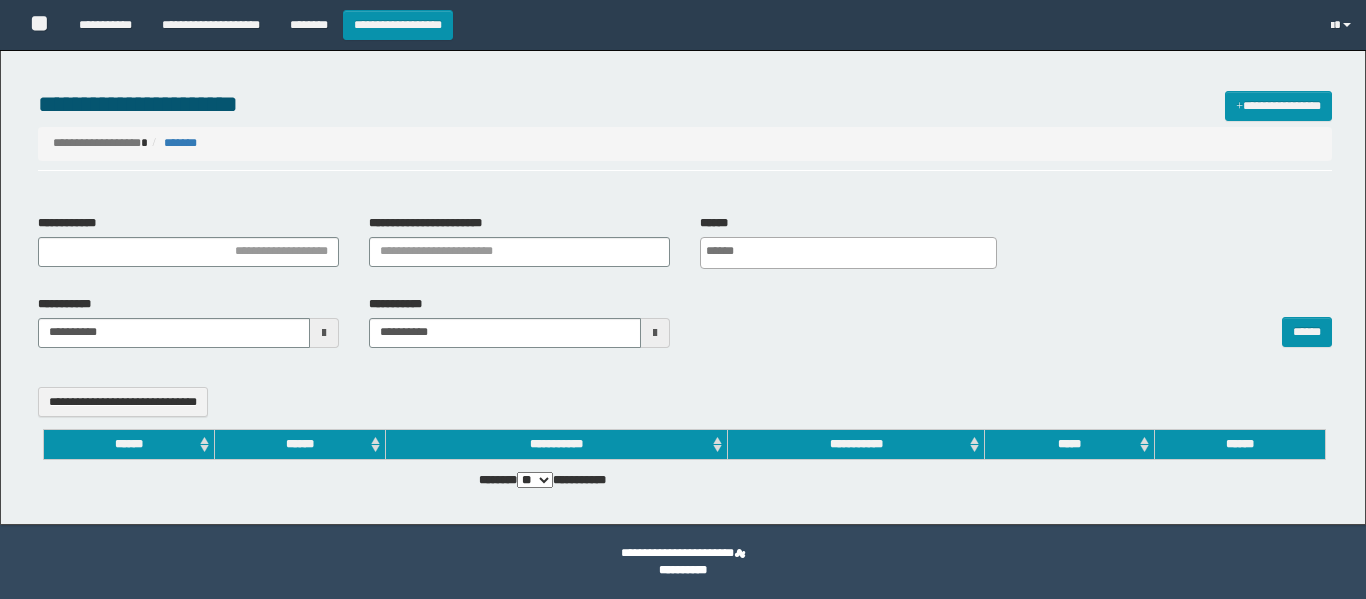 select 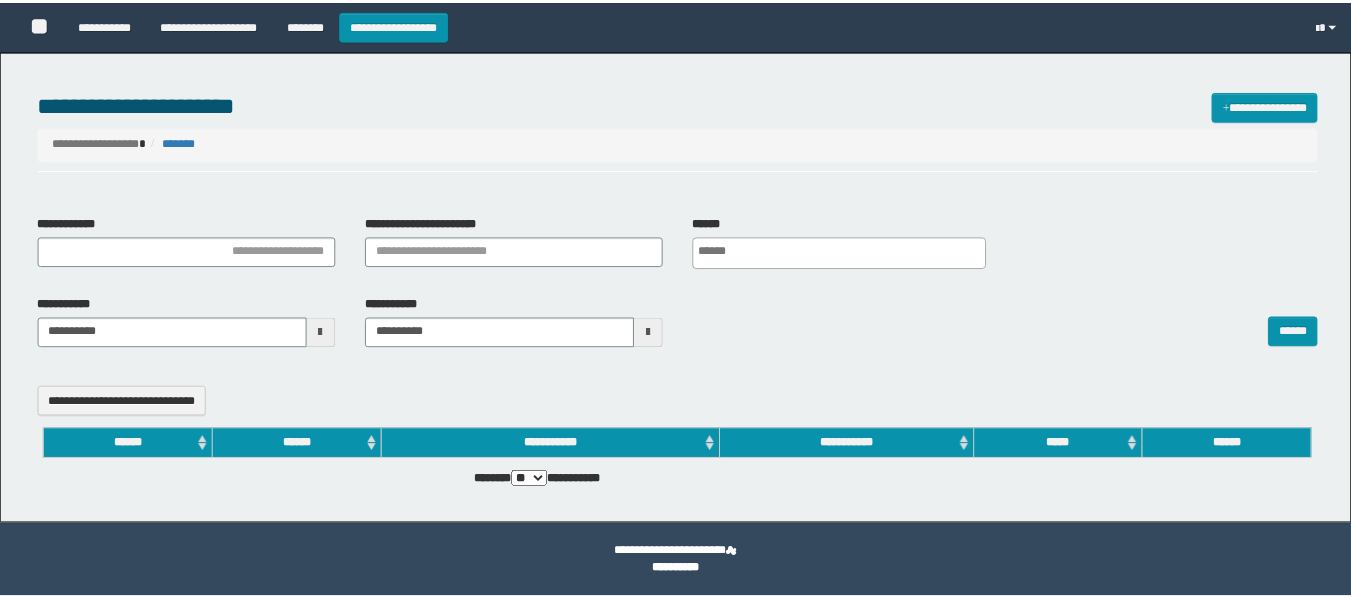scroll, scrollTop: 0, scrollLeft: 0, axis: both 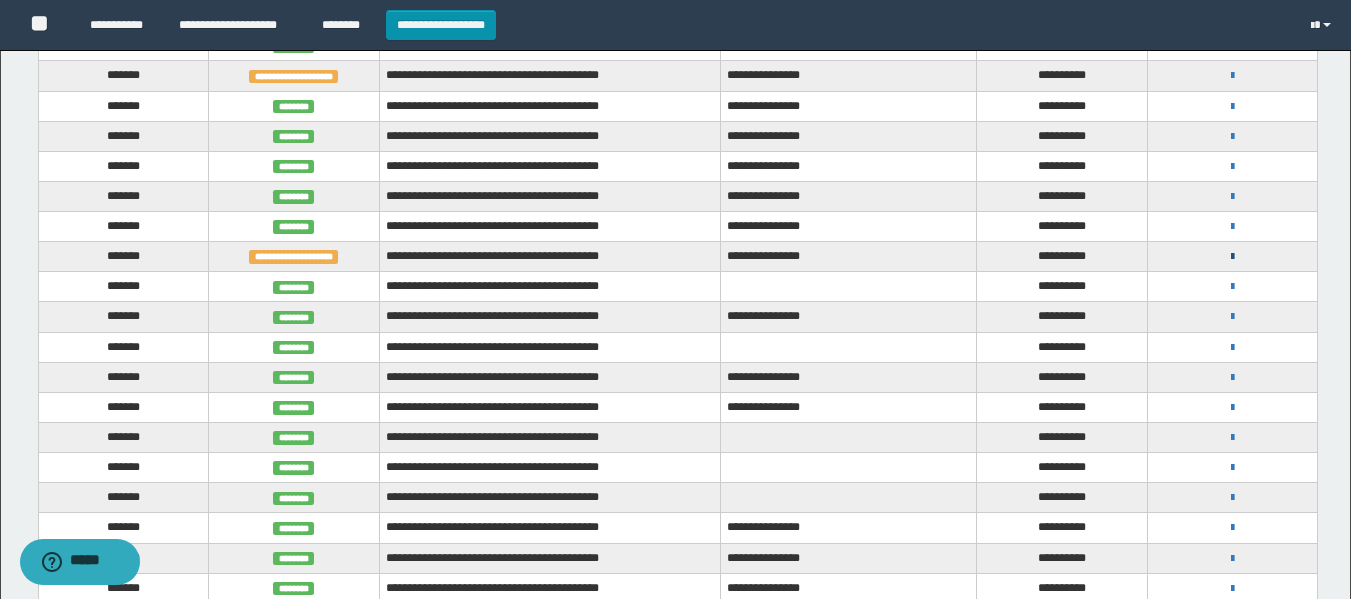 click at bounding box center [1232, 257] 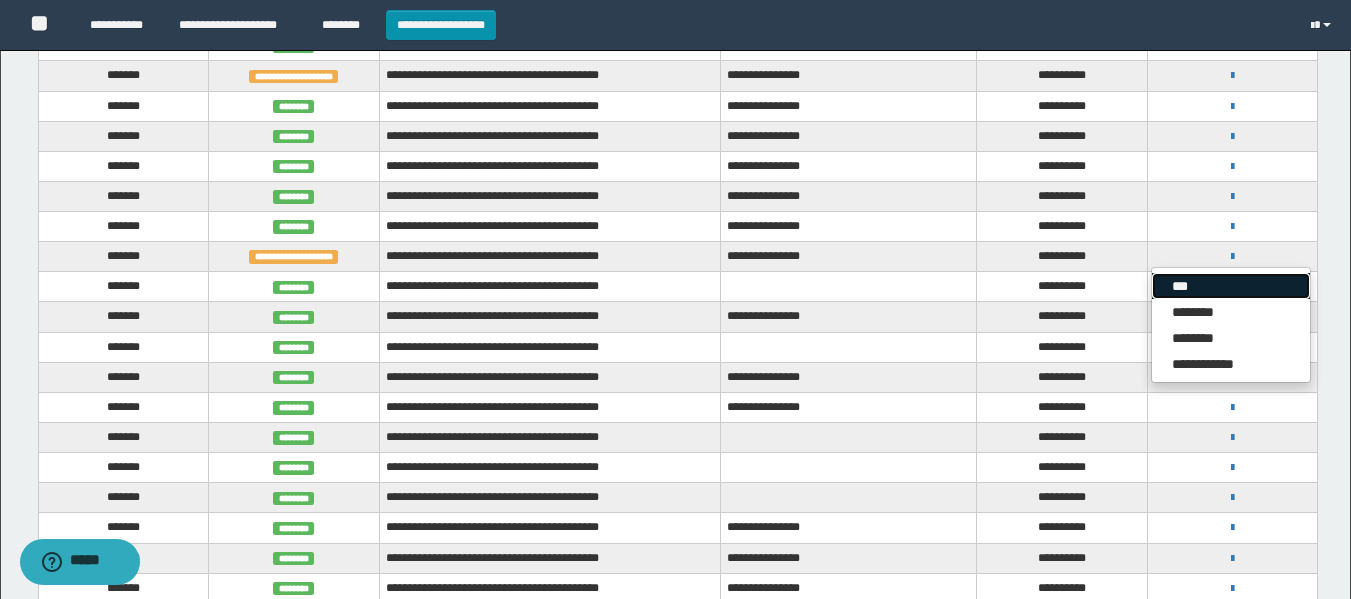 click on "***" at bounding box center [1231, 286] 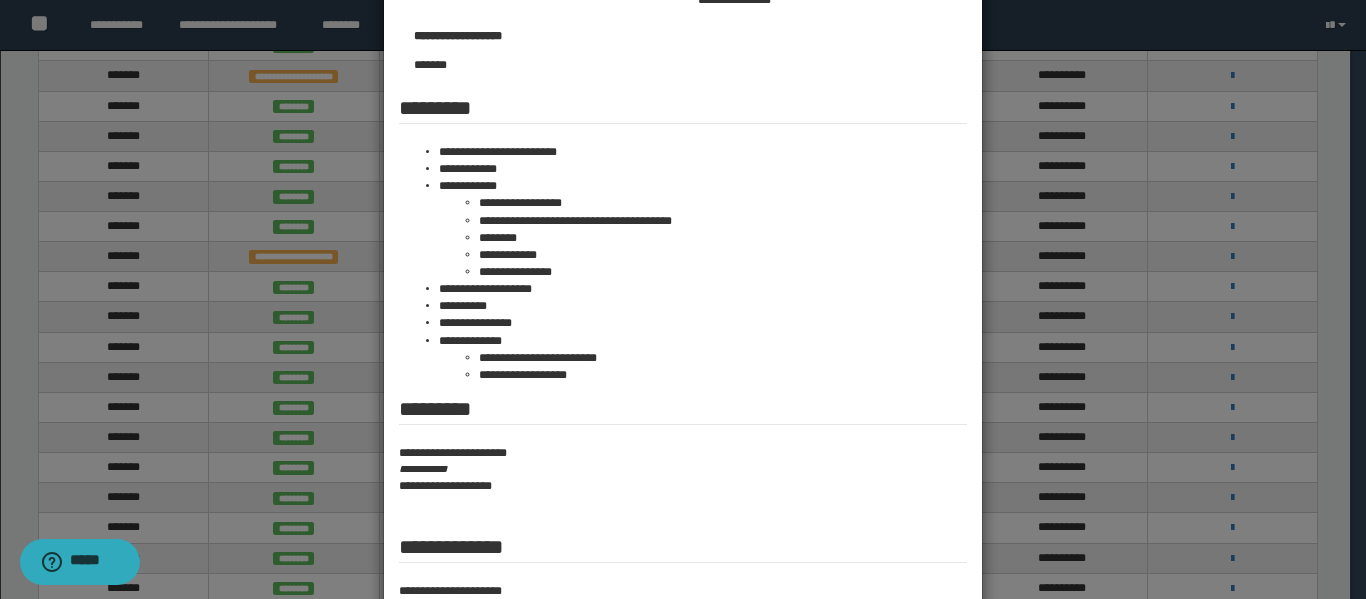 scroll, scrollTop: 0, scrollLeft: 0, axis: both 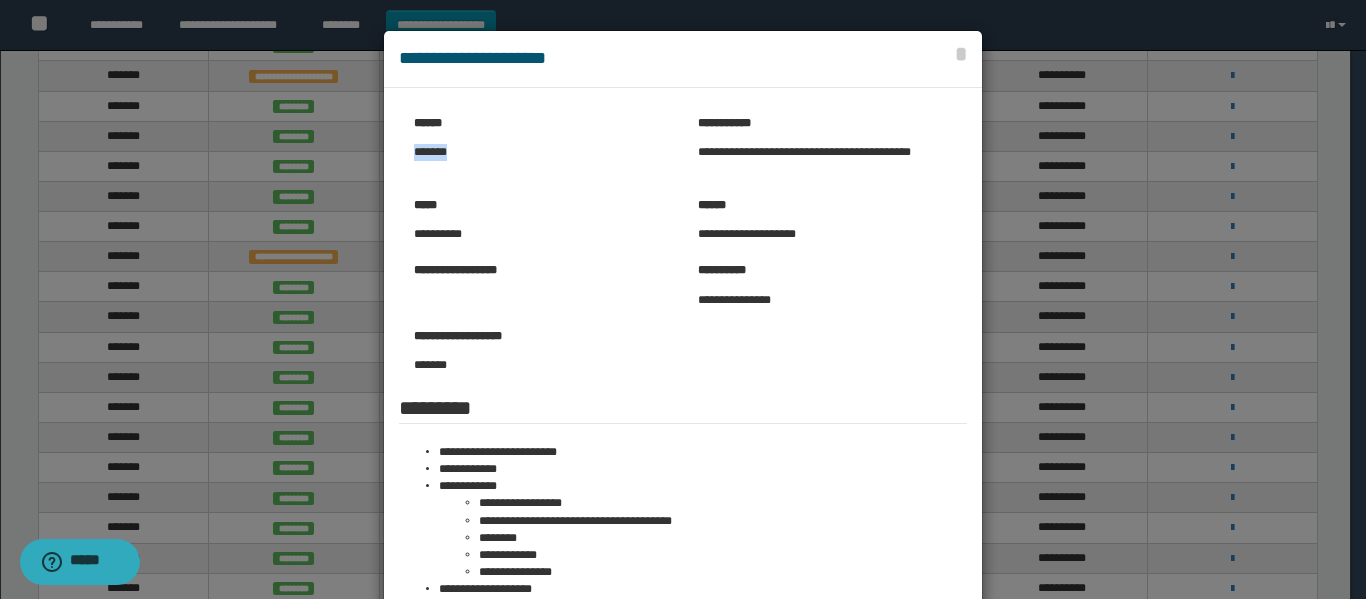 drag, startPoint x: 466, startPoint y: 151, endPoint x: 407, endPoint y: 151, distance: 59 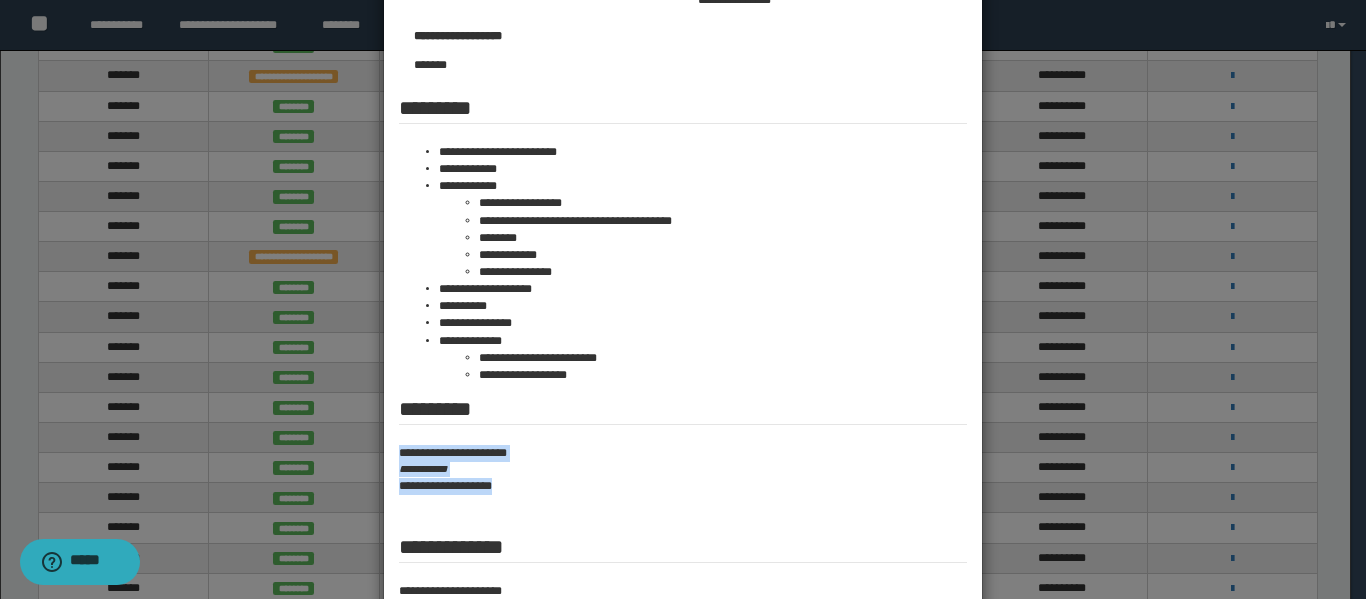 drag, startPoint x: 394, startPoint y: 452, endPoint x: 509, endPoint y: 487, distance: 120.20815 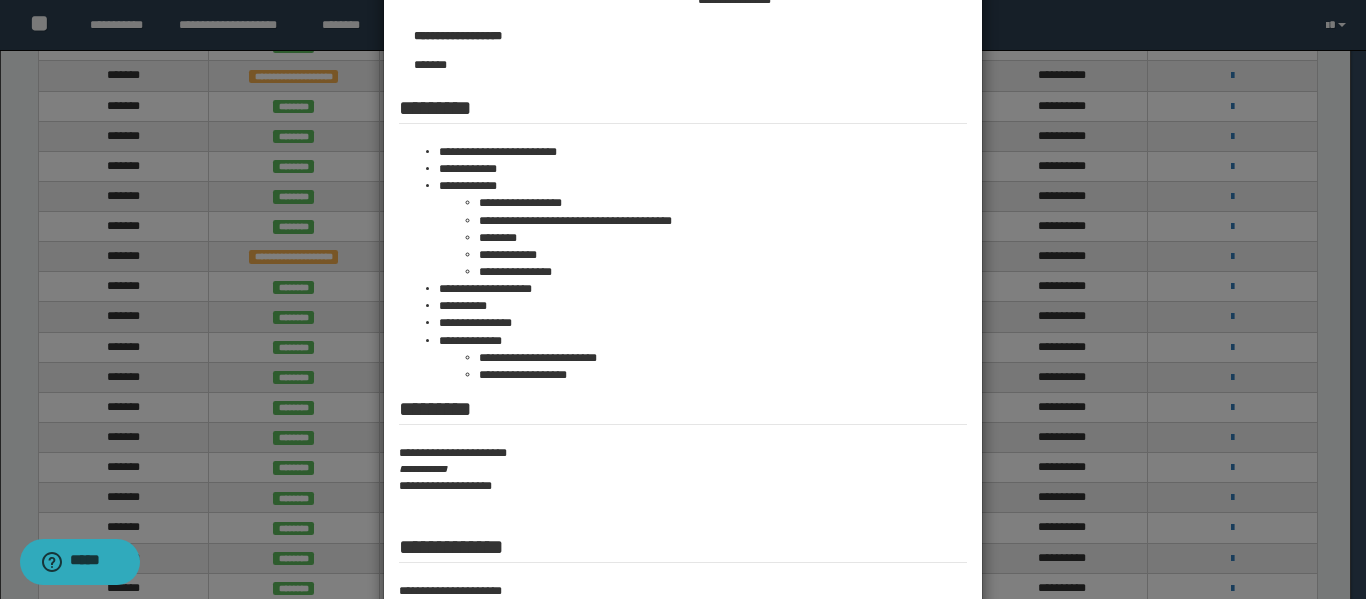 click at bounding box center [683, 208] 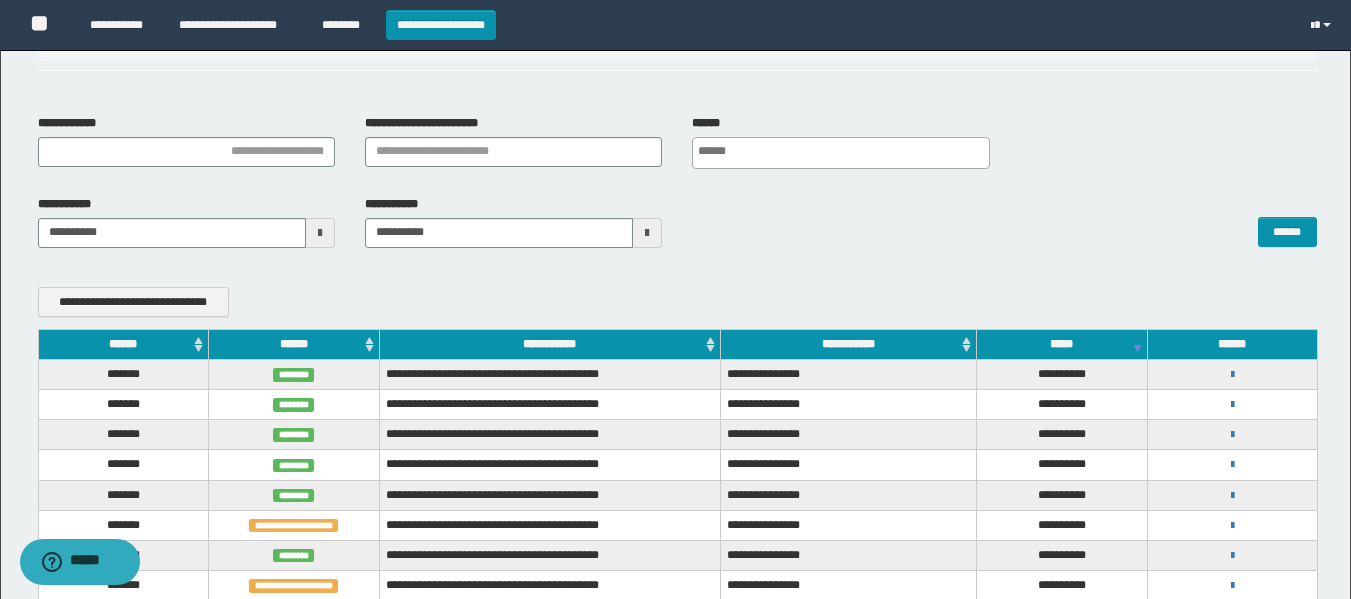 scroll, scrollTop: 0, scrollLeft: 0, axis: both 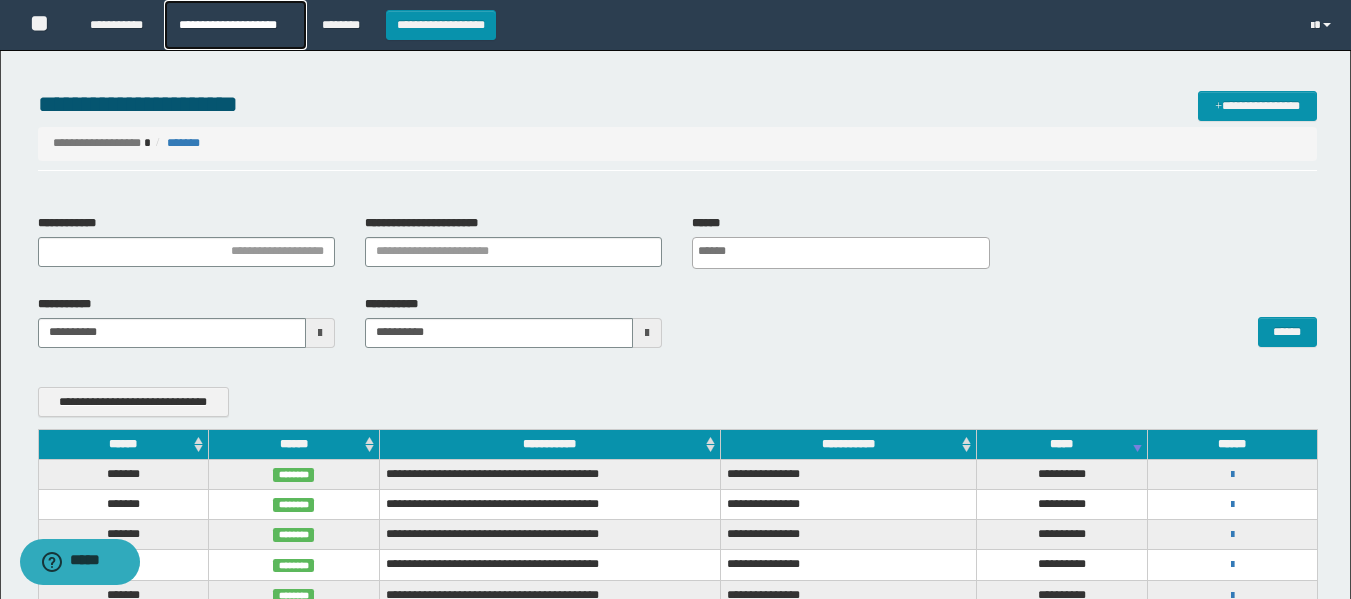 drag, startPoint x: 250, startPoint y: 28, endPoint x: 1107, endPoint y: 373, distance: 923.83655 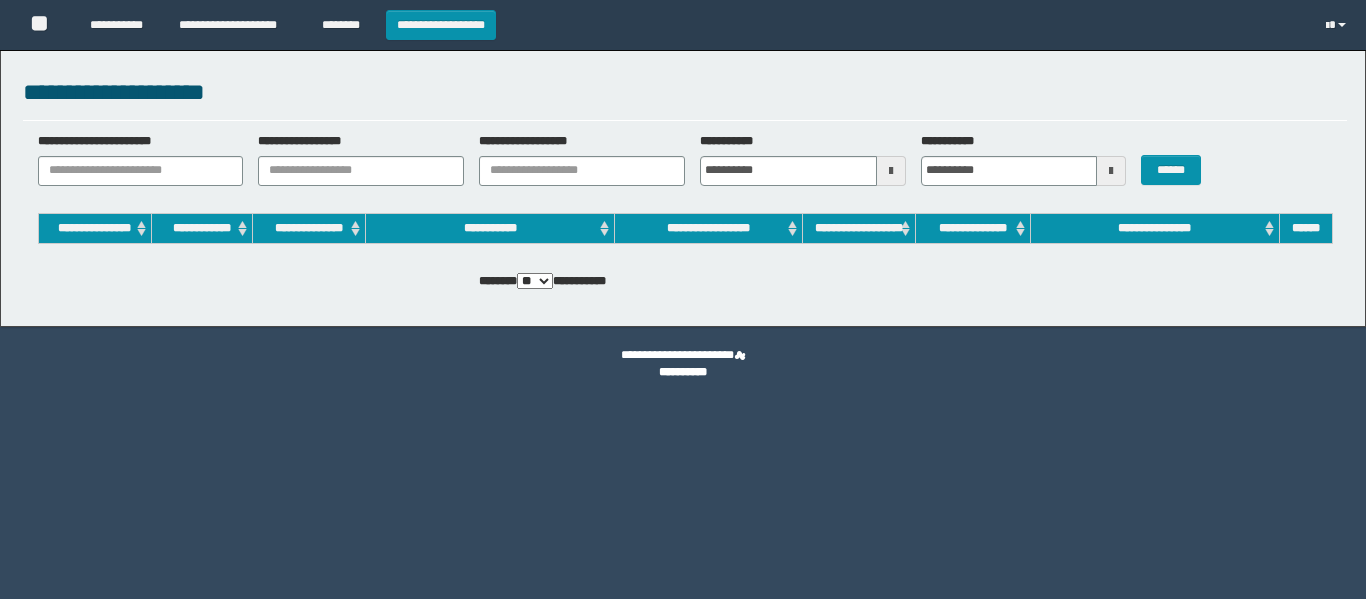 scroll, scrollTop: 0, scrollLeft: 0, axis: both 